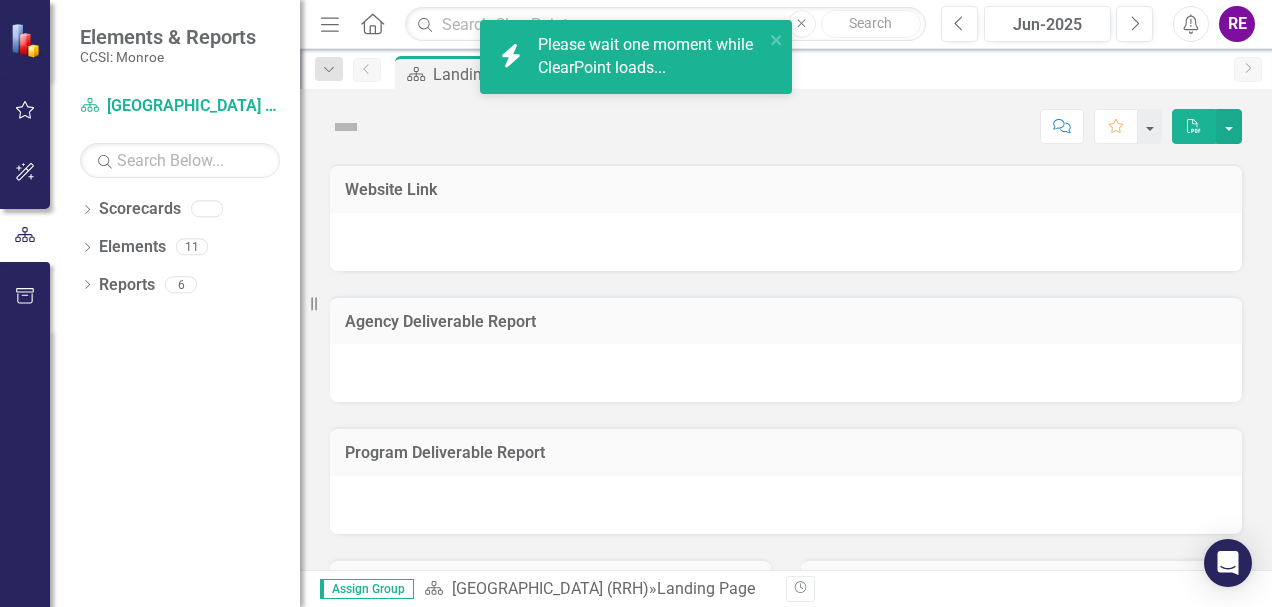scroll, scrollTop: 0, scrollLeft: 0, axis: both 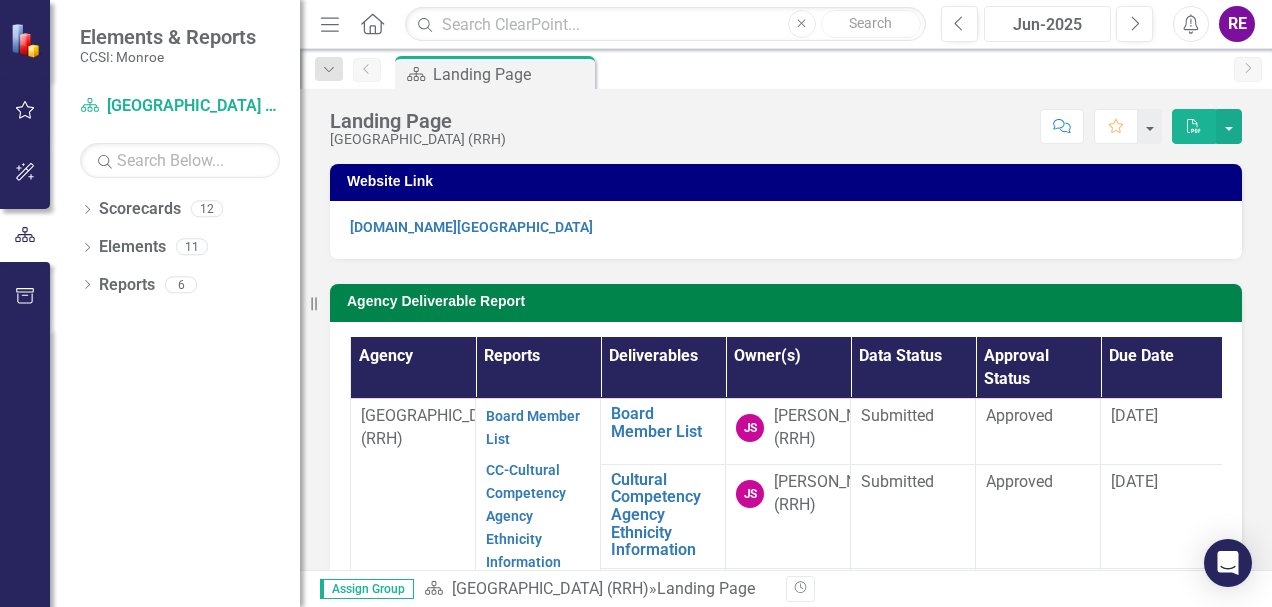 click on "Jun-2025" at bounding box center [1047, 25] 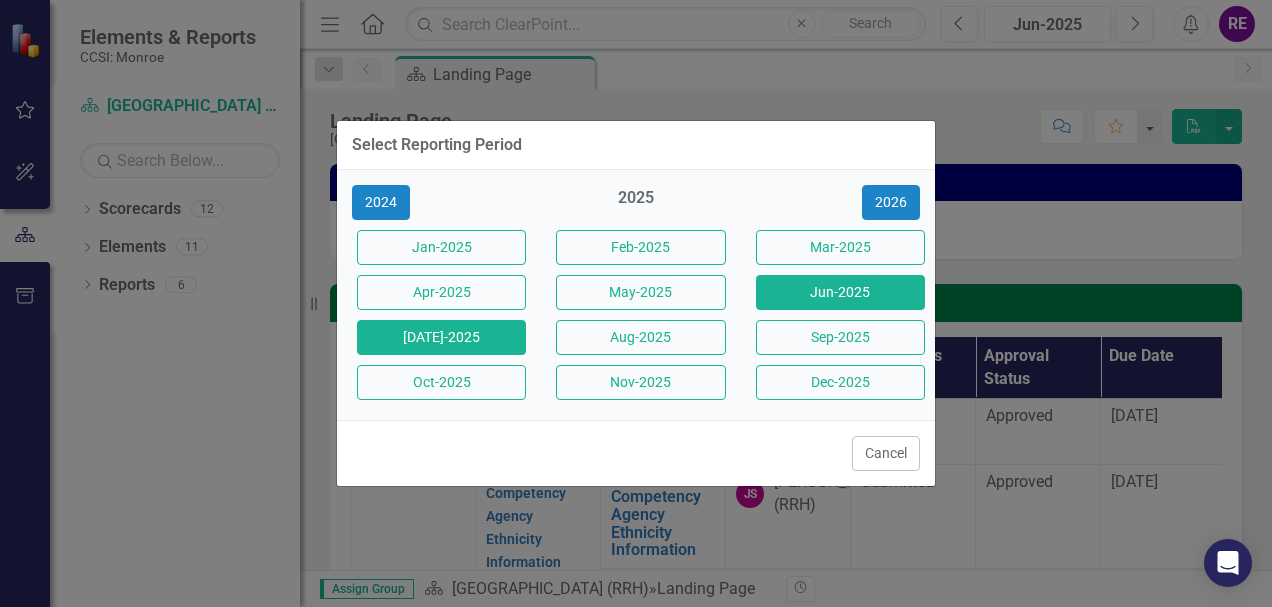 click on "[DATE]-2025" at bounding box center (441, 337) 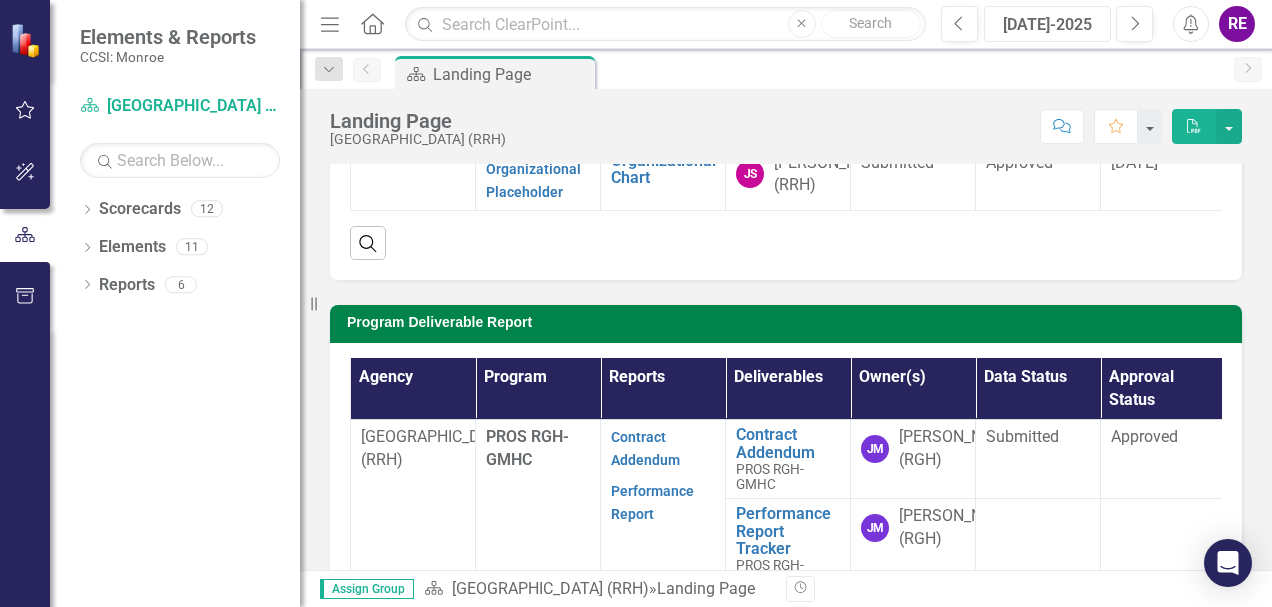 scroll, scrollTop: 428, scrollLeft: 0, axis: vertical 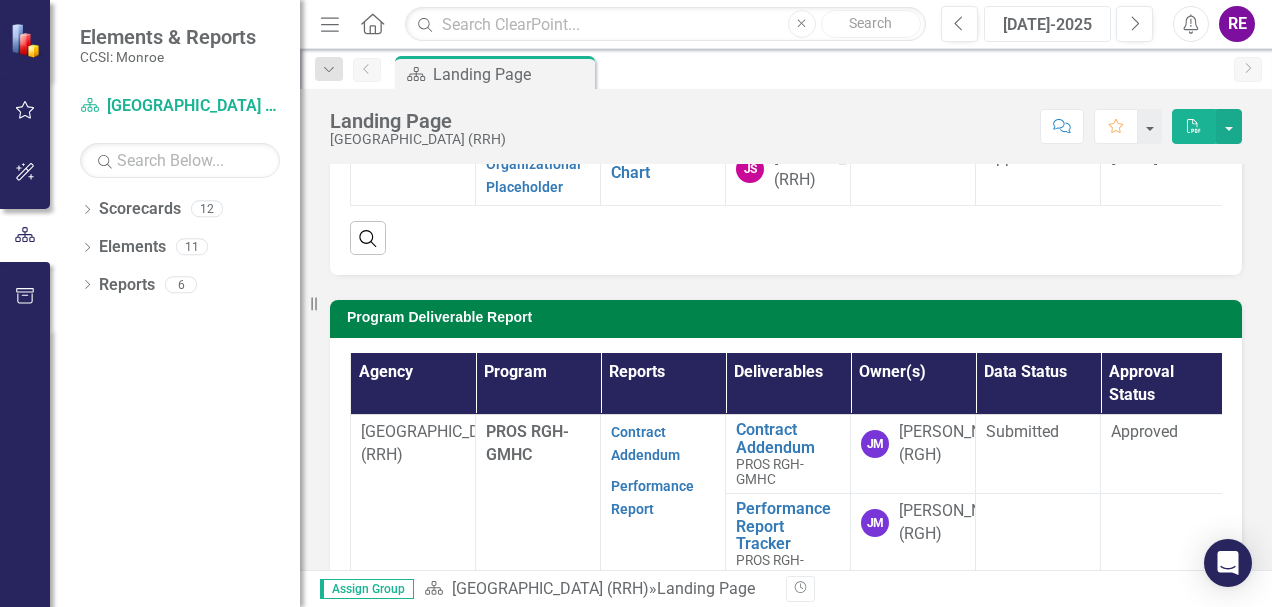 click on "[DATE]-2025" at bounding box center [1047, 25] 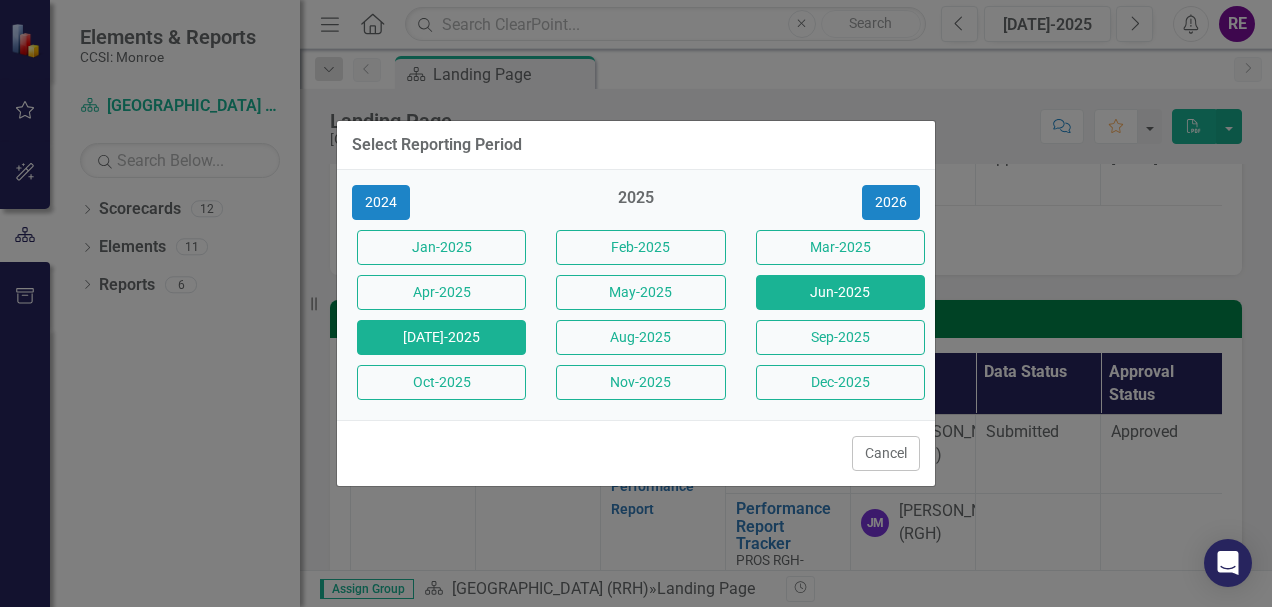 click on "Jun-2025" at bounding box center [840, 292] 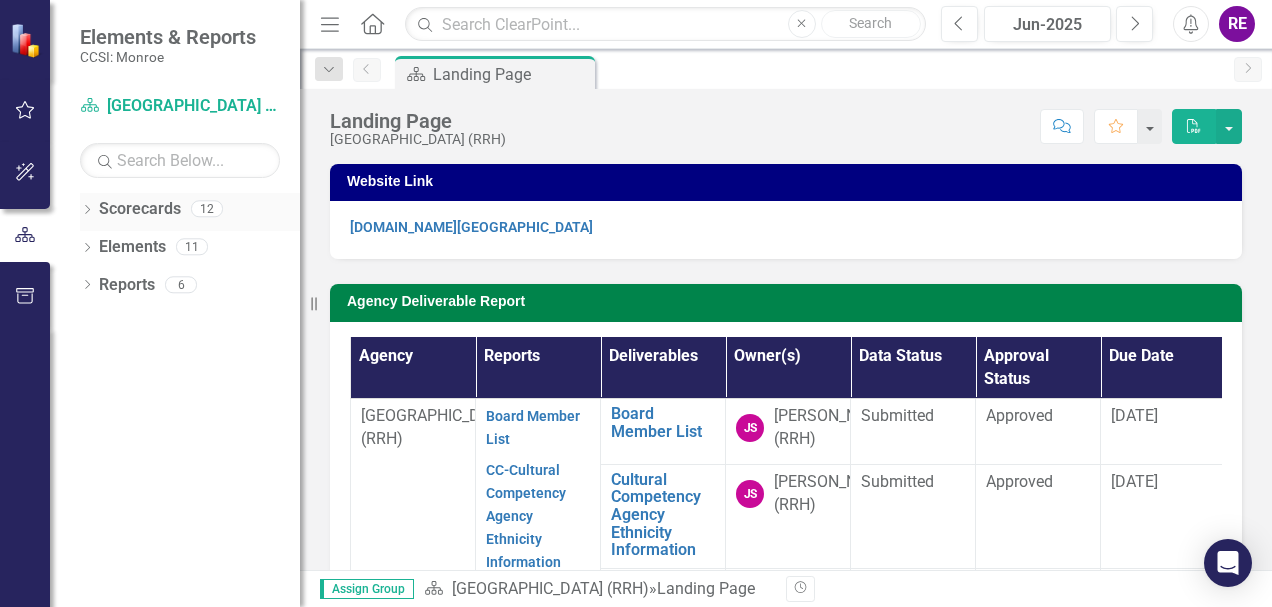 click on "Dropdown" 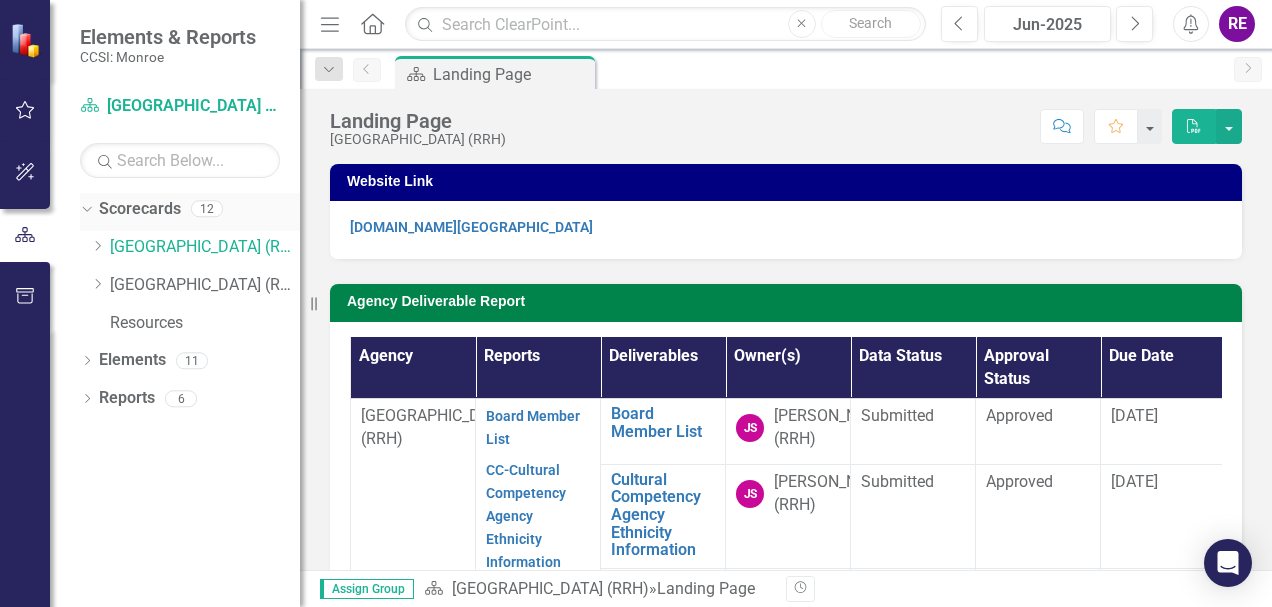 click on "Dropdown" 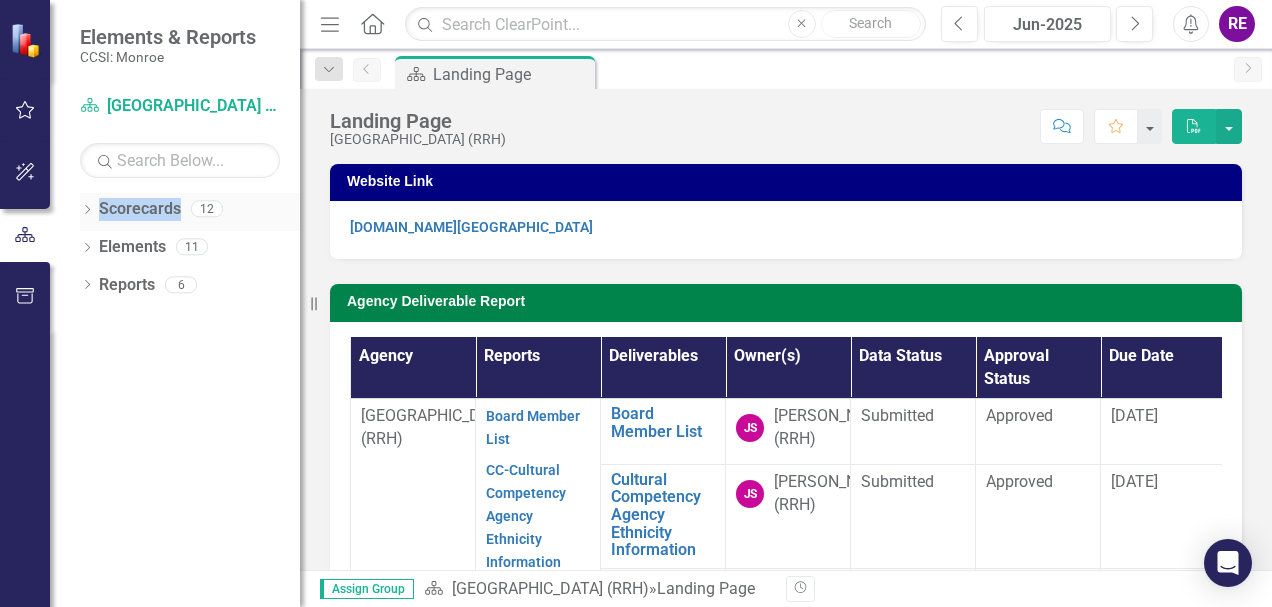 click on "Dropdown" 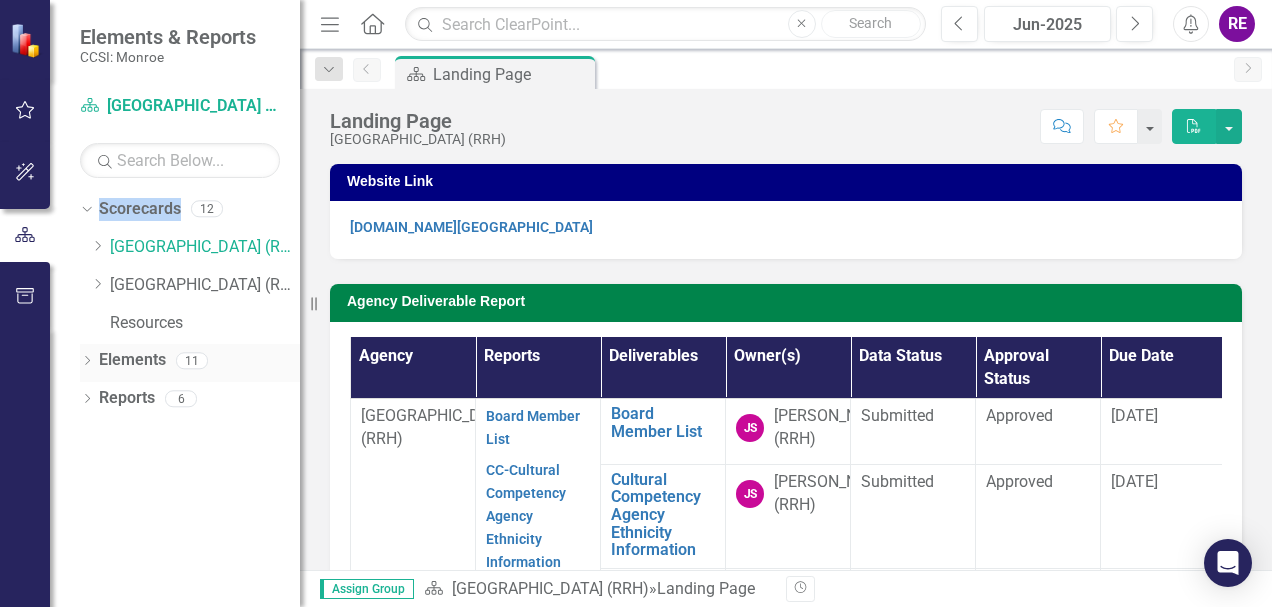 drag, startPoint x: 86, startPoint y: 213, endPoint x: 86, endPoint y: 355, distance: 142 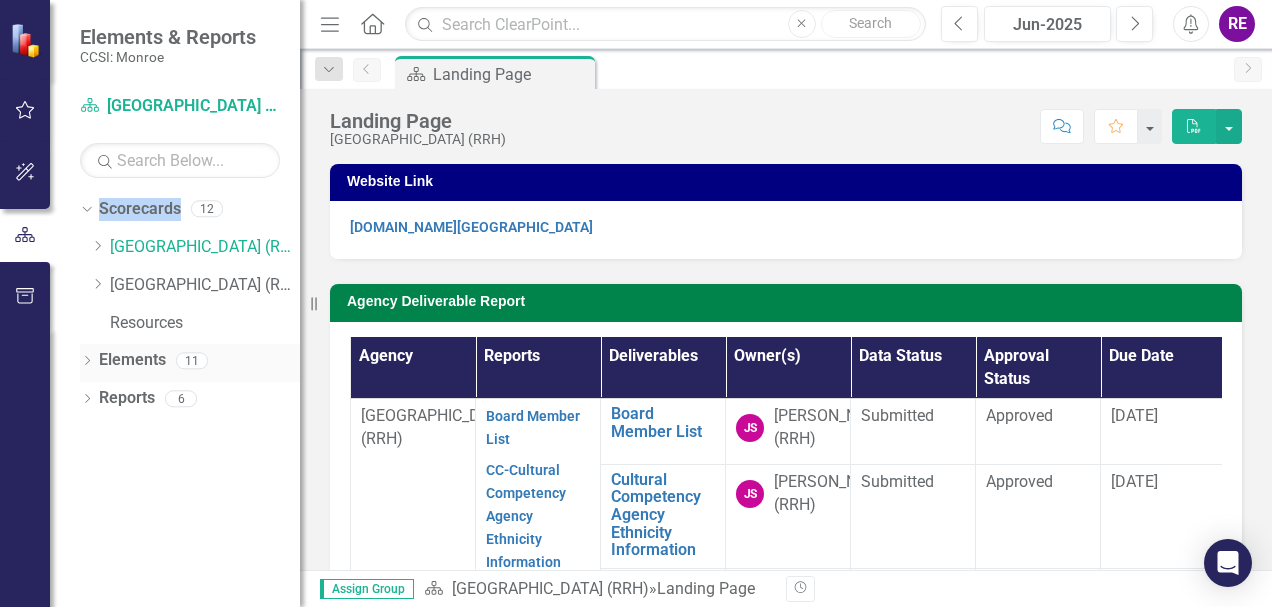 click on "Dropdown" at bounding box center (87, 363) 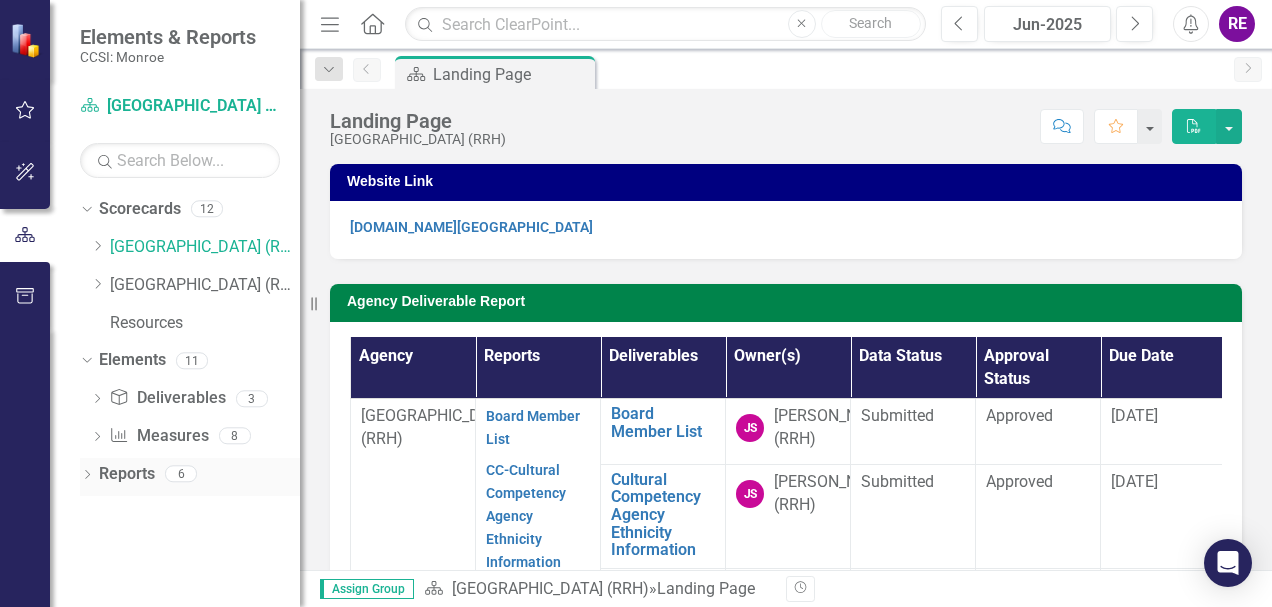 click on "Dropdown" 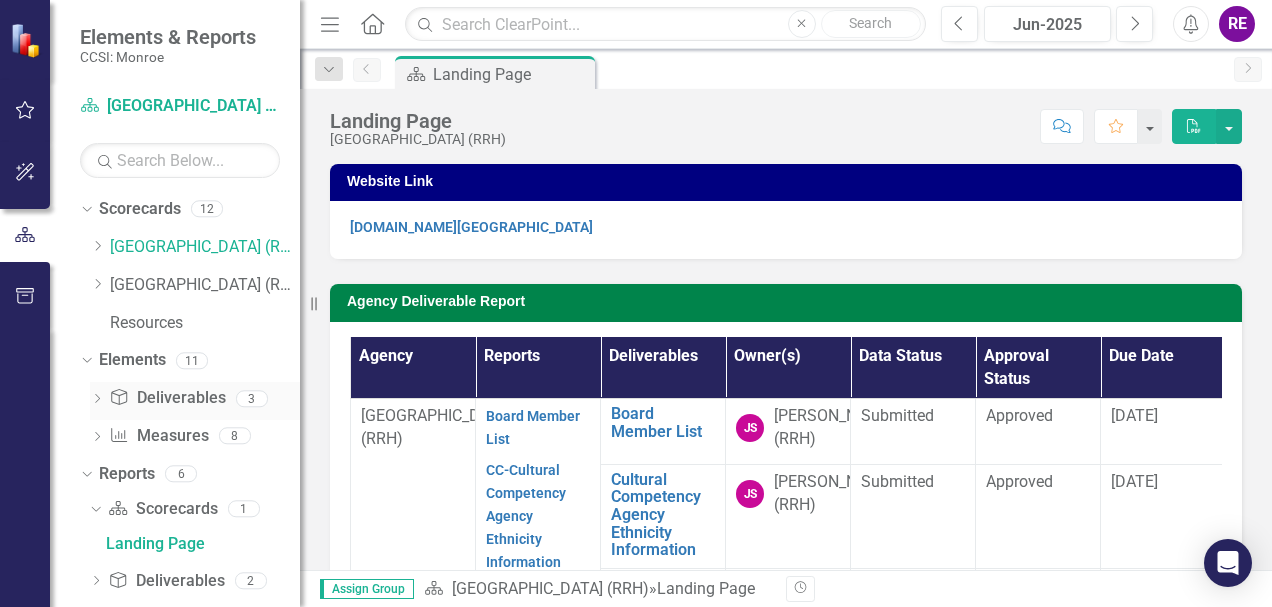 scroll, scrollTop: 62, scrollLeft: 0, axis: vertical 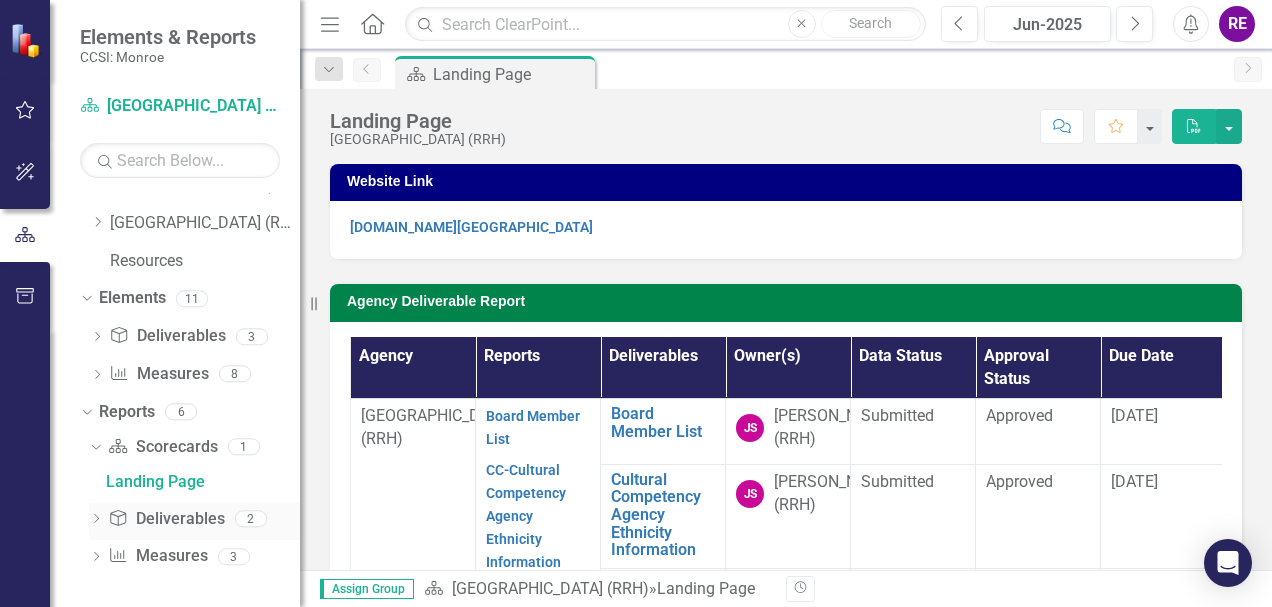 click on "Dropdown" 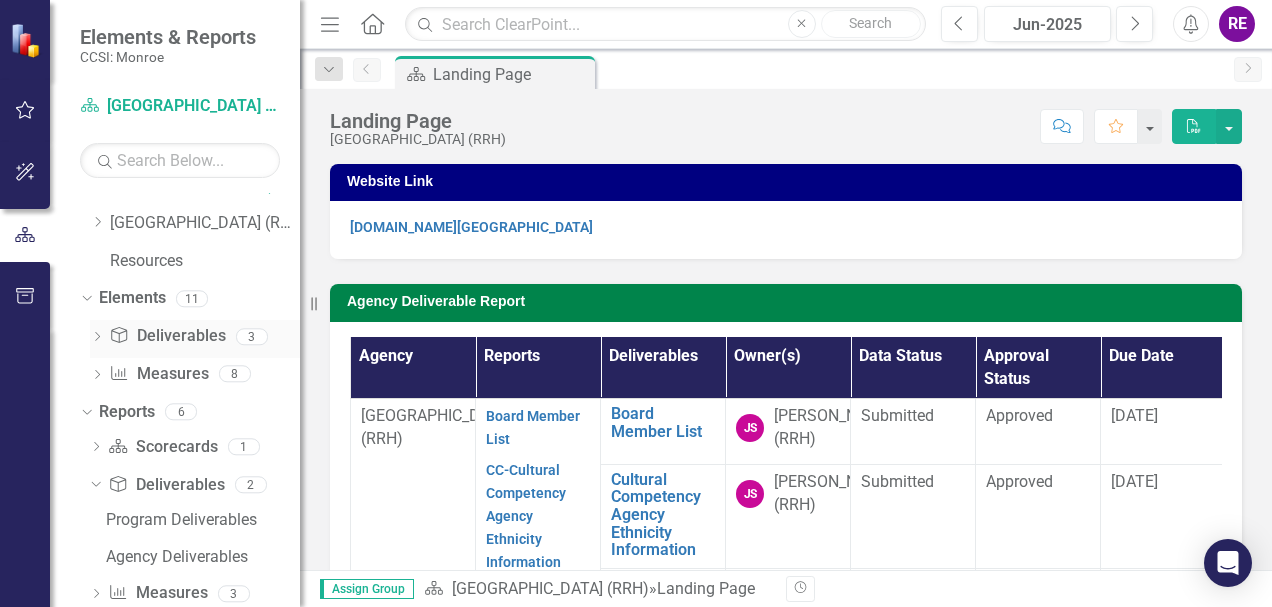scroll, scrollTop: 99, scrollLeft: 0, axis: vertical 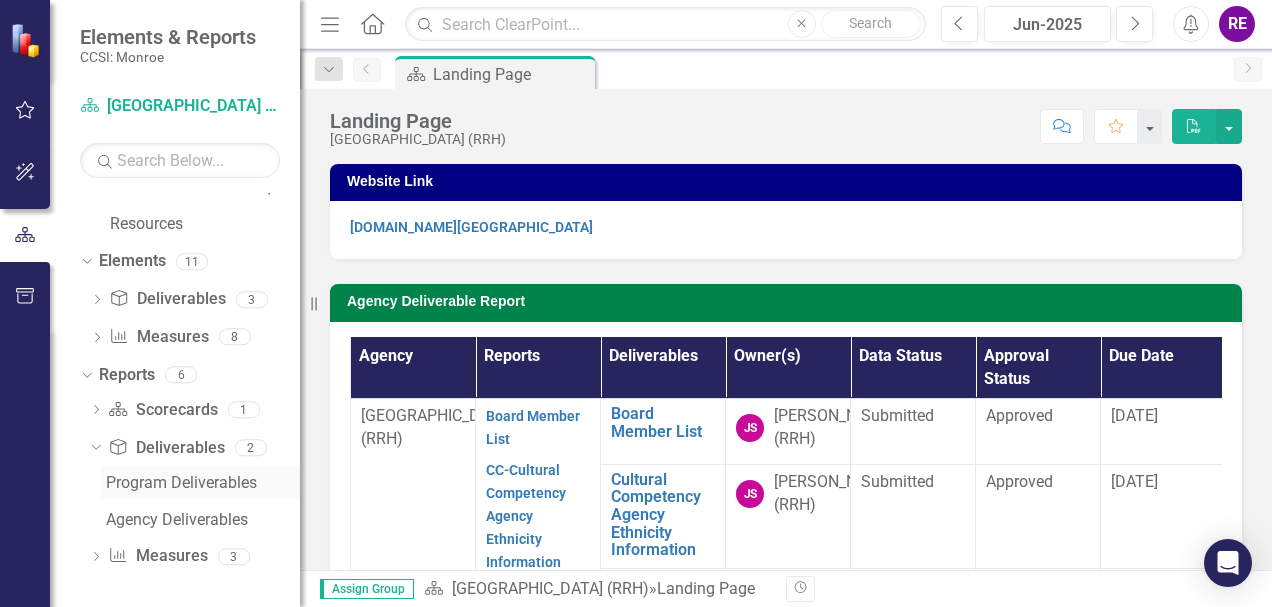 click on "Program Deliverables" at bounding box center (203, 483) 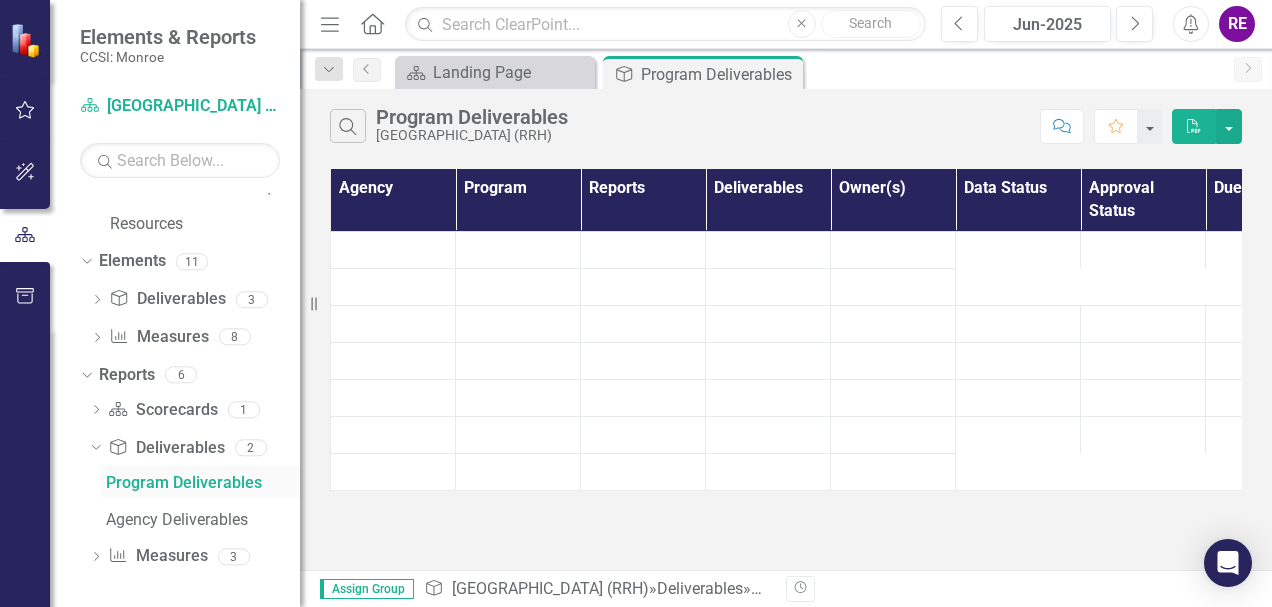 scroll, scrollTop: 0, scrollLeft: 0, axis: both 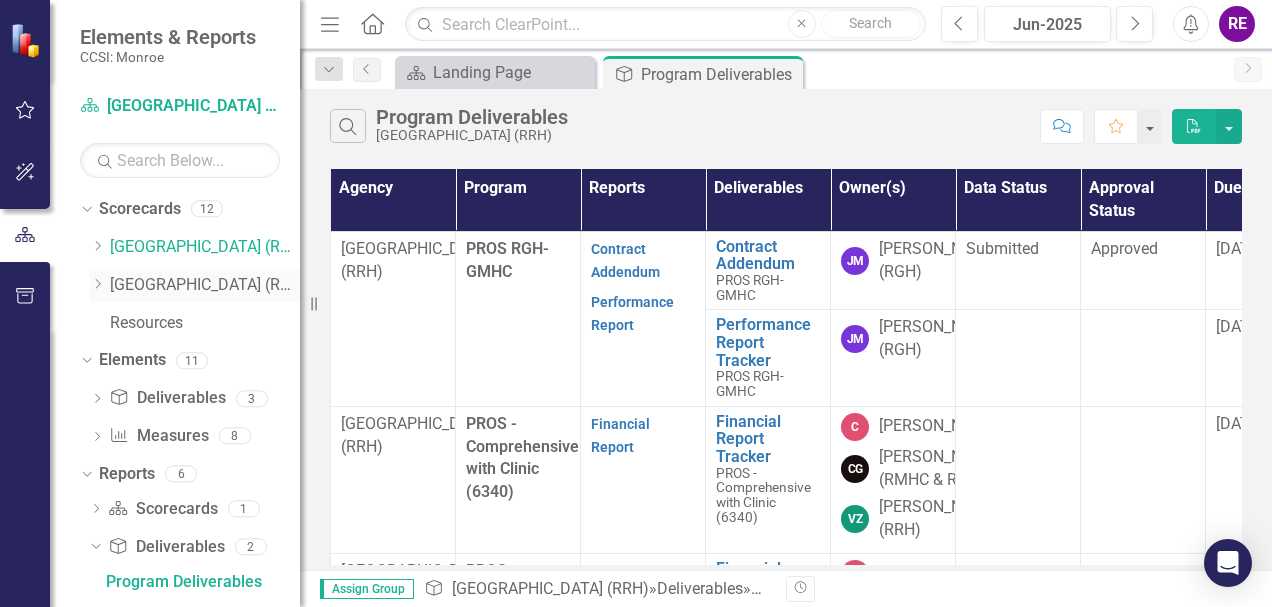 click on "[GEOGRAPHIC_DATA] (RRH)" at bounding box center [205, 285] 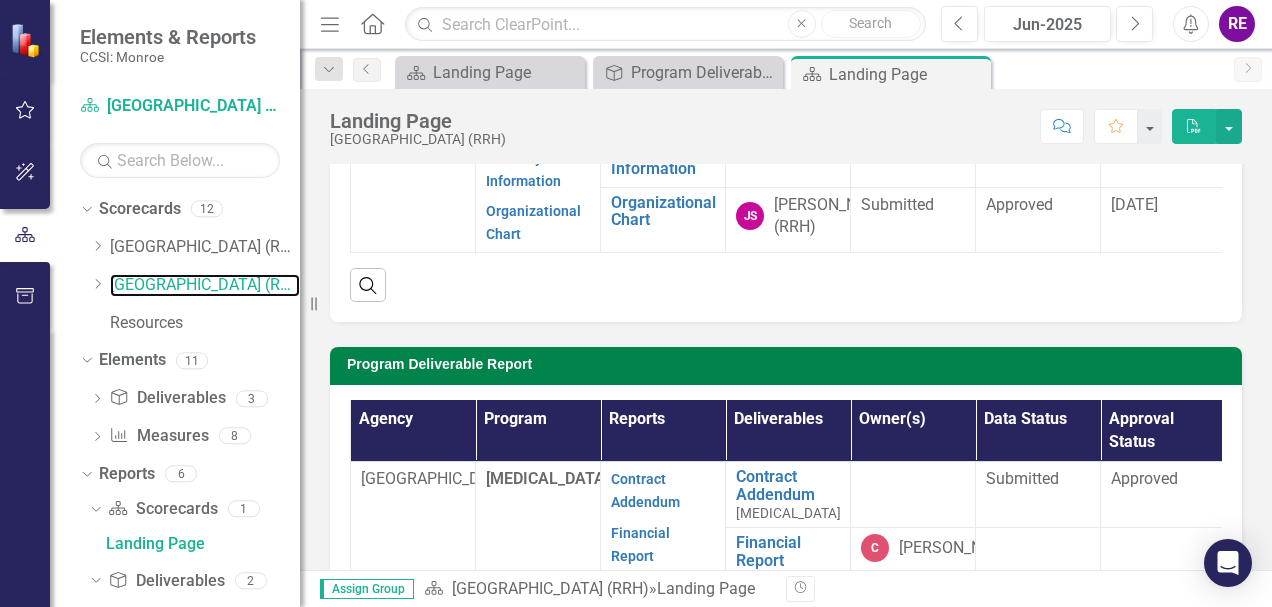 scroll, scrollTop: 547, scrollLeft: 0, axis: vertical 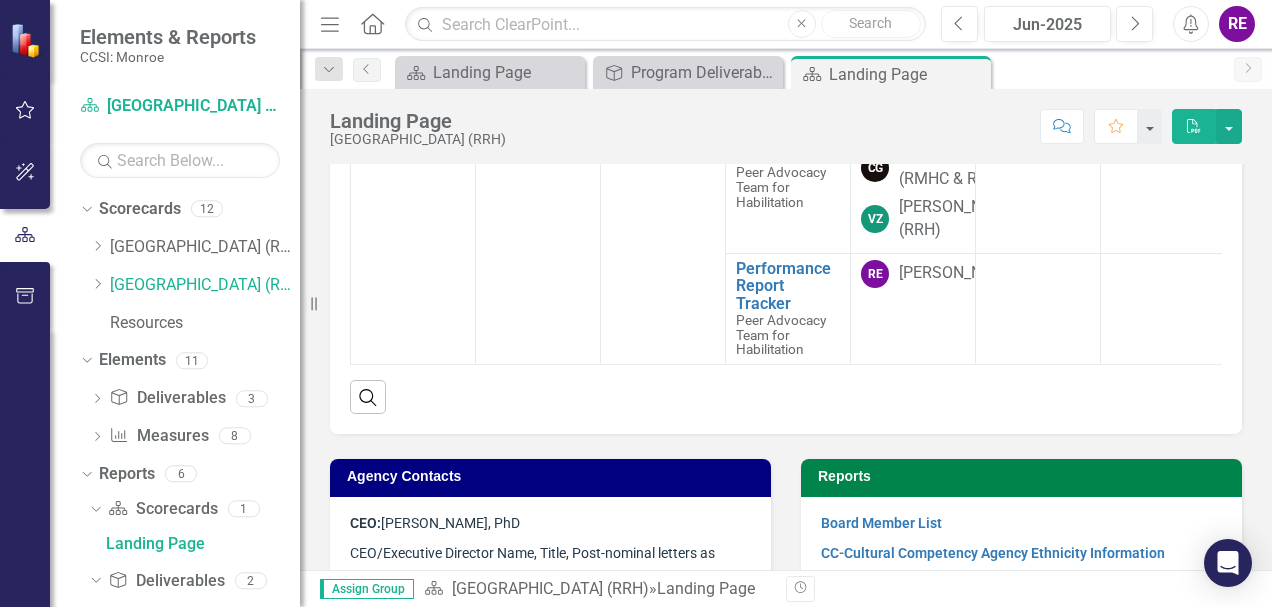 click on "Performance Report" at bounding box center (652, 65) 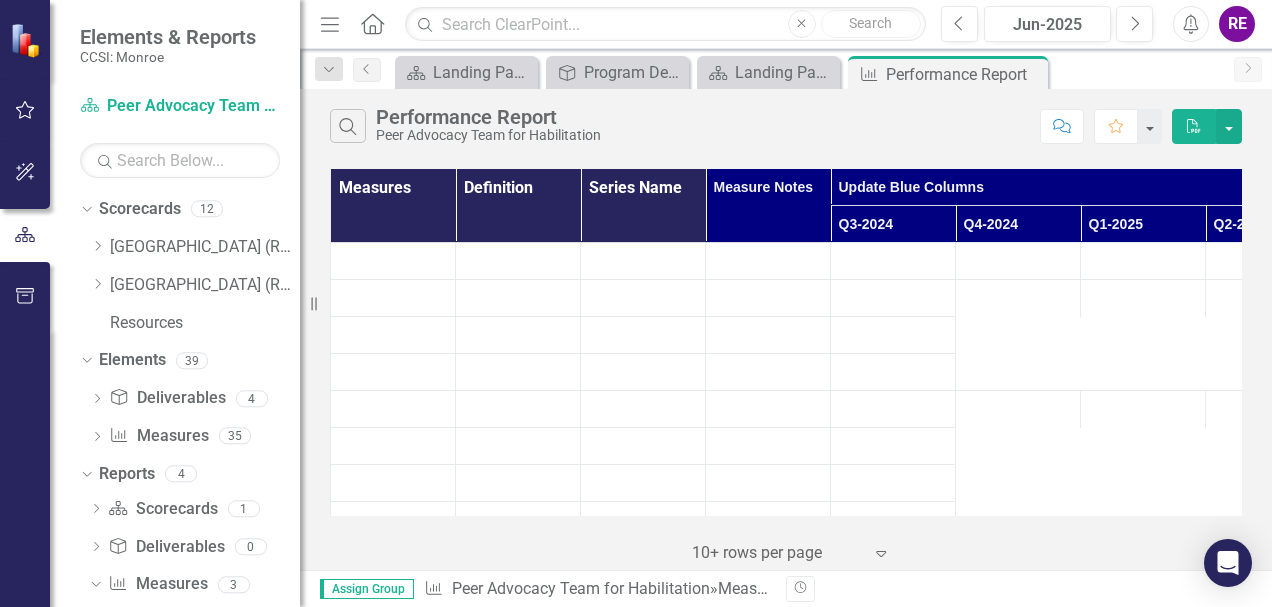 scroll, scrollTop: 64, scrollLeft: 0, axis: vertical 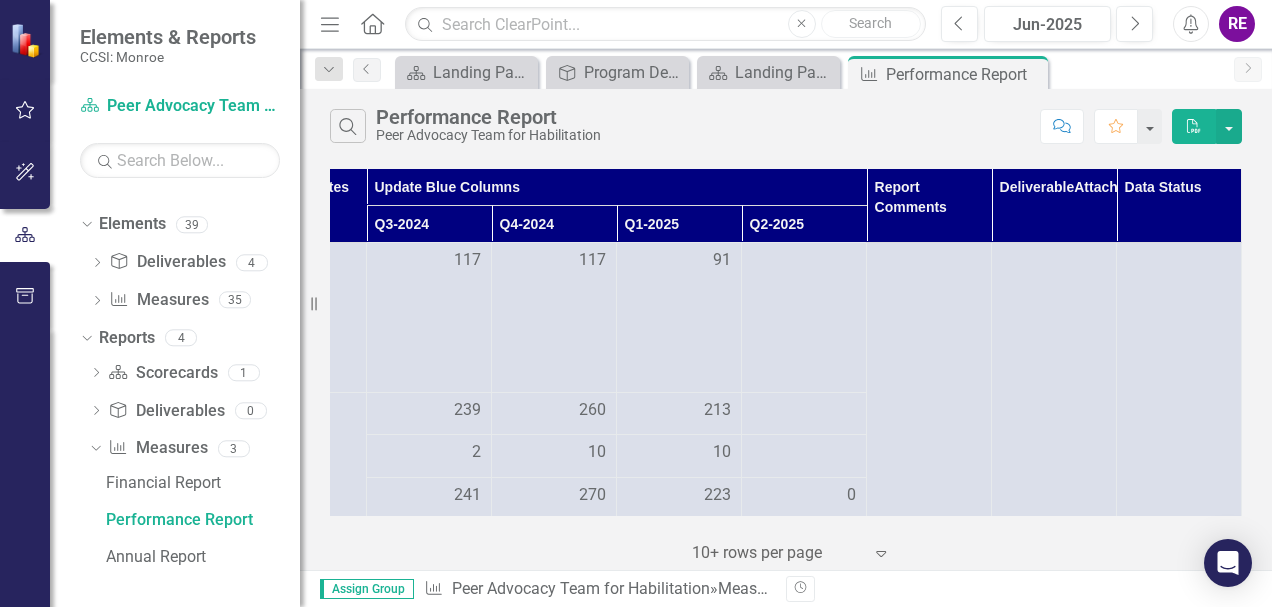 click on "Q2-2025" at bounding box center (804, 224) 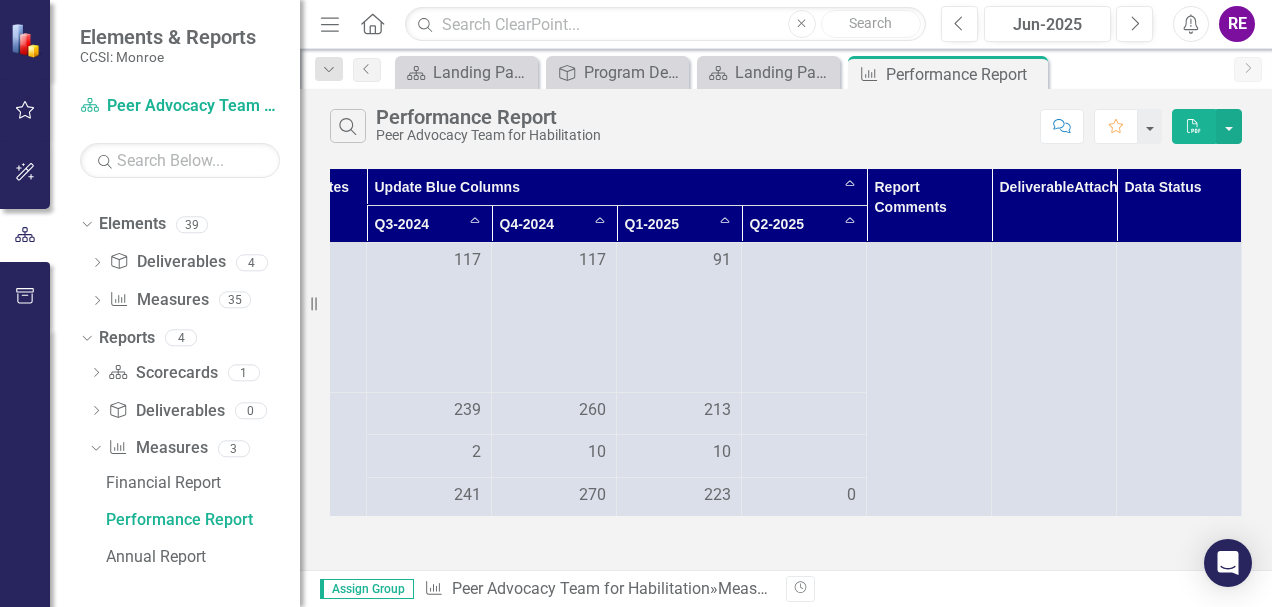 click on "Q2-2025 Sort Ascending" at bounding box center (804, 224) 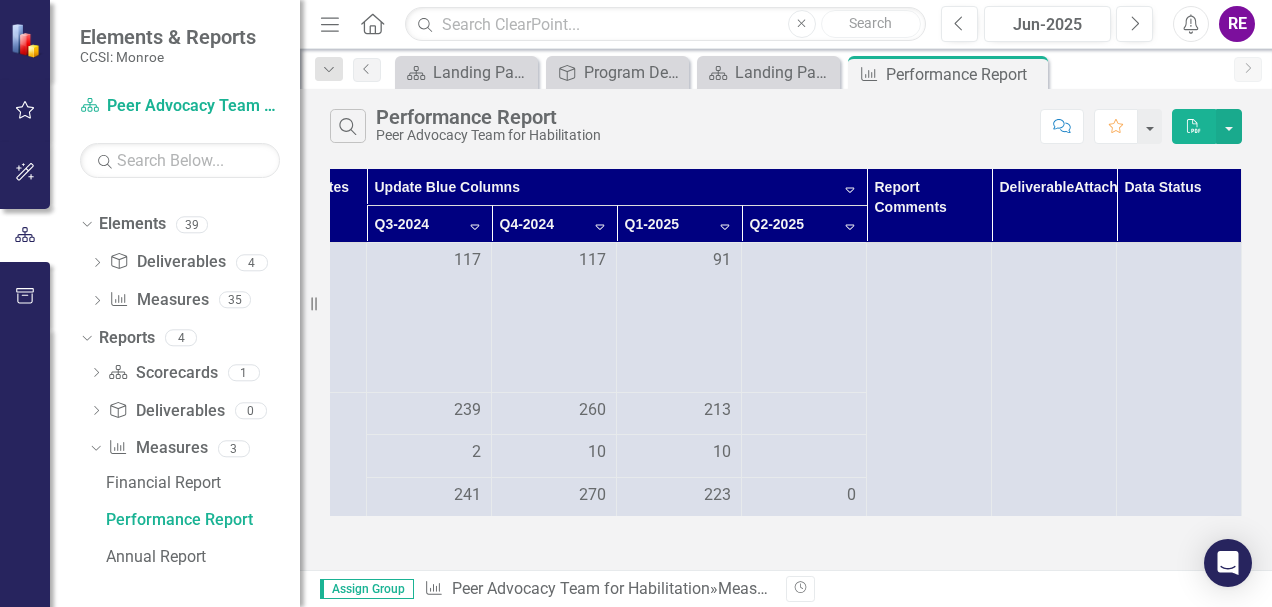 click on "Q2-2025 Sort Descending" at bounding box center (804, 224) 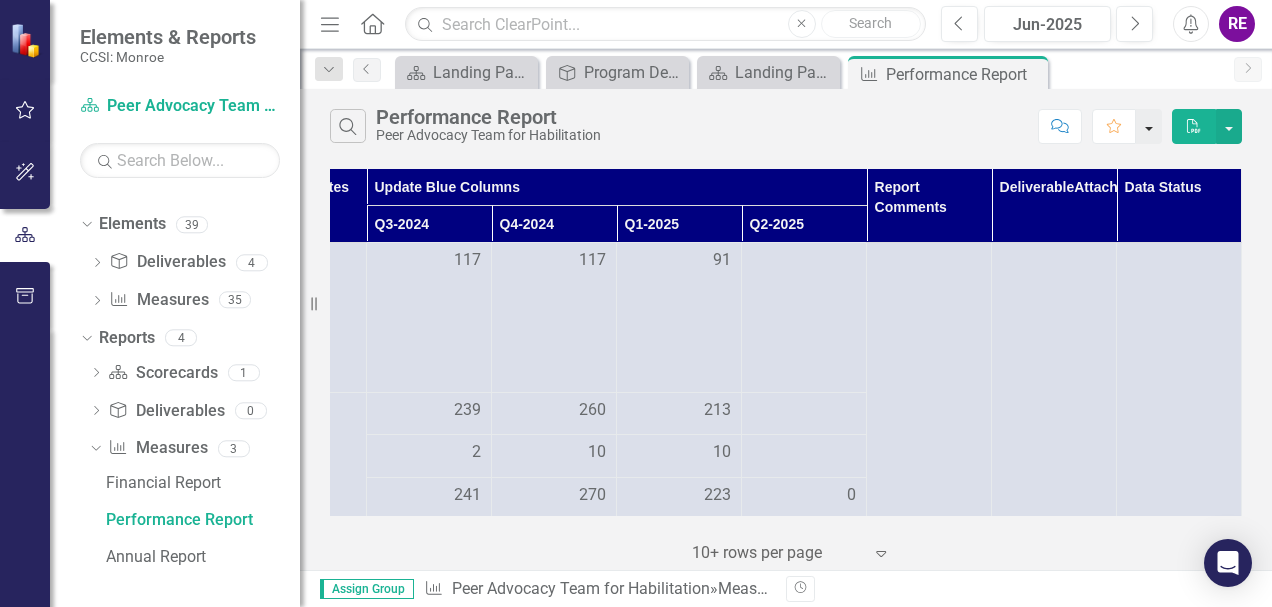 click at bounding box center [1149, 126] 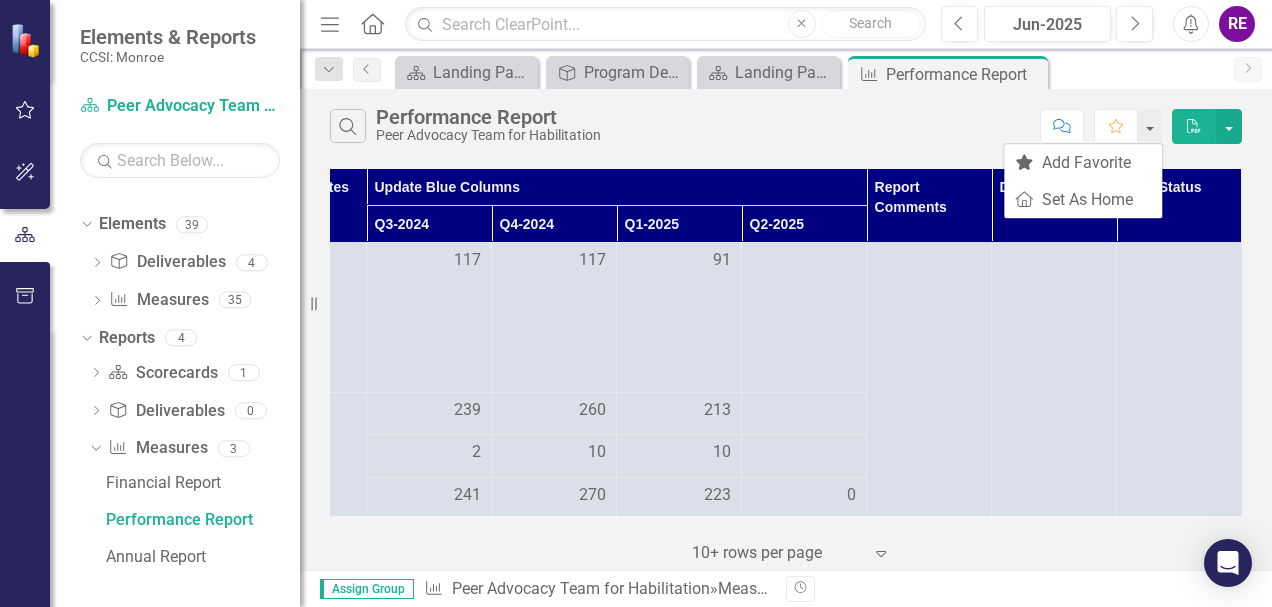 click on "Search Performance Report Peer Advocacy Team for Habilitation" at bounding box center (680, 126) 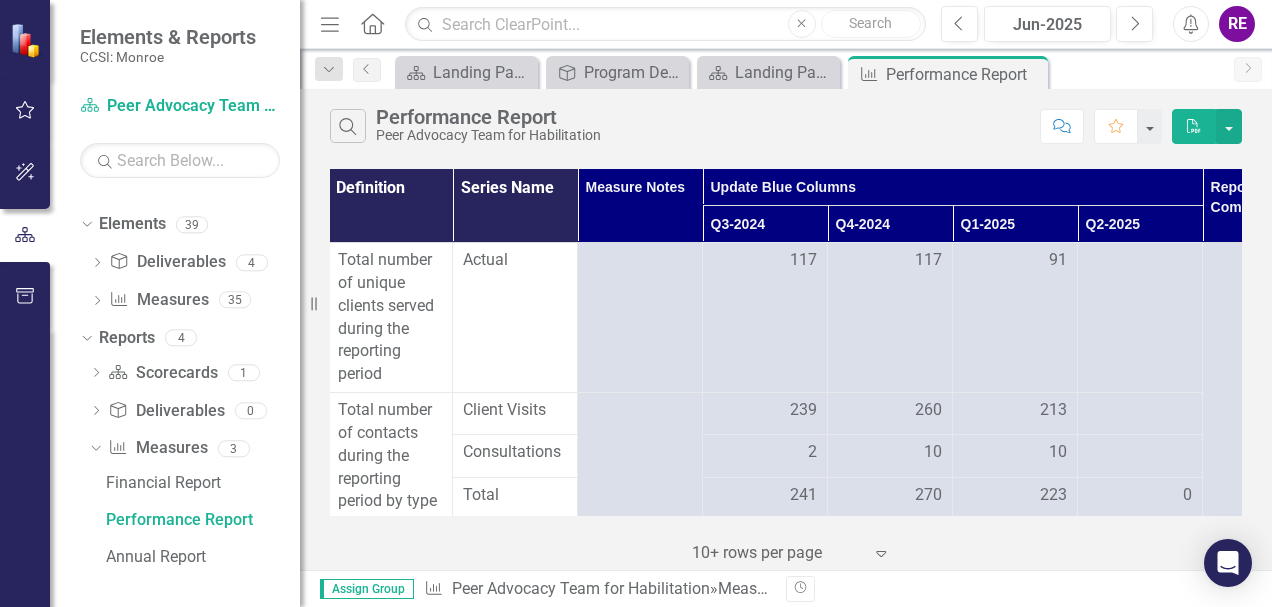 scroll, scrollTop: 0, scrollLeft: 0, axis: both 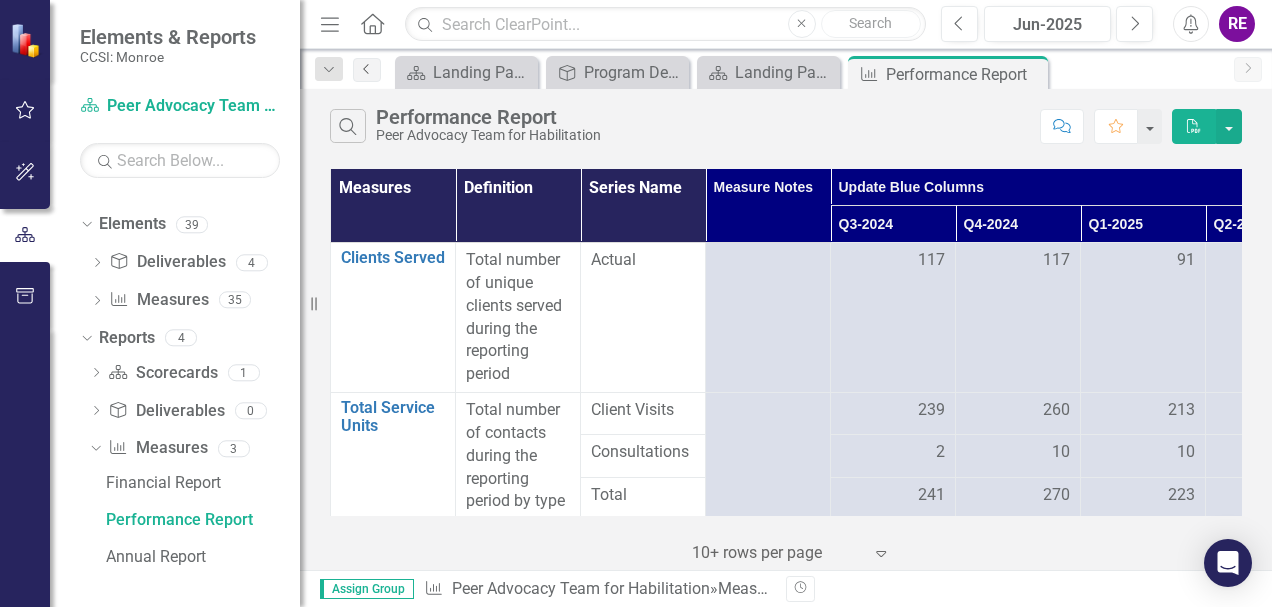 click on "Previous" at bounding box center (367, 70) 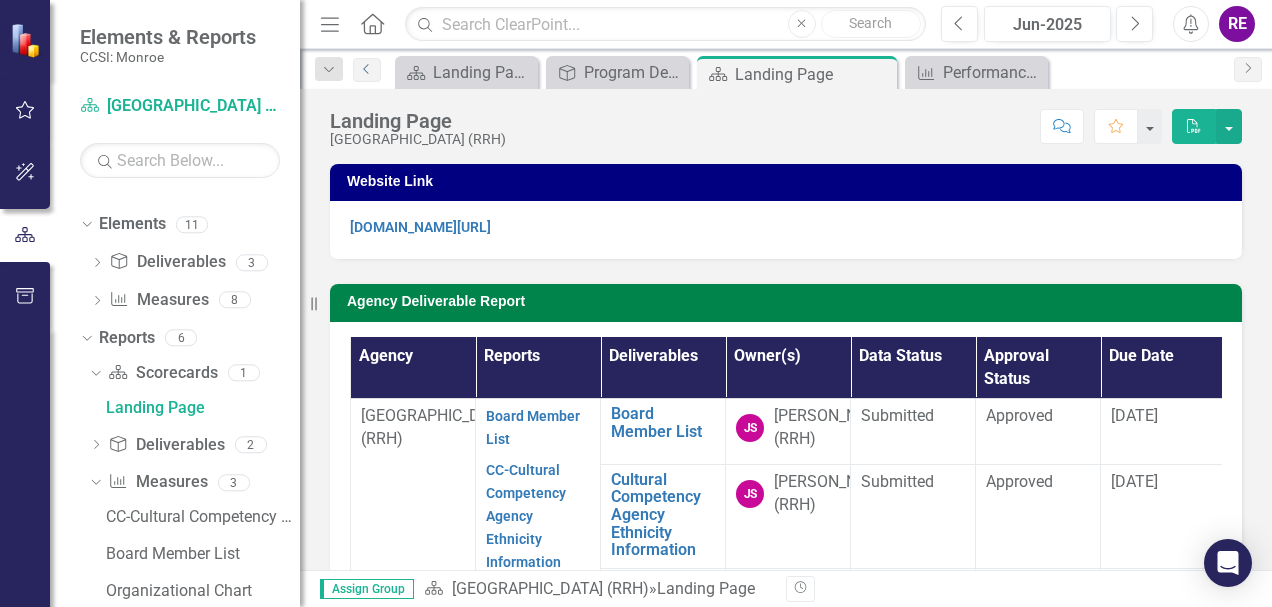 scroll, scrollTop: 71, scrollLeft: 0, axis: vertical 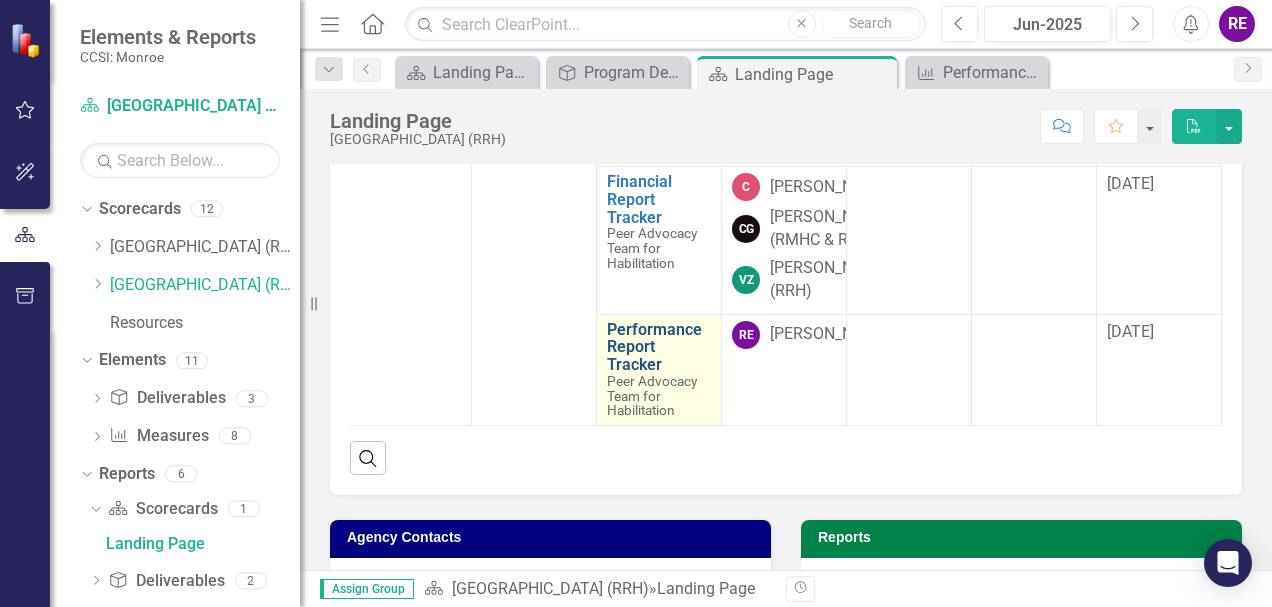 click on "Performance Report Tracker" at bounding box center (659, 347) 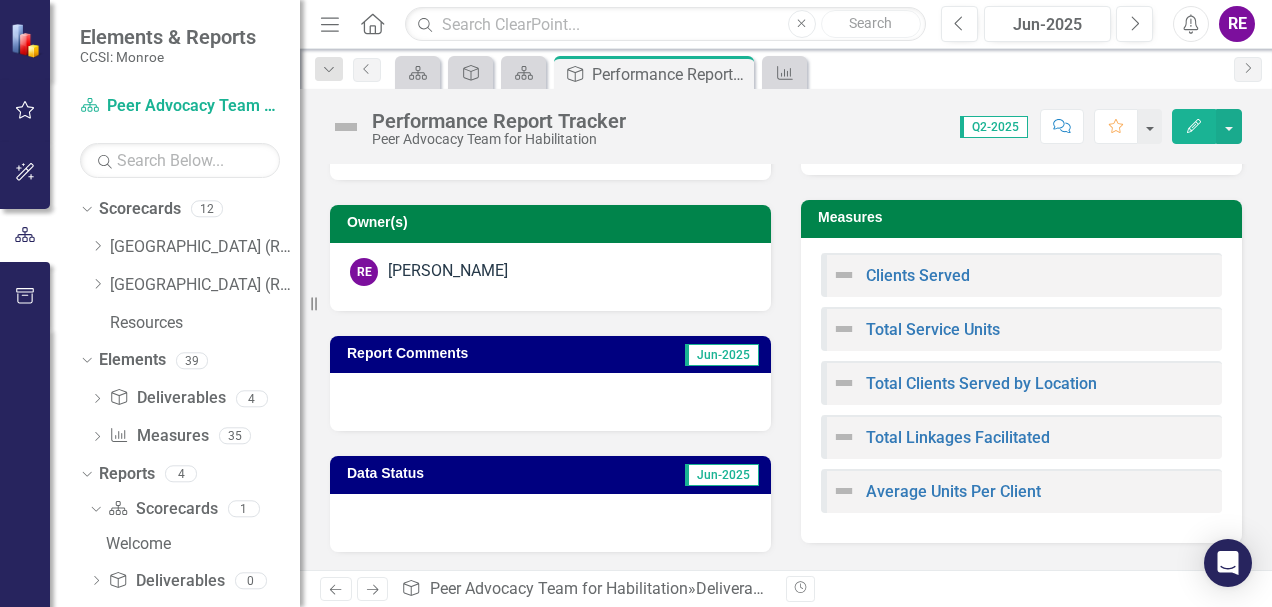 scroll, scrollTop: 0, scrollLeft: 0, axis: both 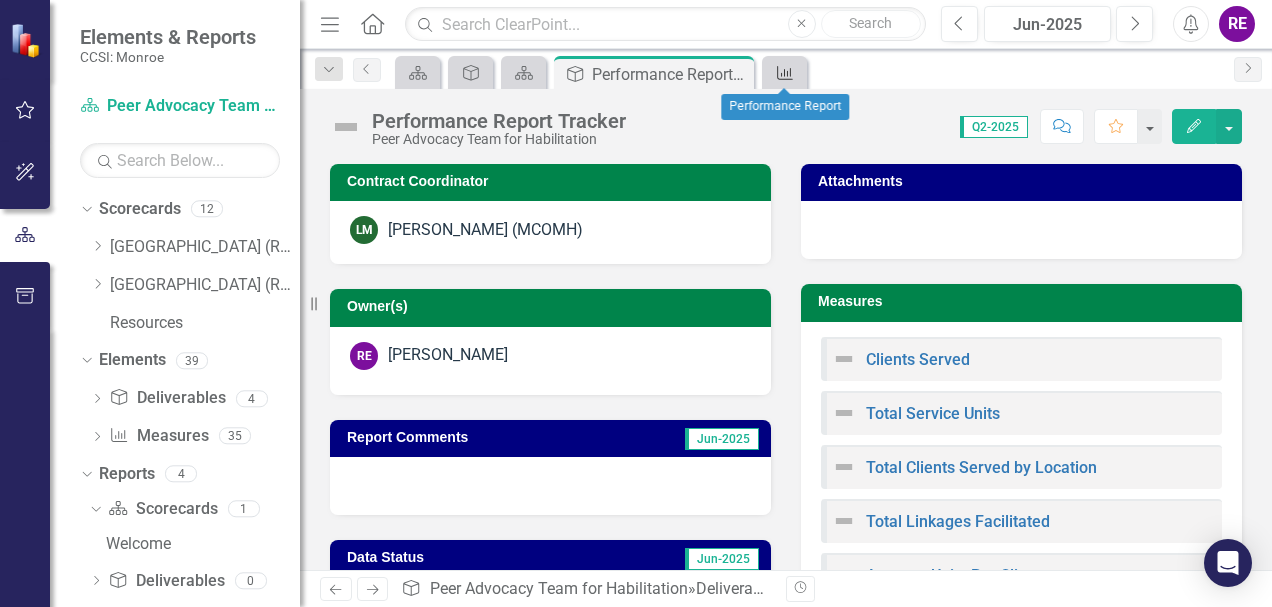 click on "Measure" at bounding box center [784, 72] 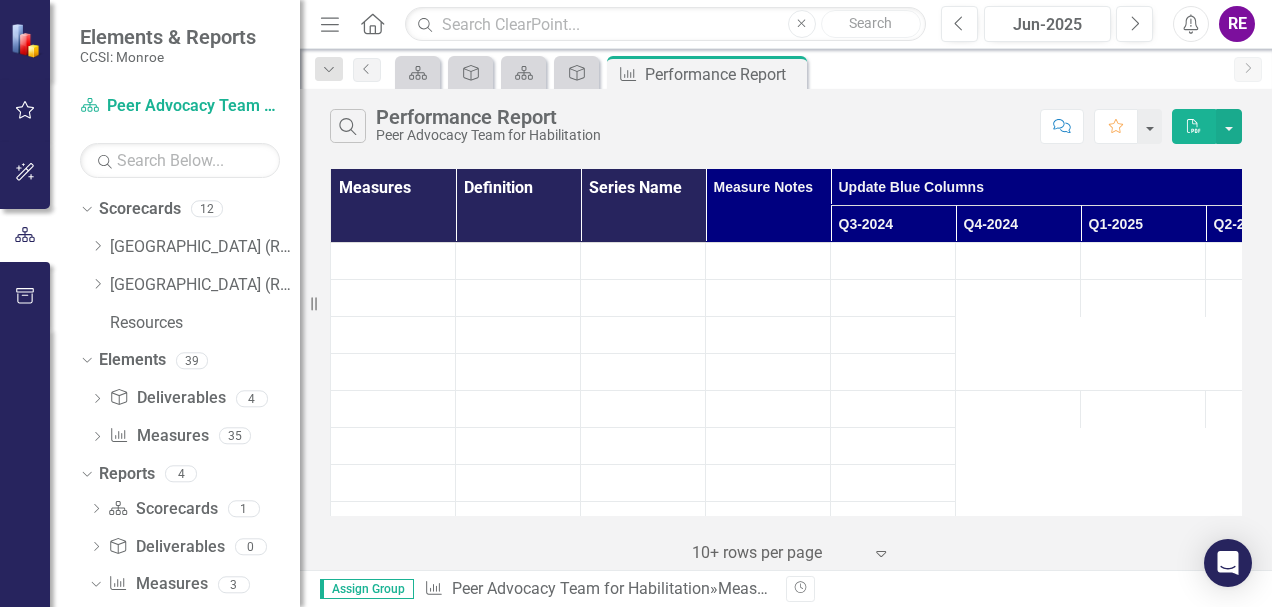 scroll, scrollTop: 64, scrollLeft: 0, axis: vertical 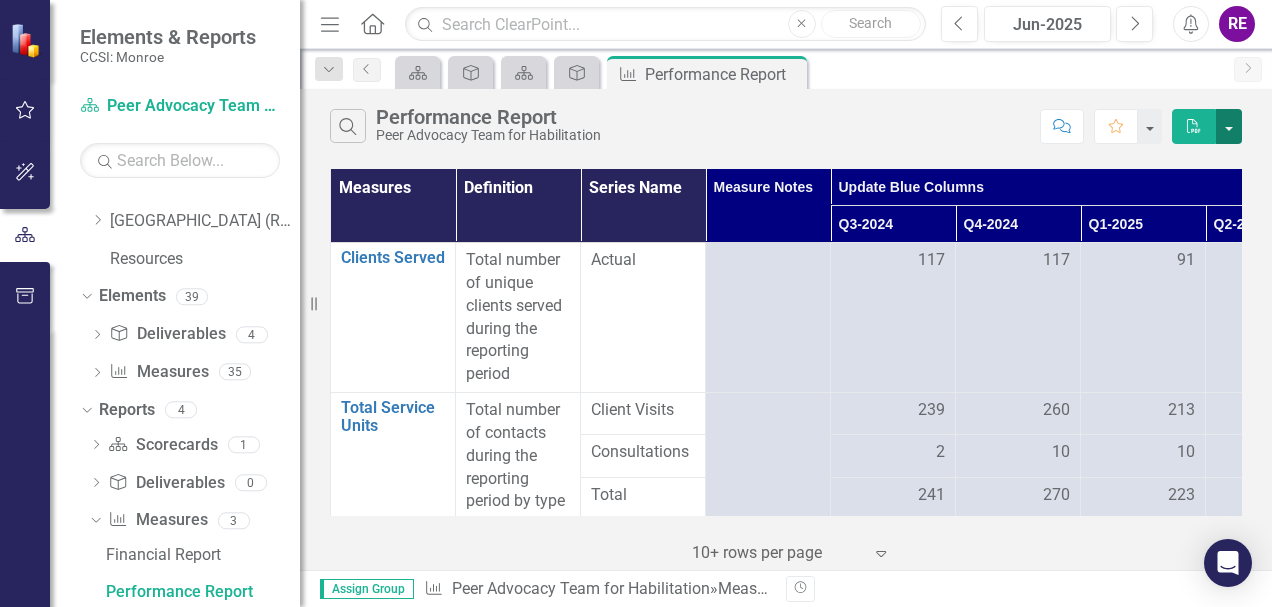 click at bounding box center [1229, 126] 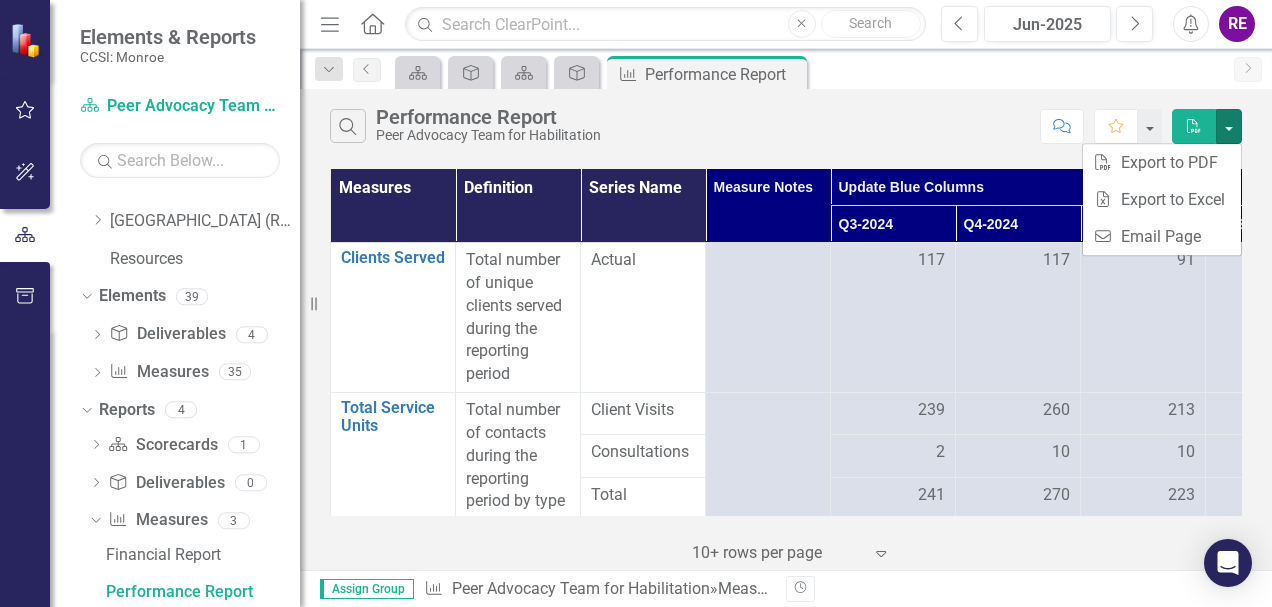 click on "Search Performance Report Peer Advocacy Team for Habilitation" at bounding box center (680, 126) 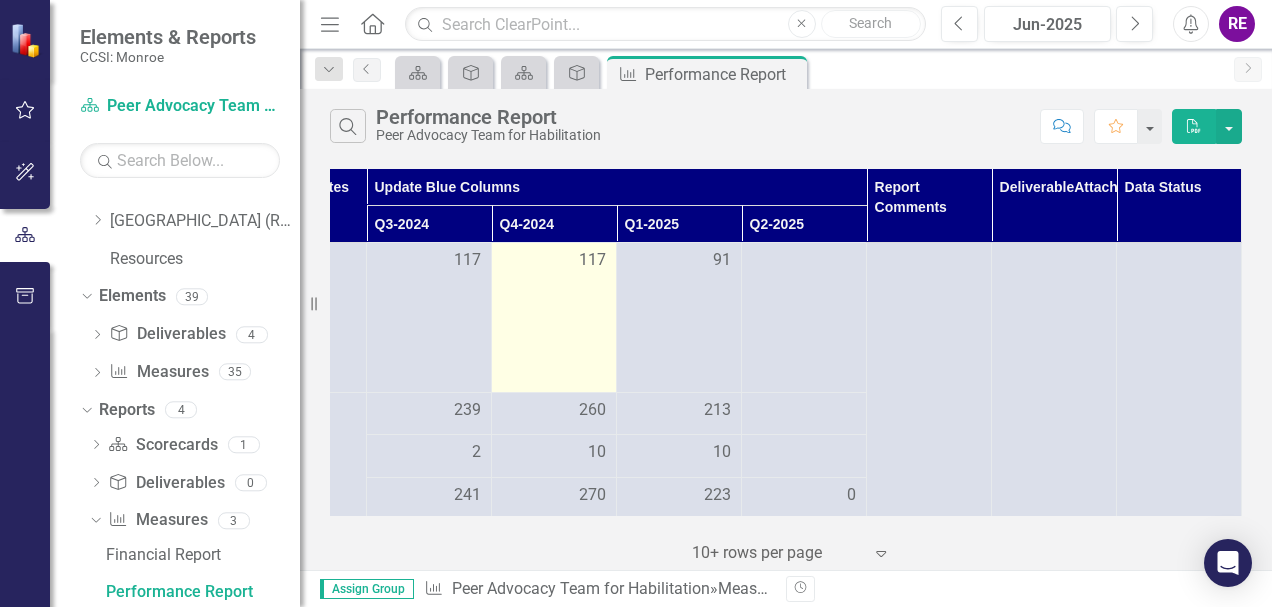 scroll, scrollTop: 0, scrollLeft: 476, axis: horizontal 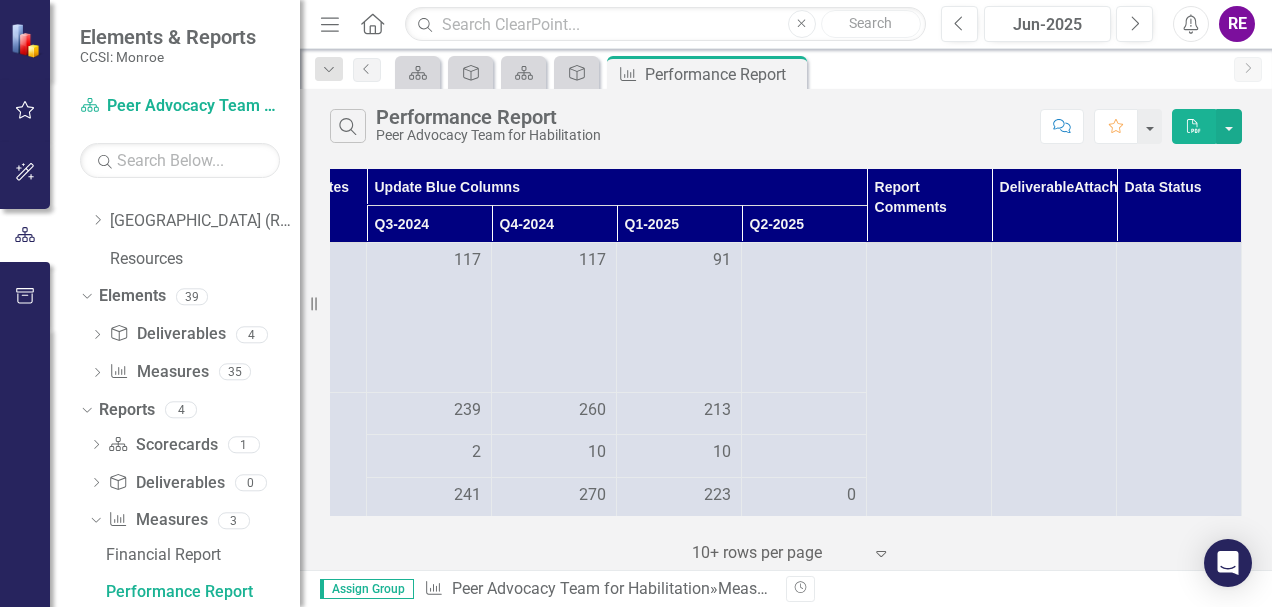 click on "Q2-2025" at bounding box center [804, 224] 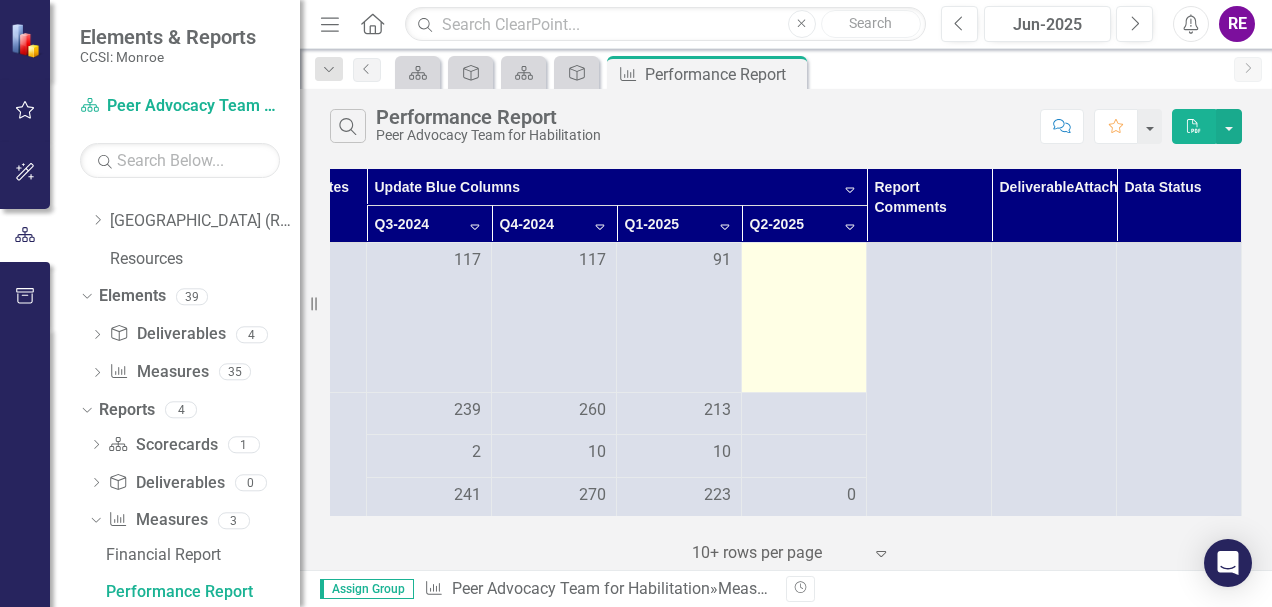 drag, startPoint x: 789, startPoint y: 228, endPoint x: 754, endPoint y: 292, distance: 72.94518 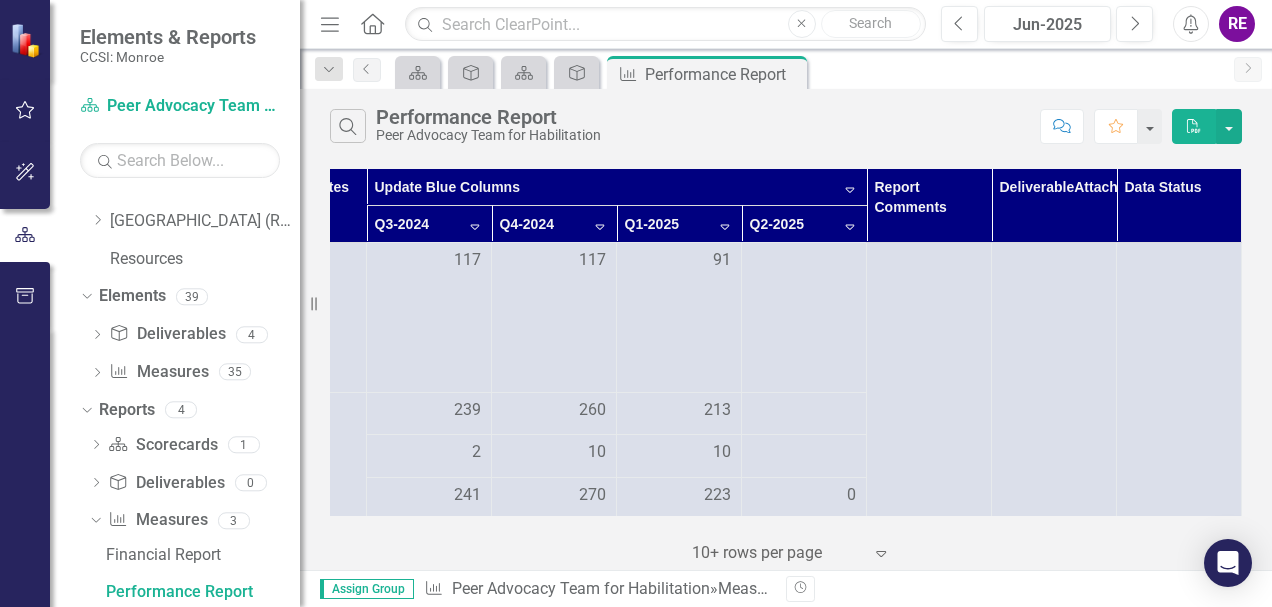 click on "Q2-2025 Sort Descending" at bounding box center (804, 224) 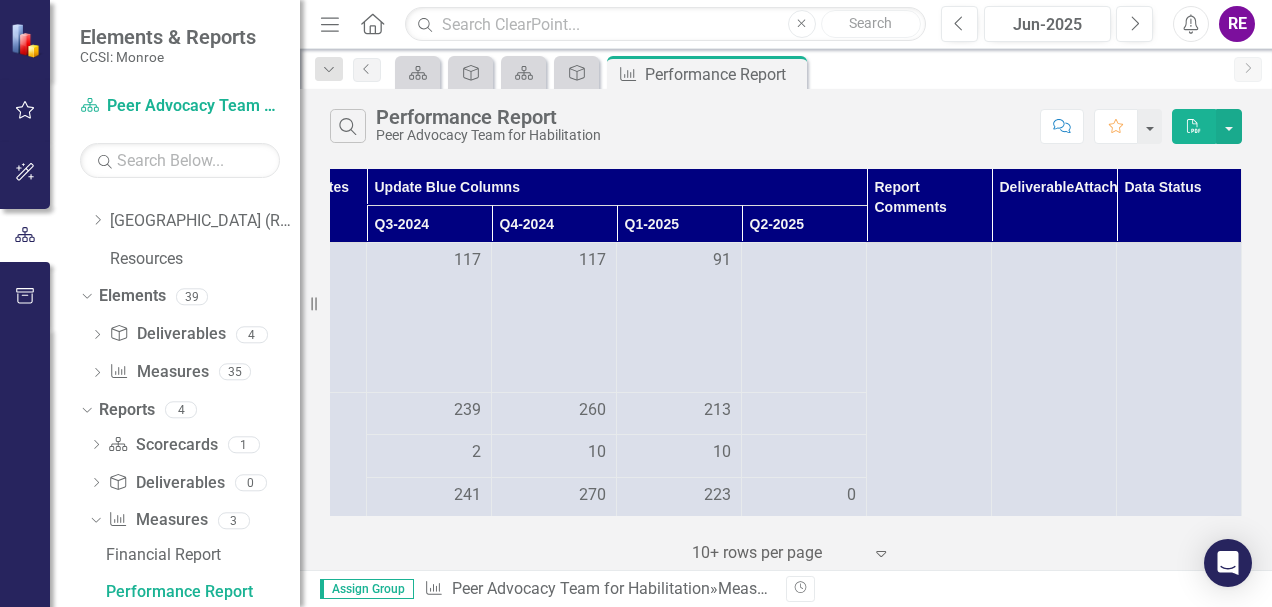 click on "Q2-2025" at bounding box center (804, 224) 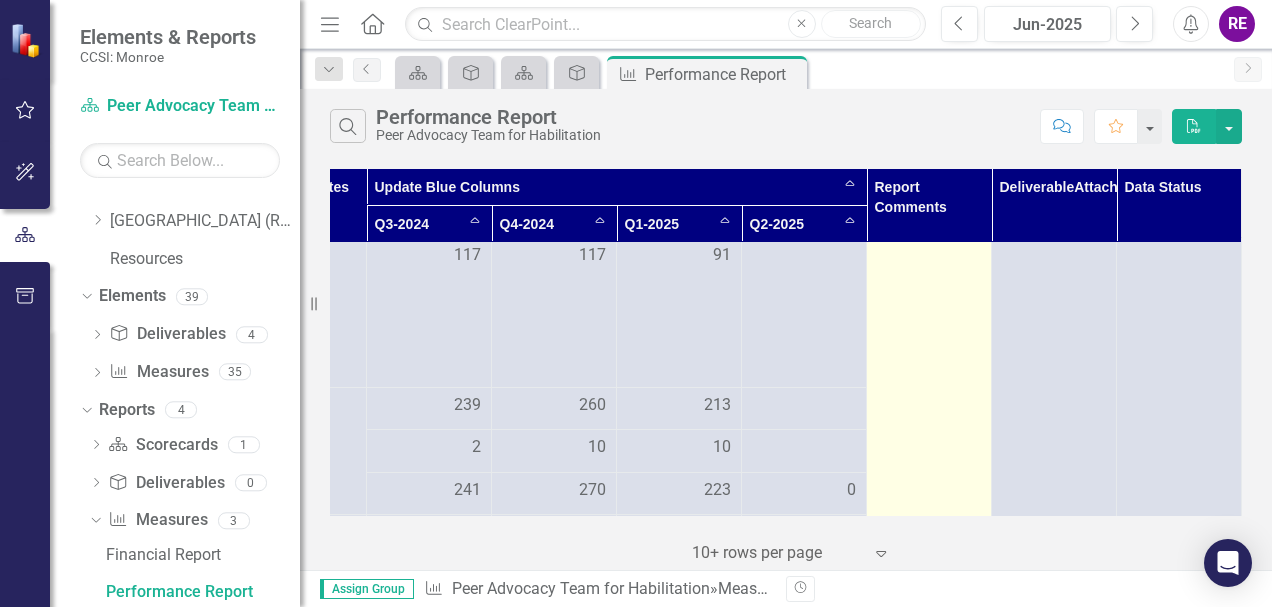 scroll, scrollTop: 0, scrollLeft: 476, axis: horizontal 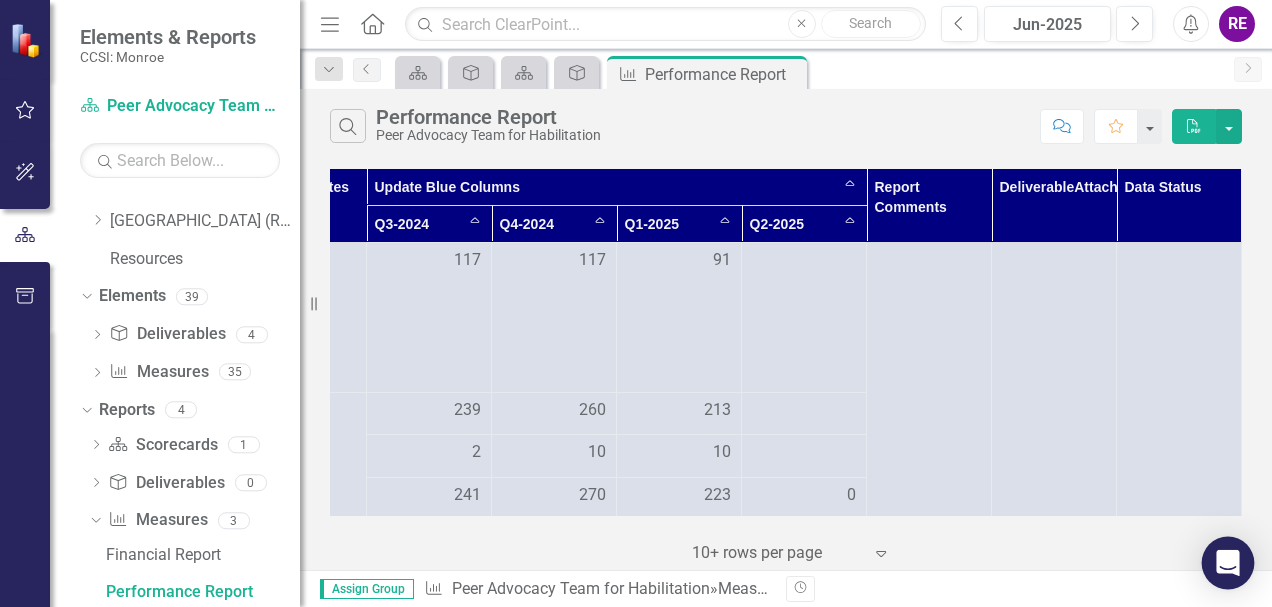 click 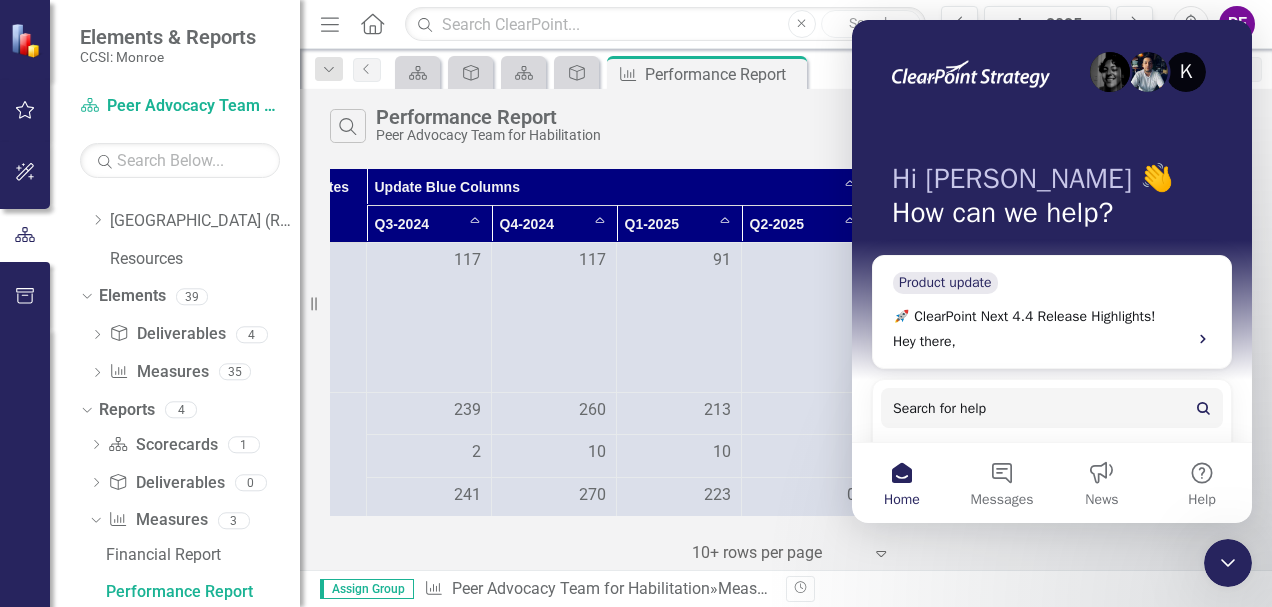 scroll, scrollTop: 0, scrollLeft: 0, axis: both 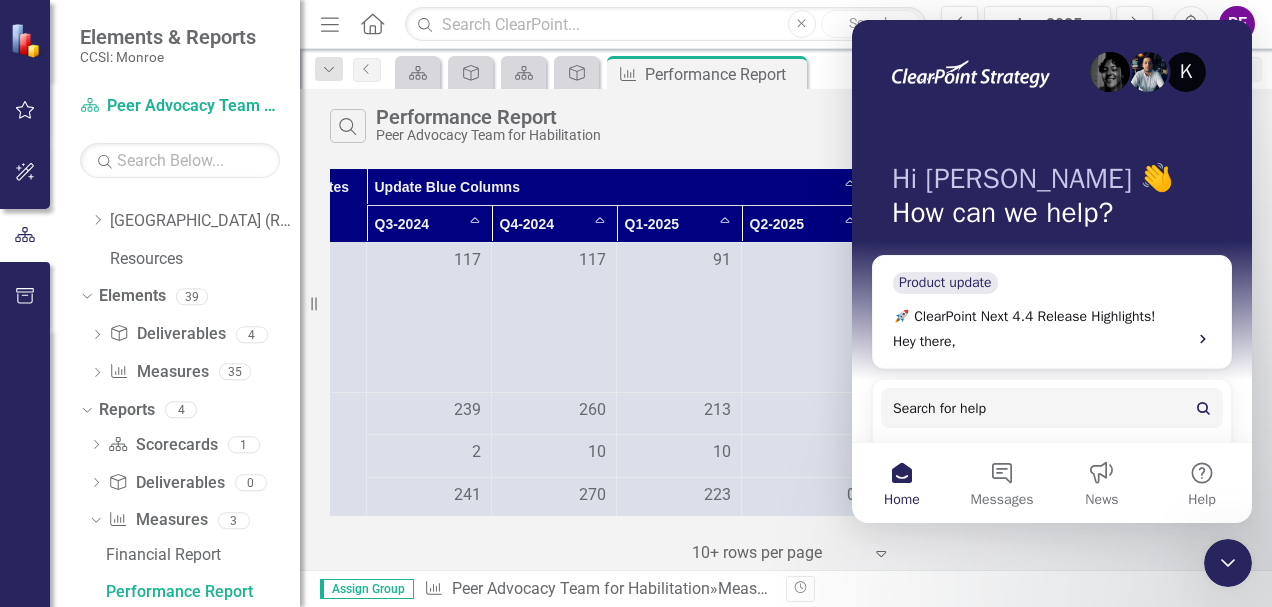 click 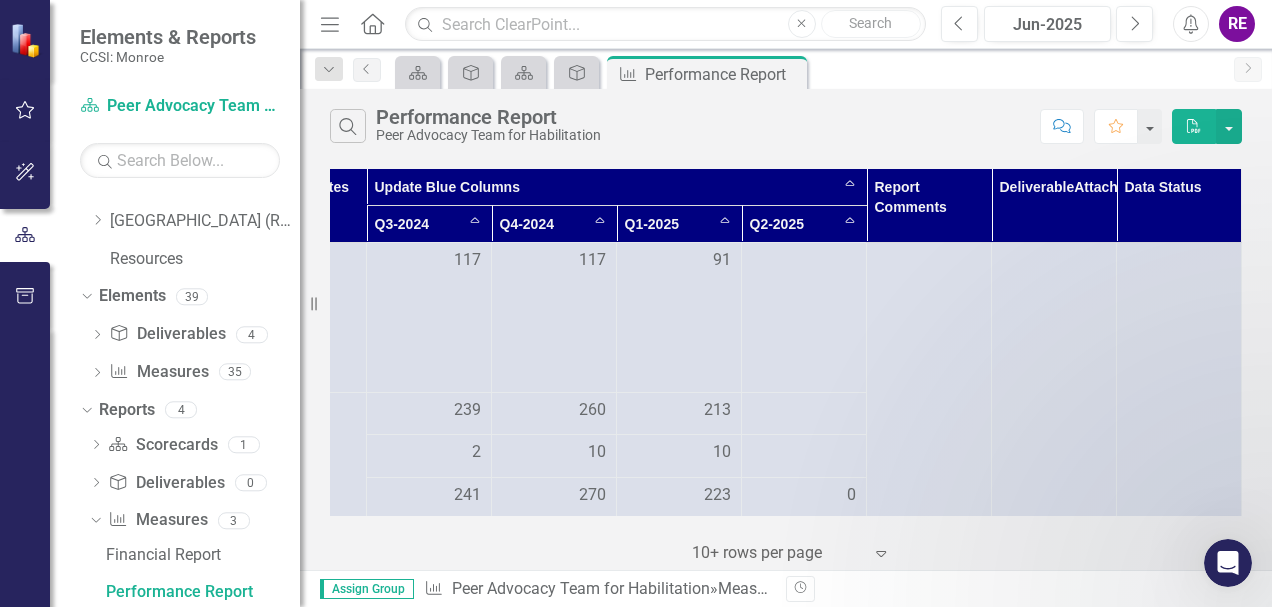 scroll, scrollTop: 0, scrollLeft: 0, axis: both 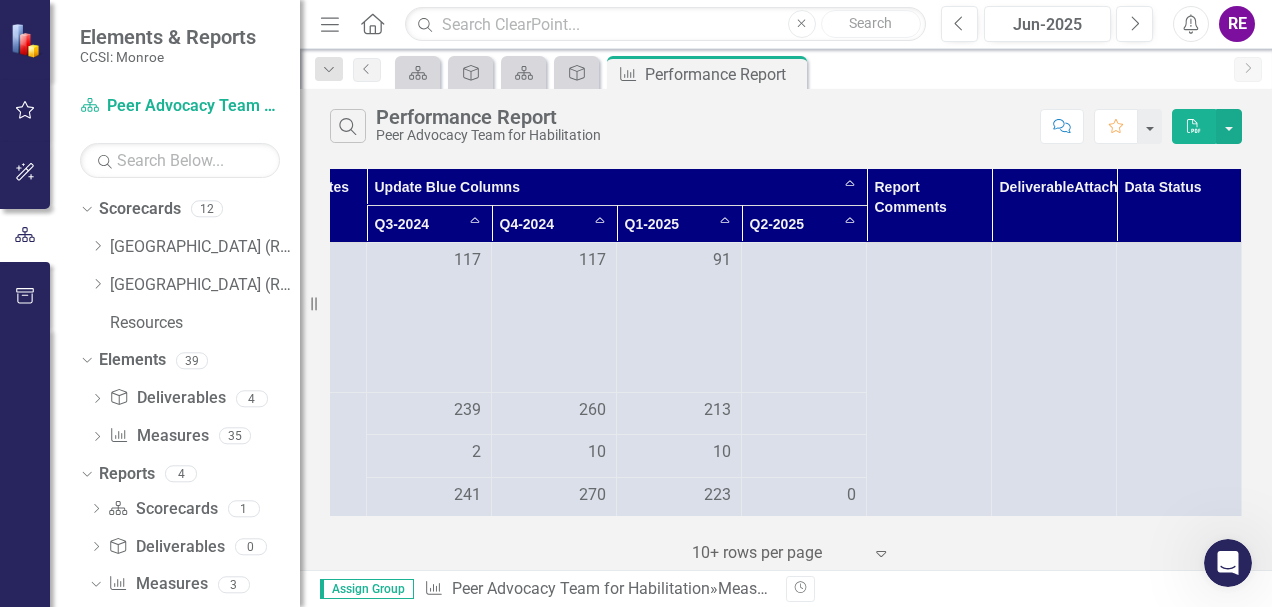 click at bounding box center (25, 467) 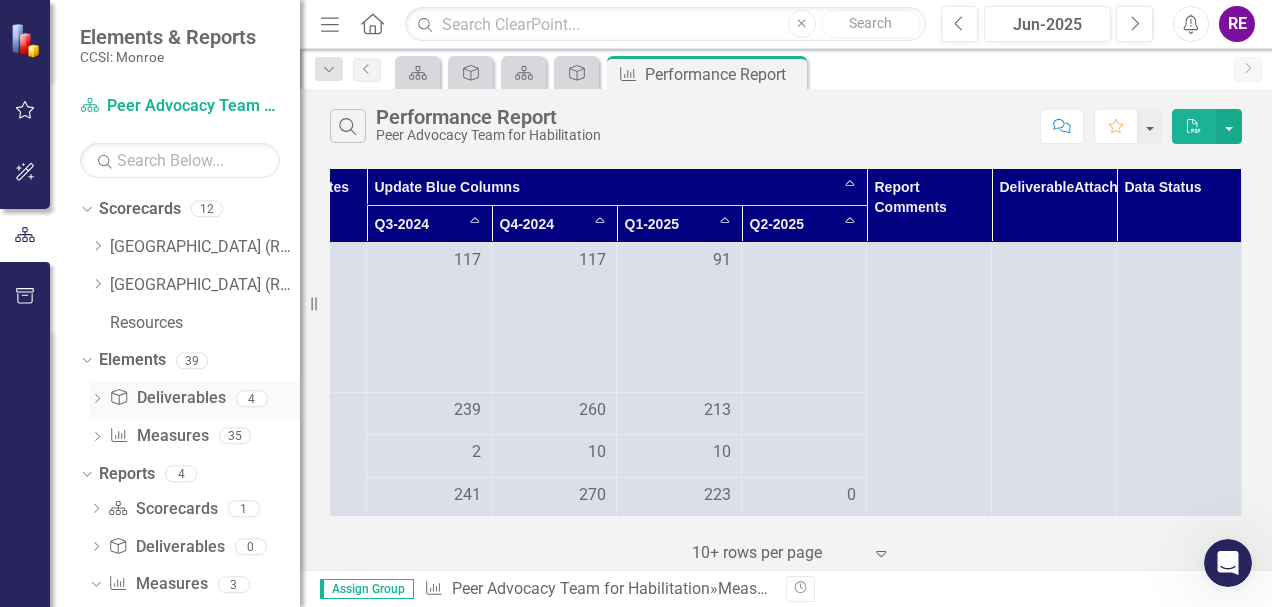 scroll, scrollTop: 136, scrollLeft: 0, axis: vertical 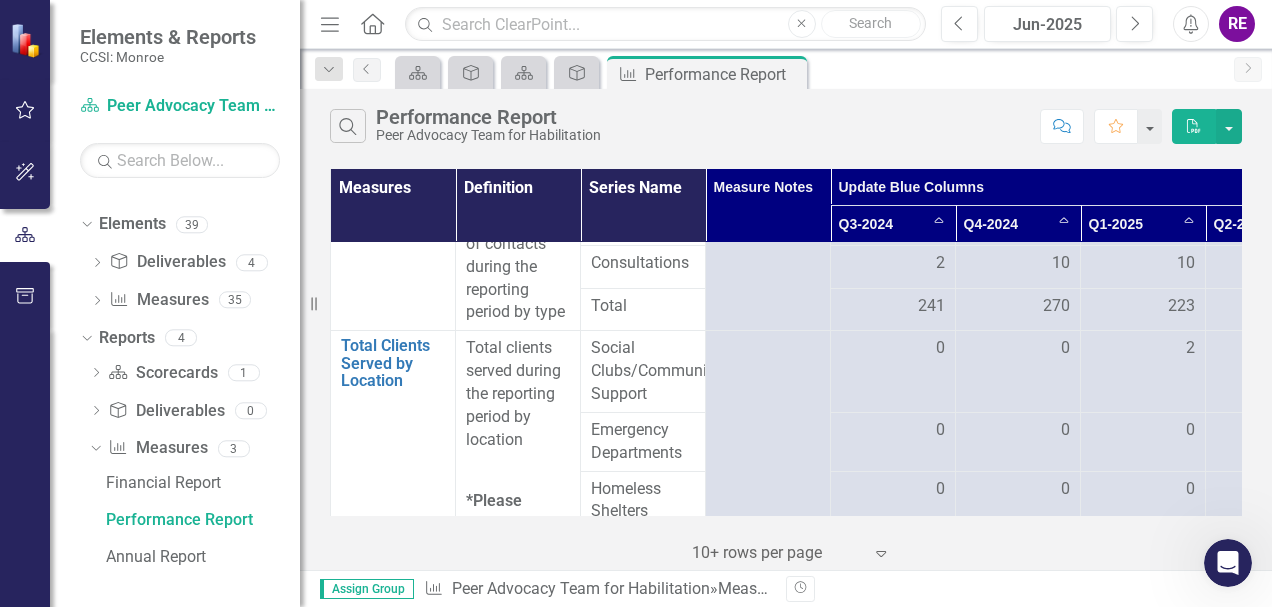 click on "Menu" 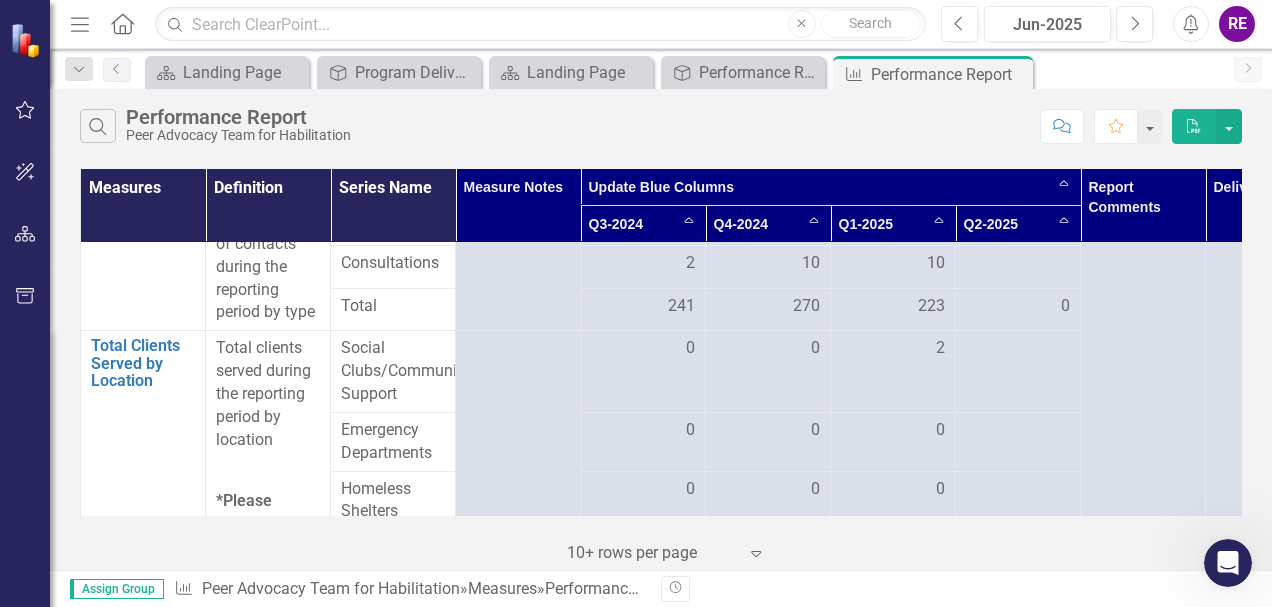 click on "Menu" at bounding box center [80, 24] 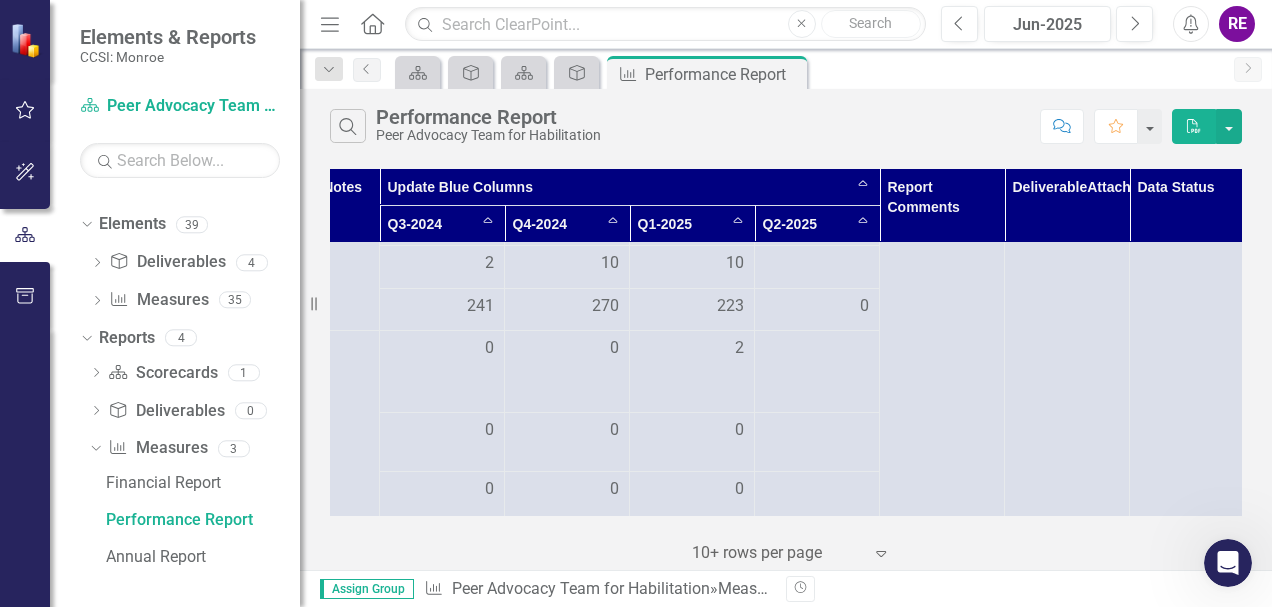 scroll, scrollTop: 189, scrollLeft: 478, axis: both 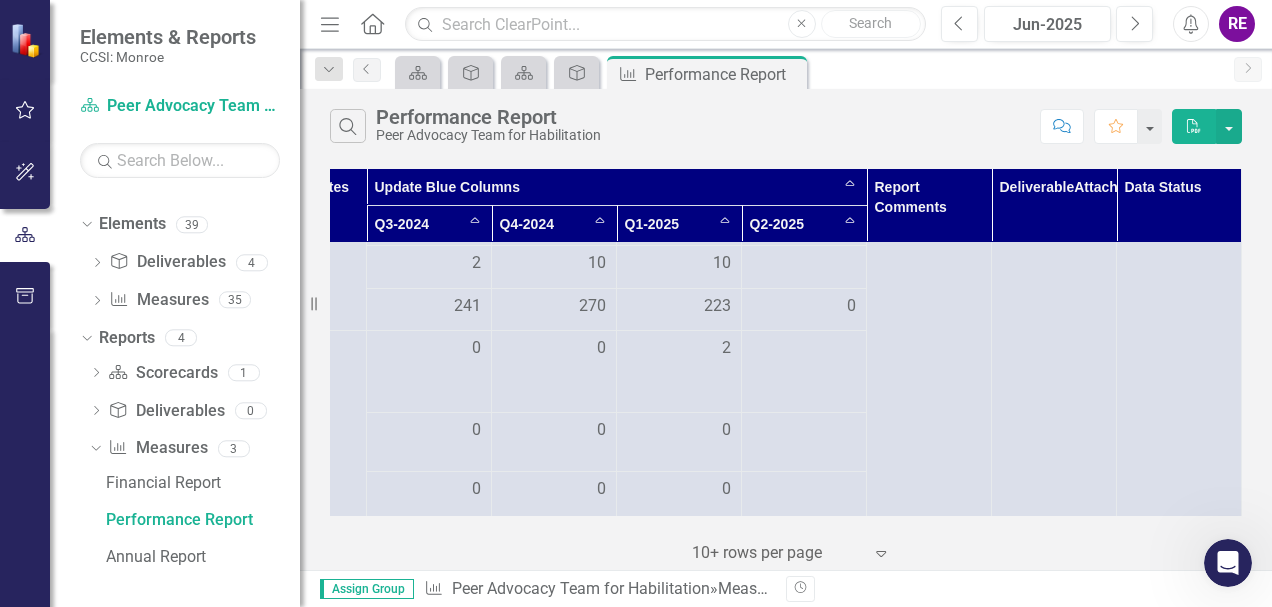 click on "Q2-2025 Sort Ascending" at bounding box center (804, 224) 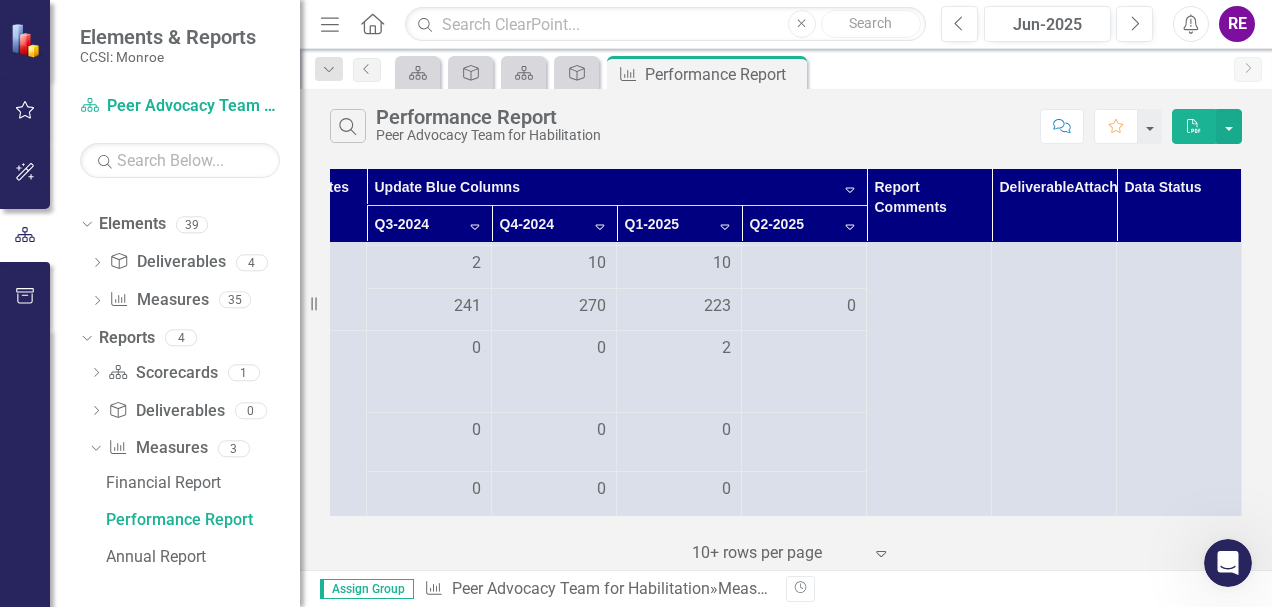 click on "Q2-2025 Sort Descending" at bounding box center [804, 224] 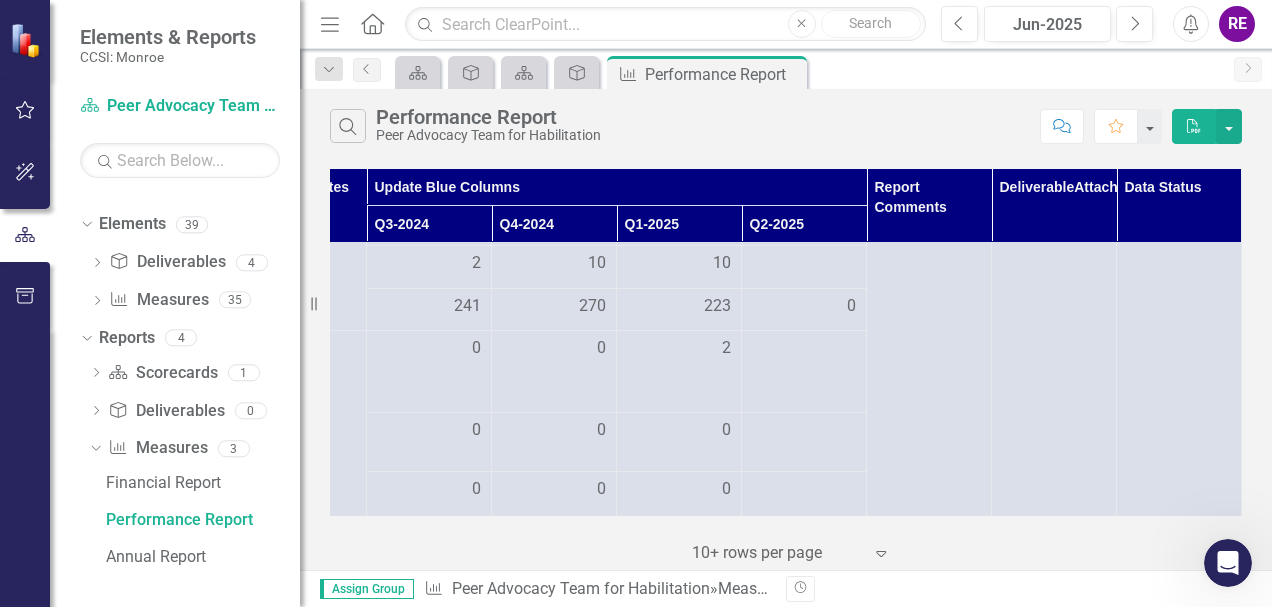 click on "Q2-2025" at bounding box center (804, 224) 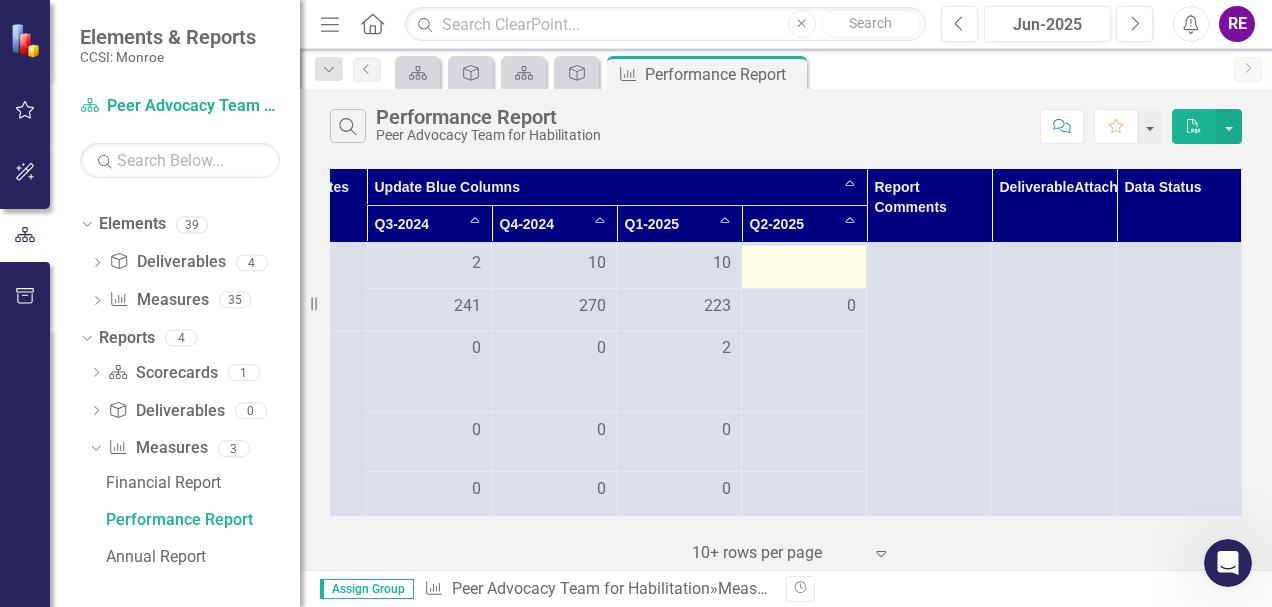 click at bounding box center [804, 264] 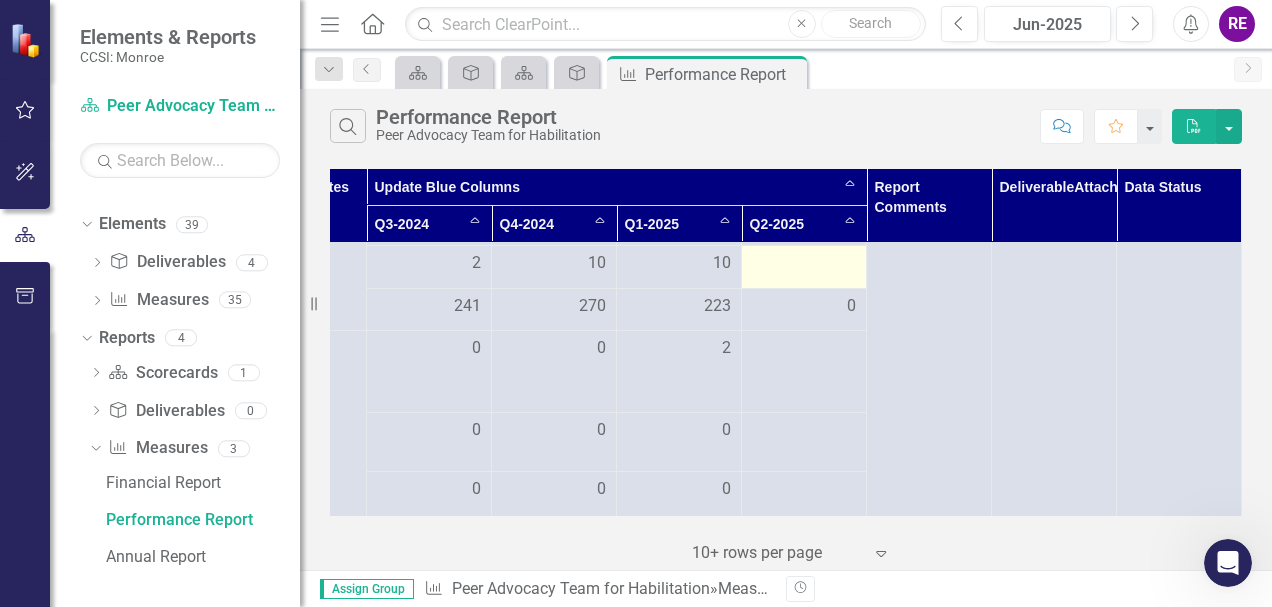 click at bounding box center [804, 264] 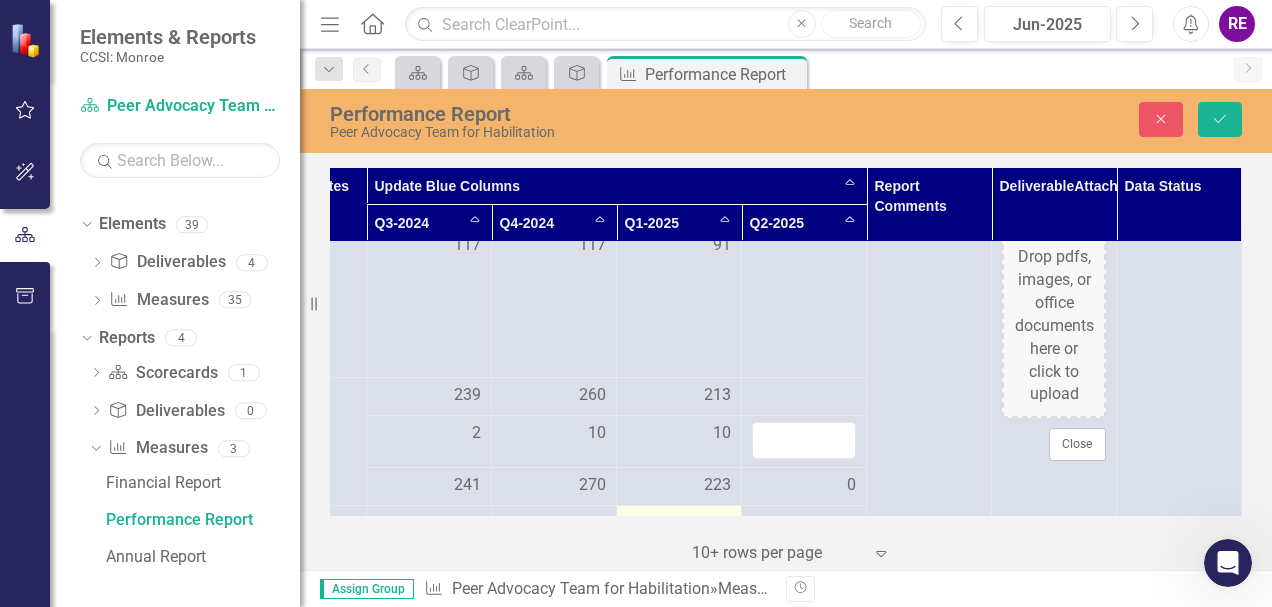 scroll, scrollTop: 0, scrollLeft: 478, axis: horizontal 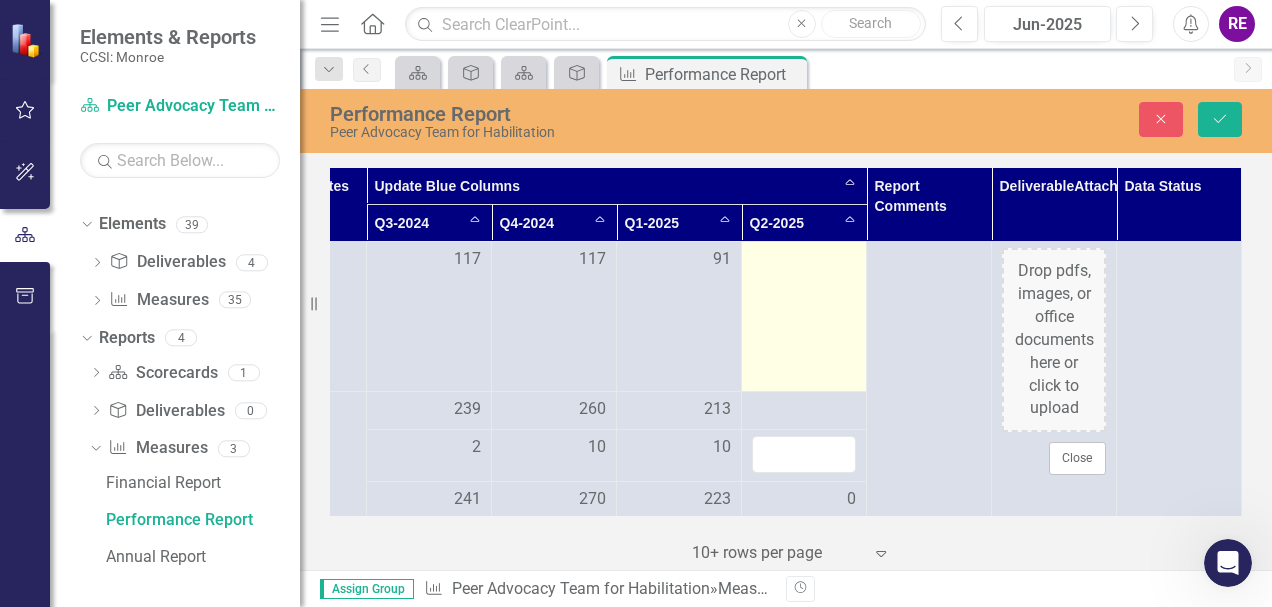 click at bounding box center (804, 317) 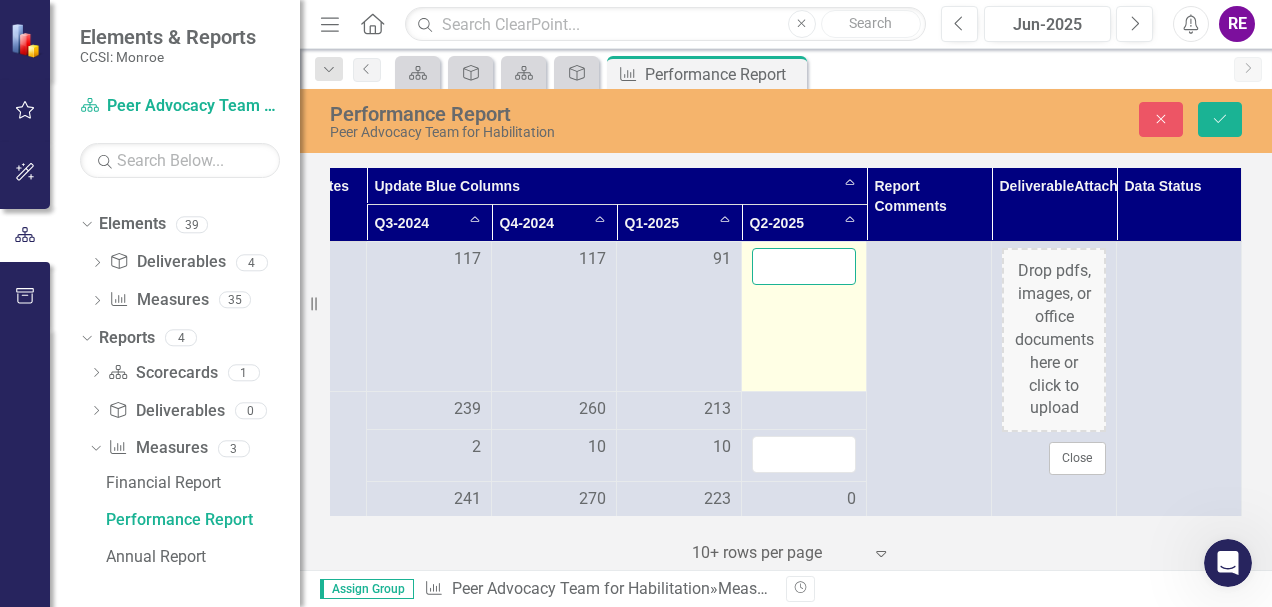 click at bounding box center (804, 266) 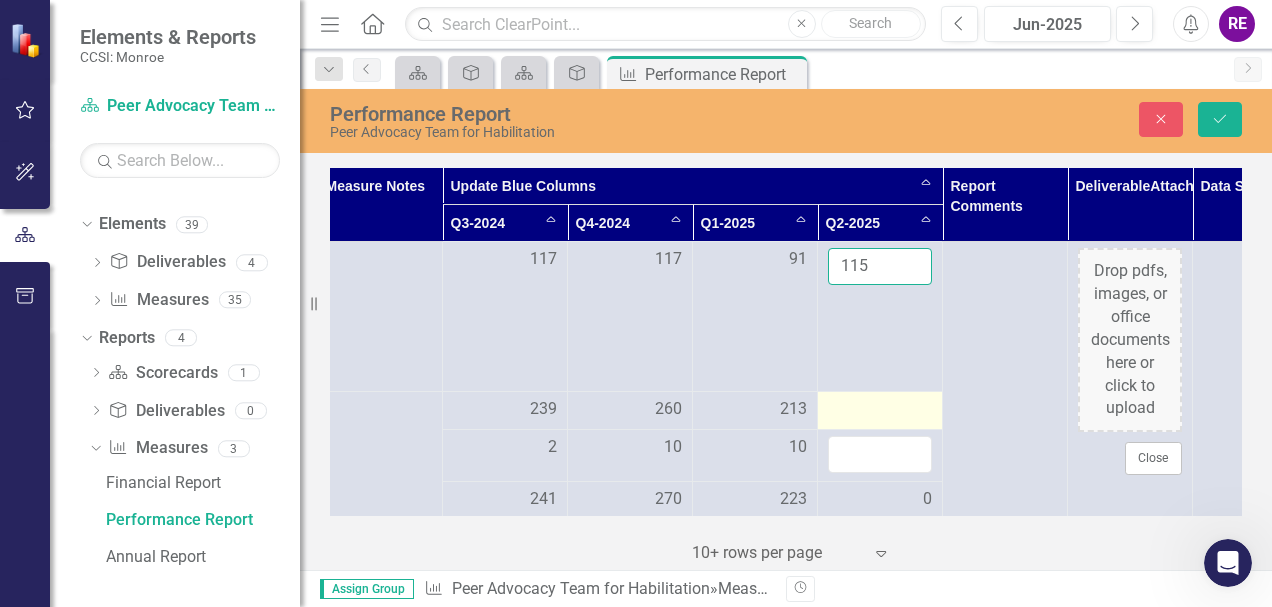 scroll, scrollTop: 0, scrollLeft: 434, axis: horizontal 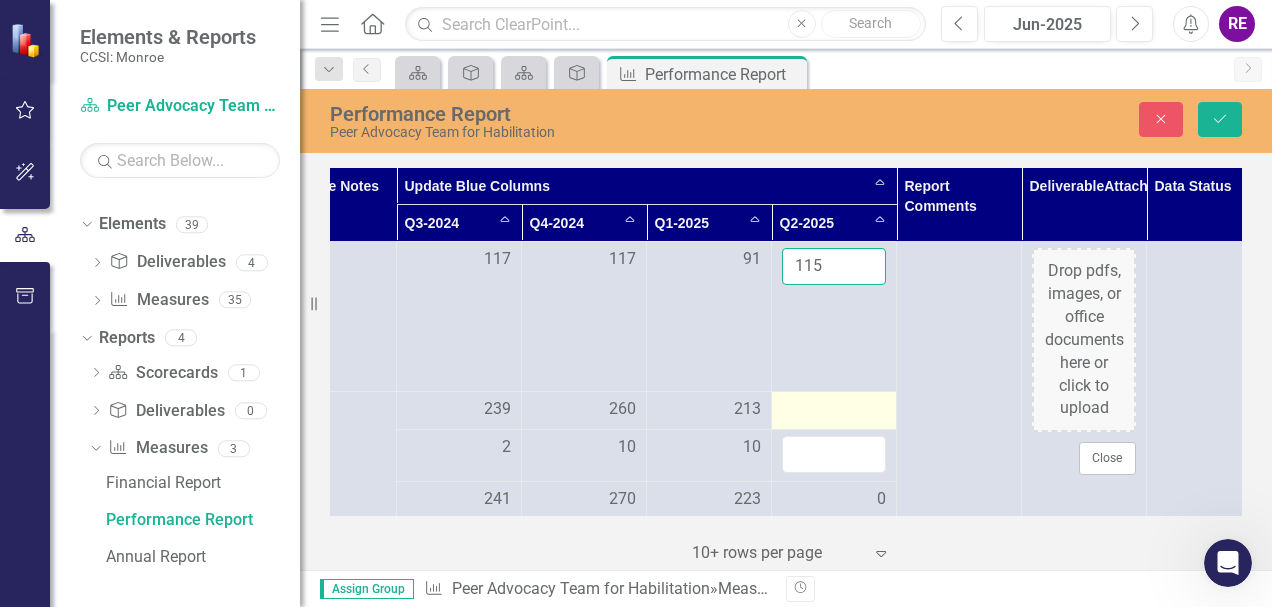 type on "115" 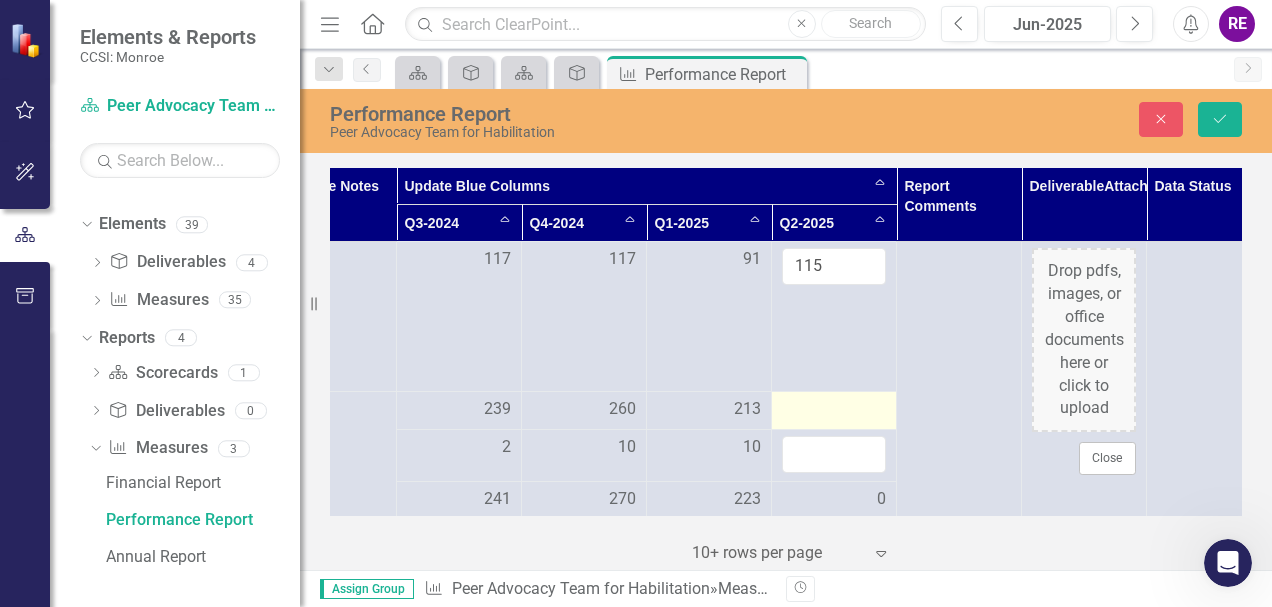 click at bounding box center [834, 410] 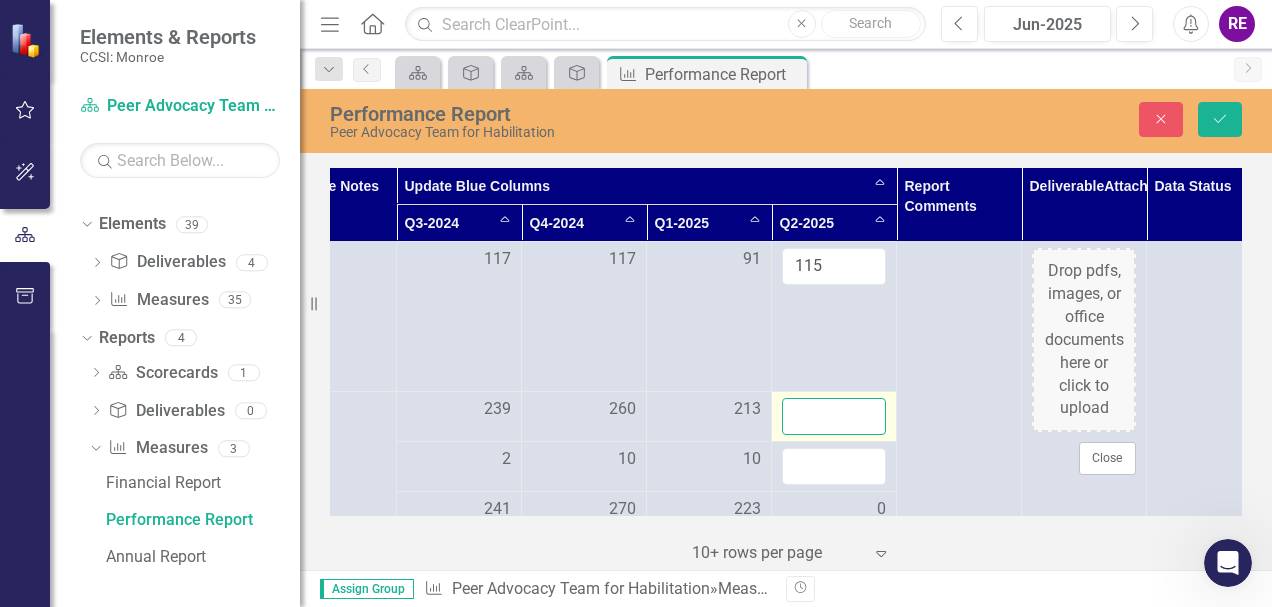 click at bounding box center (834, 416) 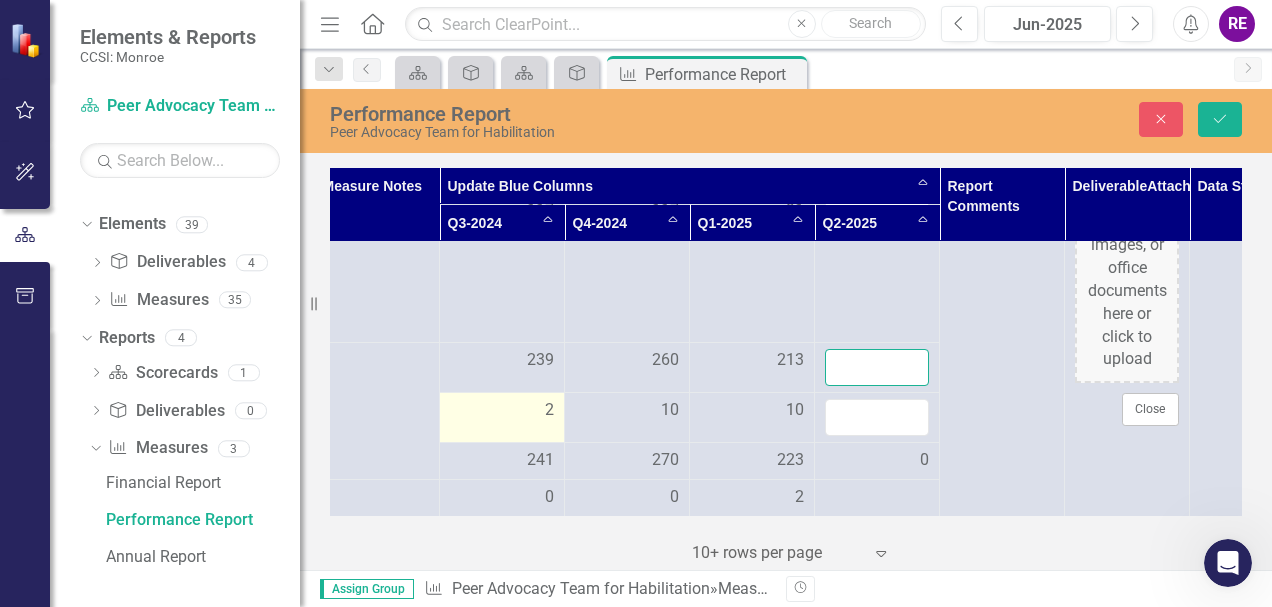 scroll, scrollTop: 83, scrollLeft: 391, axis: both 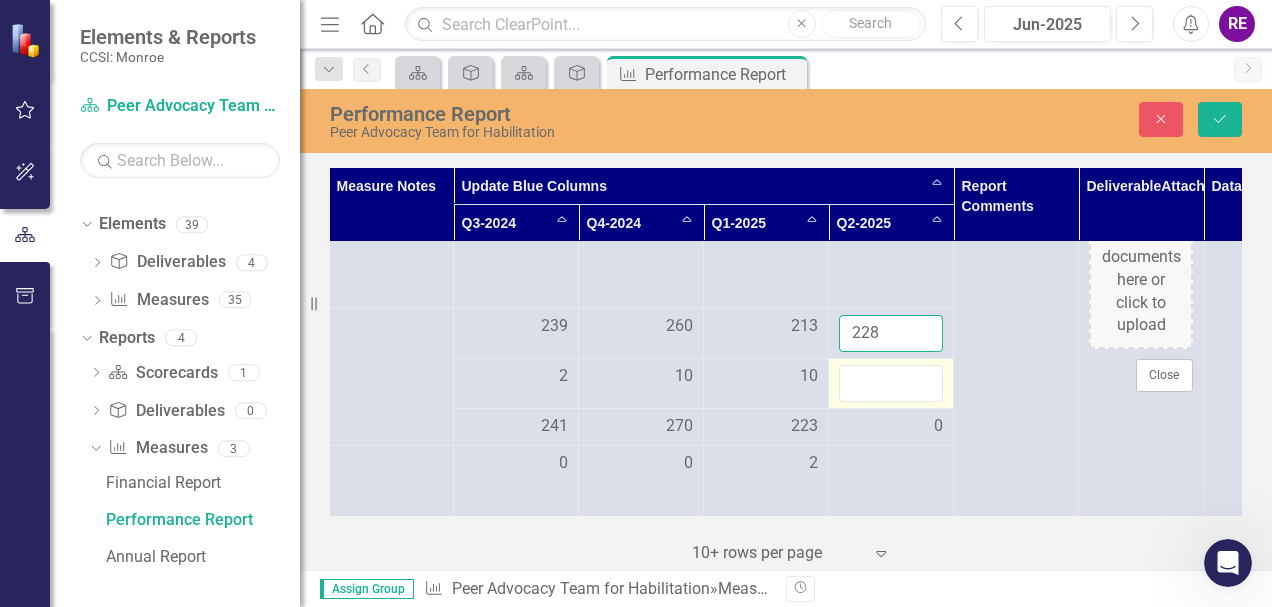 type on "228" 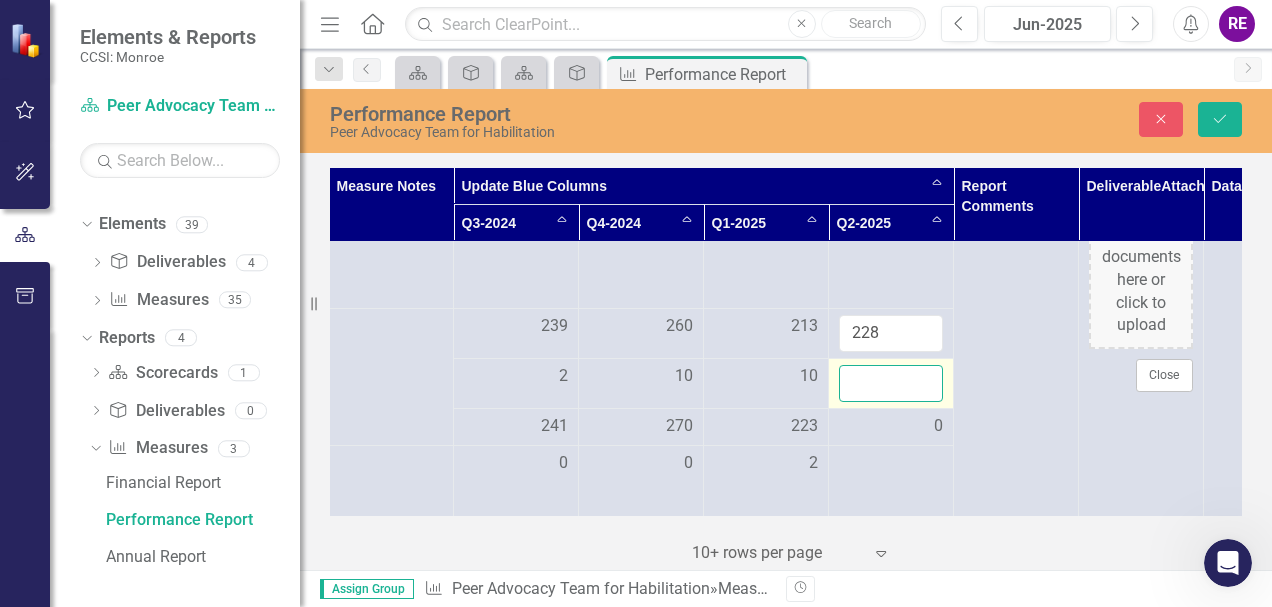click at bounding box center [891, 383] 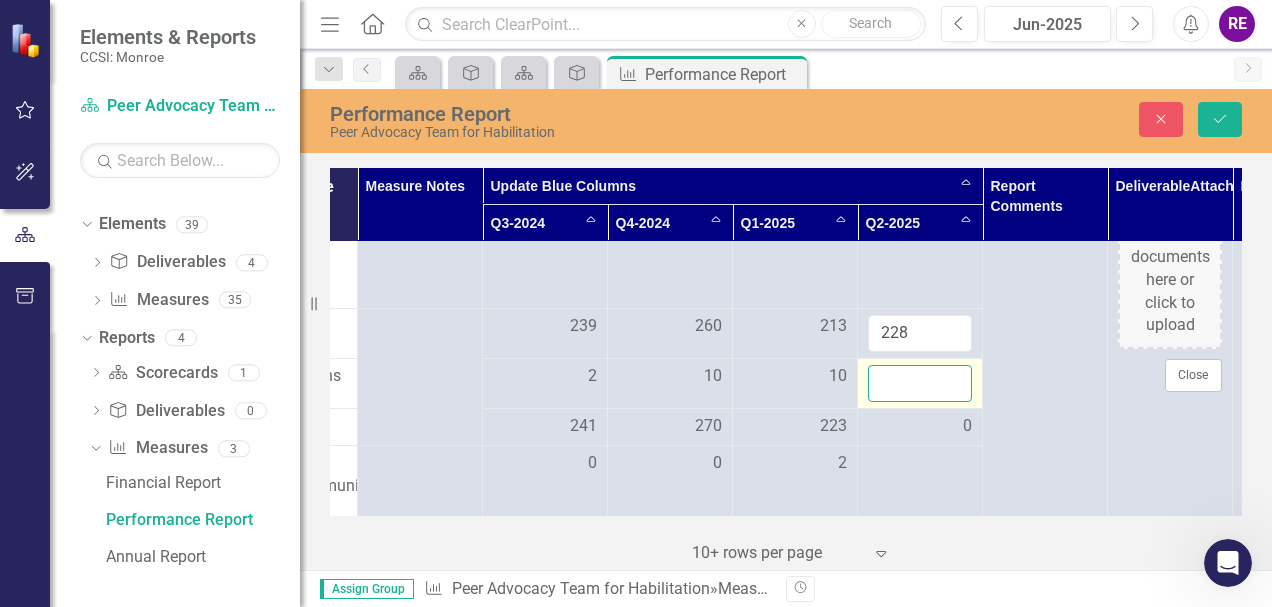 scroll, scrollTop: 83, scrollLeft: 349, axis: both 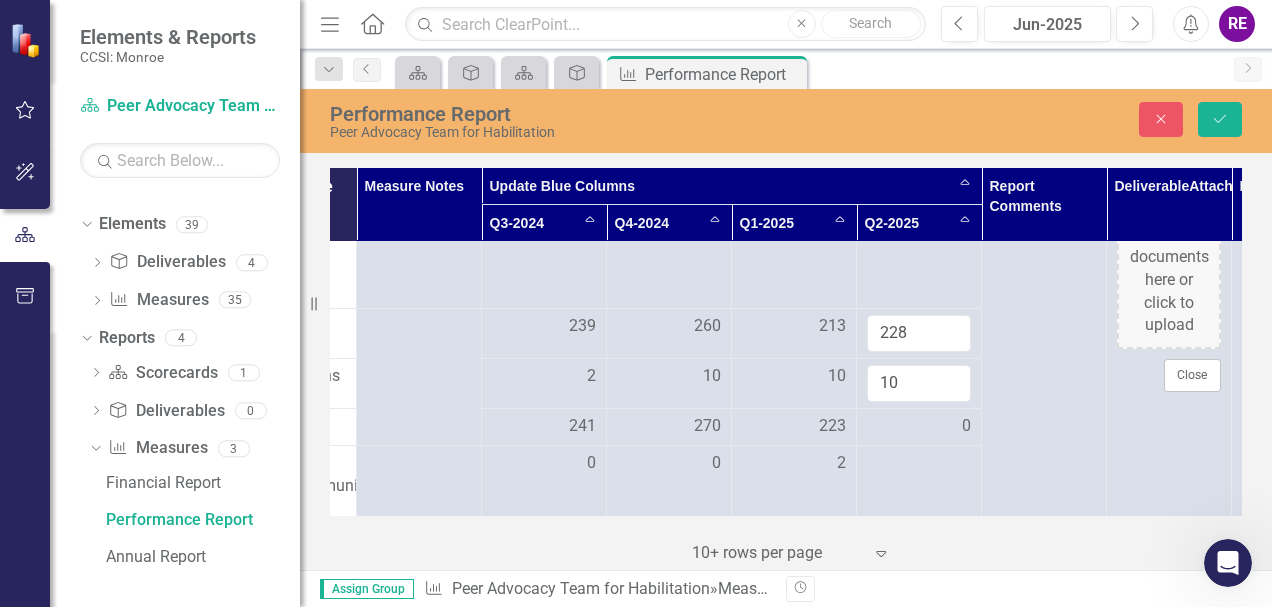 click on "0" at bounding box center [919, 426] 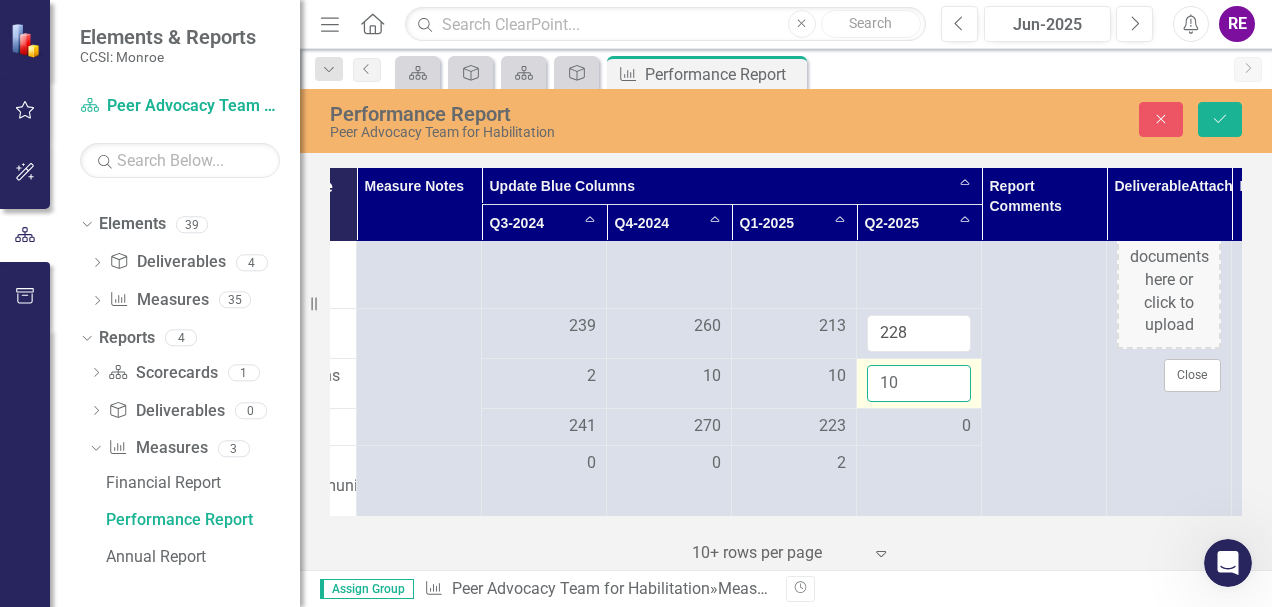 click on "10" at bounding box center [919, 383] 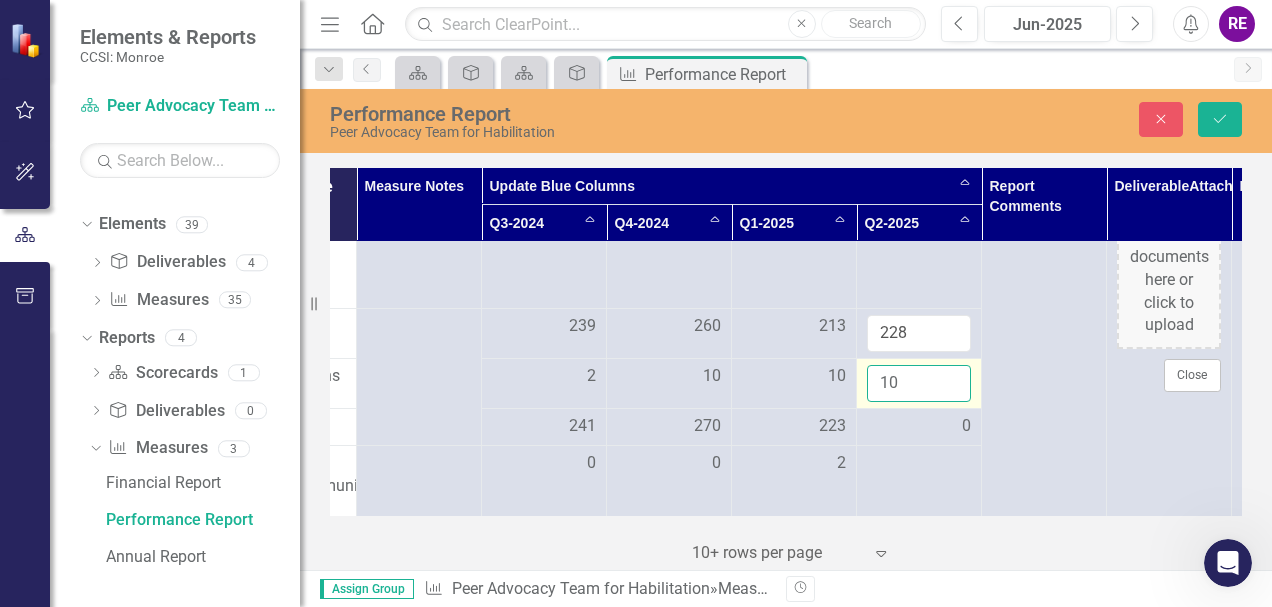 type on "1" 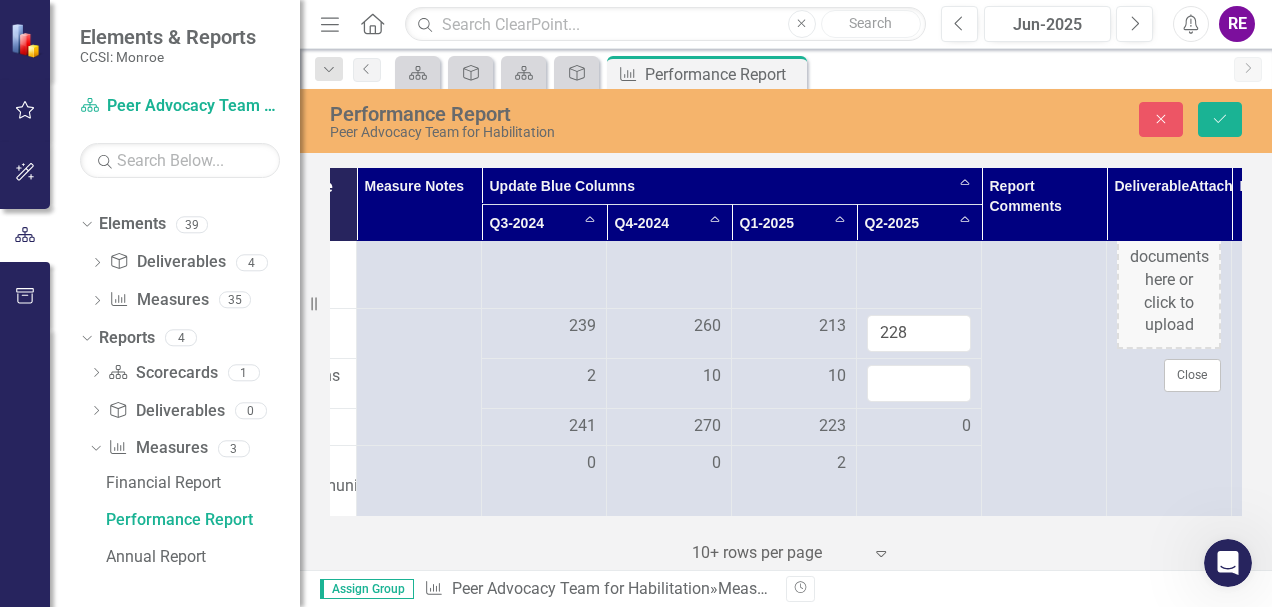 click on "0" at bounding box center (919, 426) 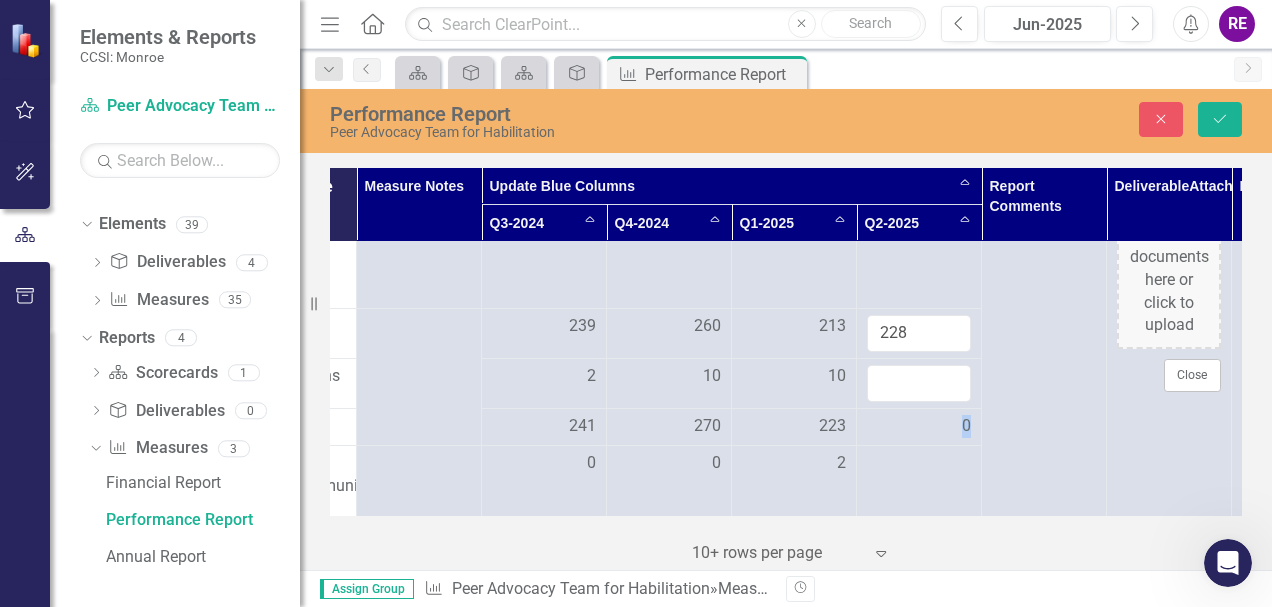click on "0" at bounding box center (919, 426) 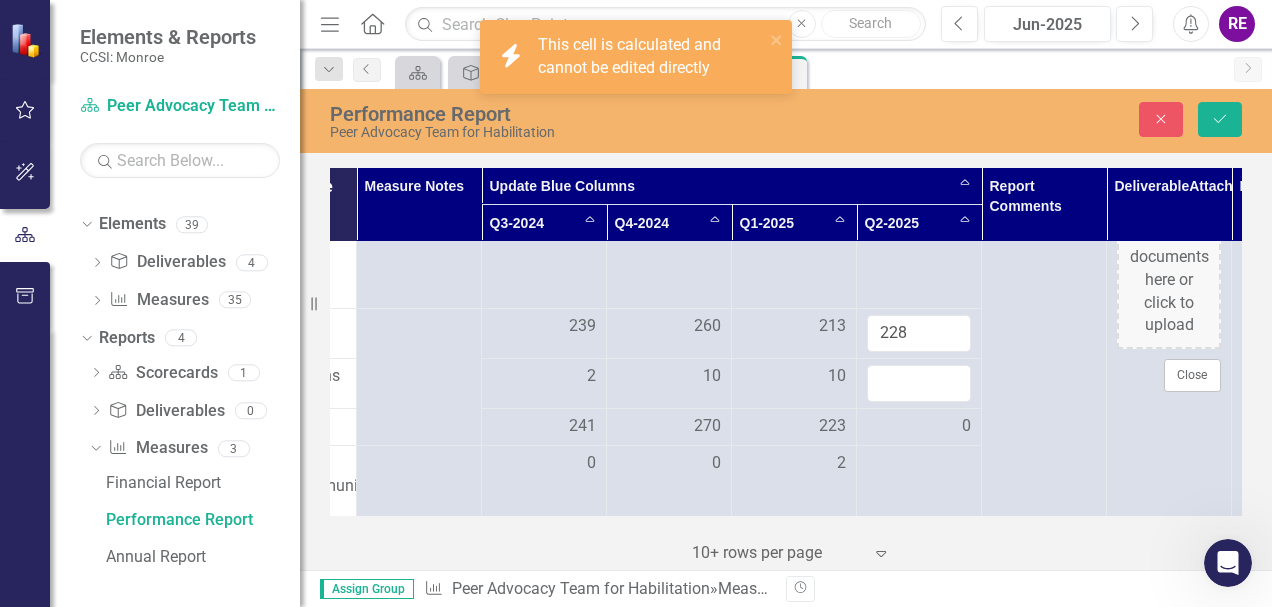 drag, startPoint x: 919, startPoint y: 415, endPoint x: 903, endPoint y: 424, distance: 18.35756 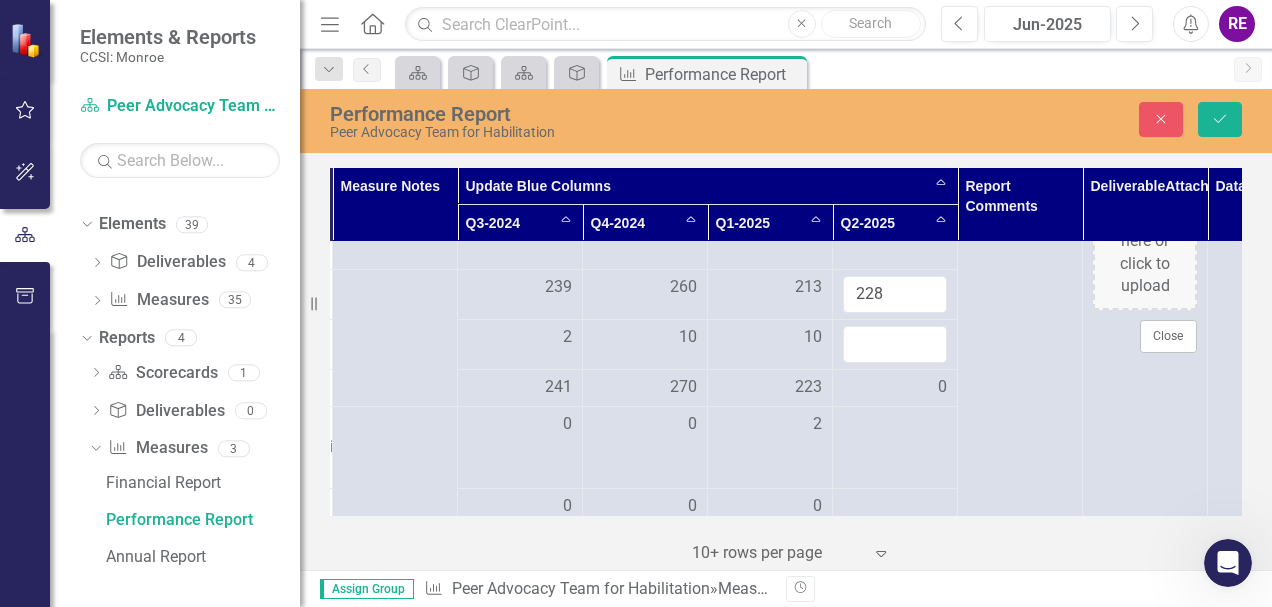 click on "0" at bounding box center [895, 387] 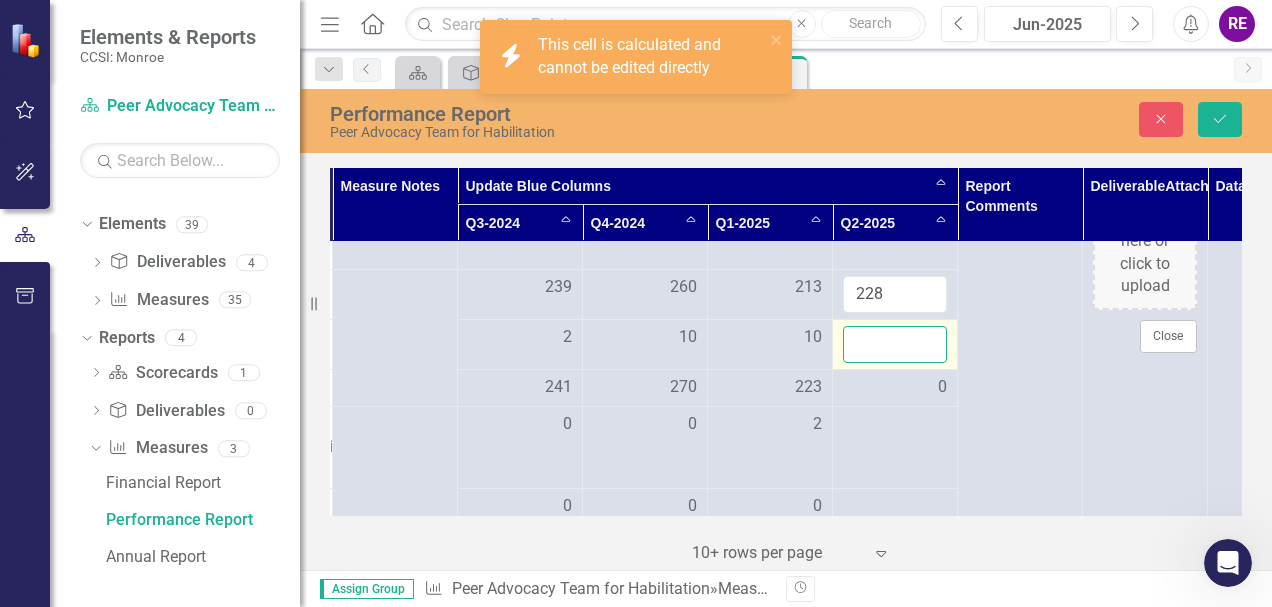 click at bounding box center [895, 344] 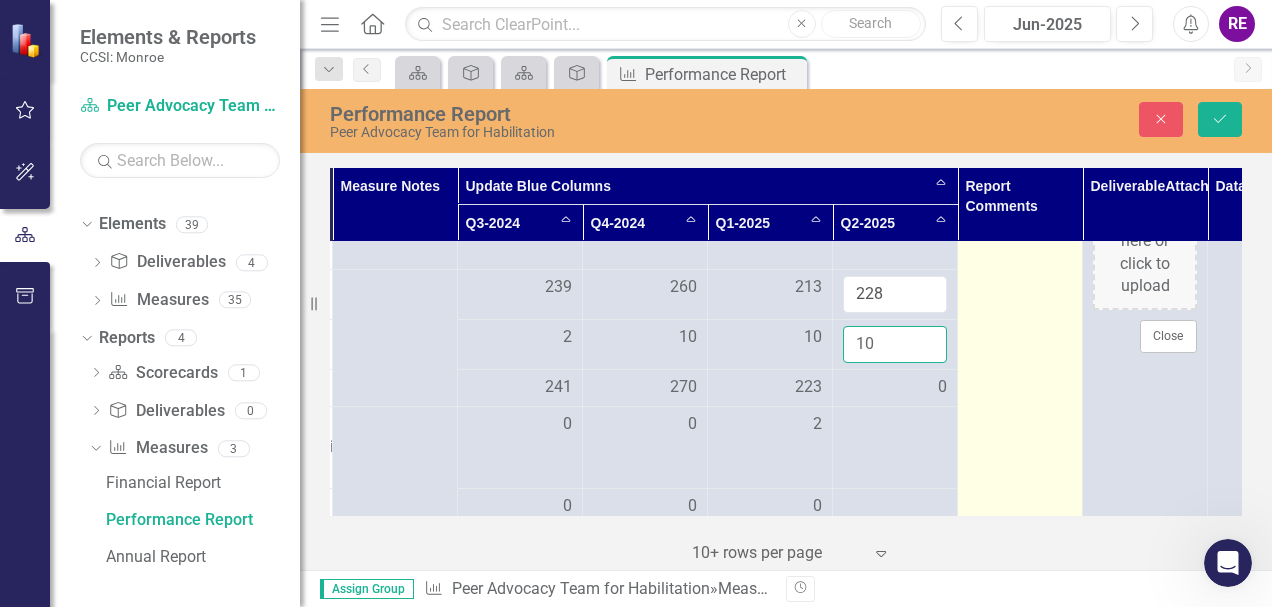 type on "10" 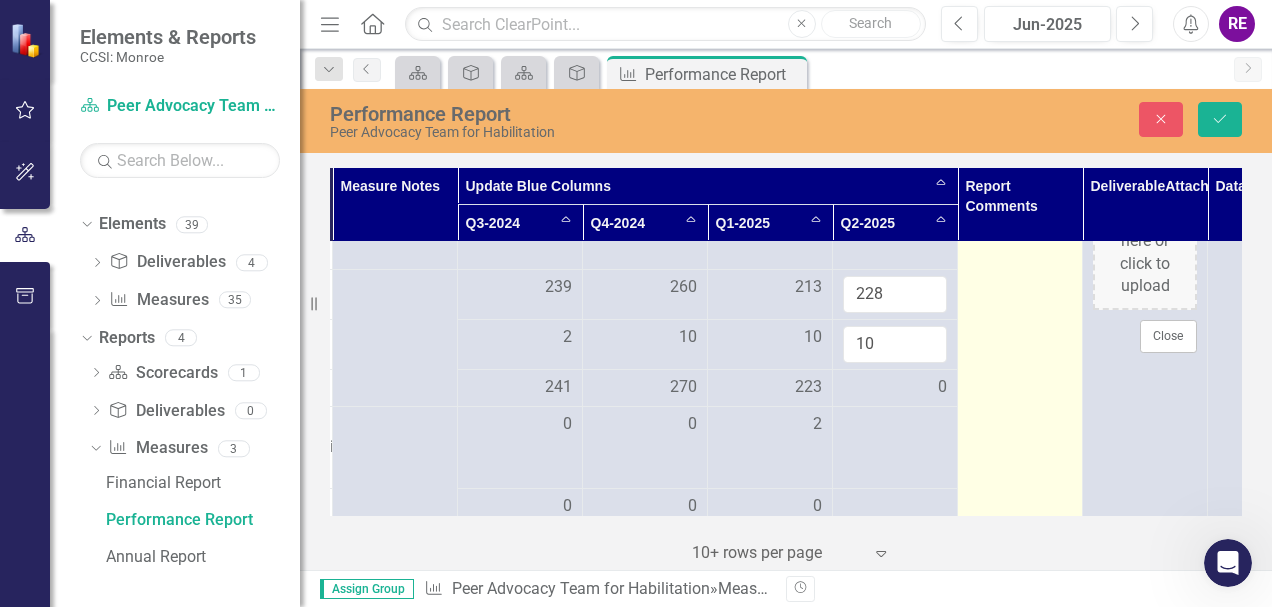 click at bounding box center (1020, 786) 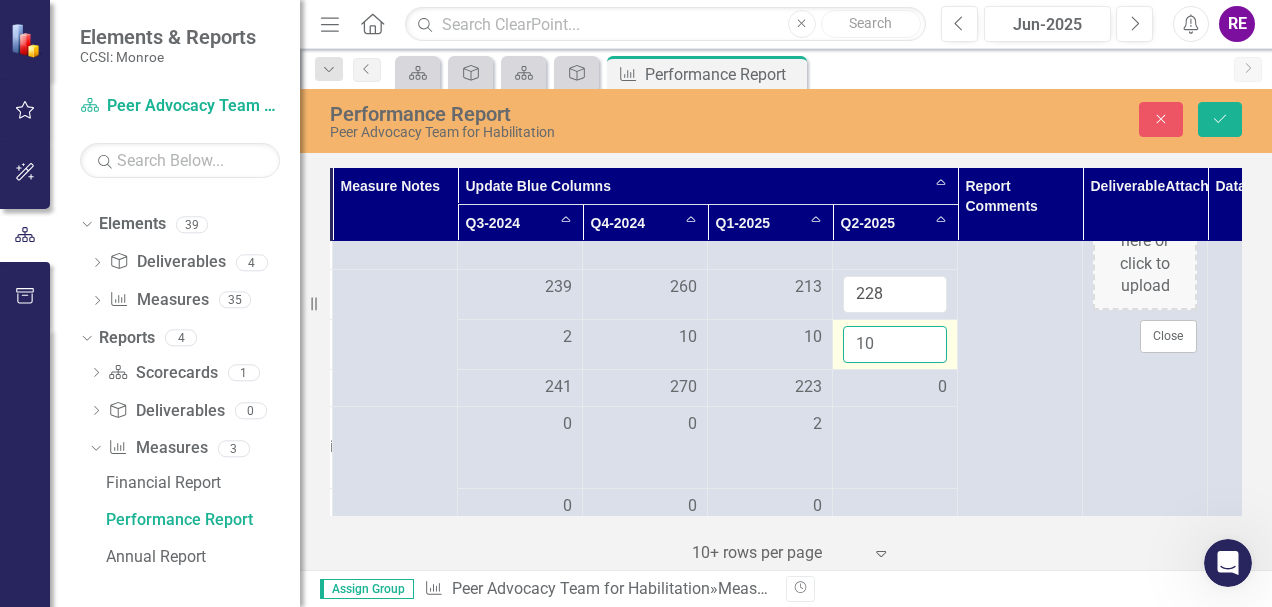 click on "10" at bounding box center [895, 344] 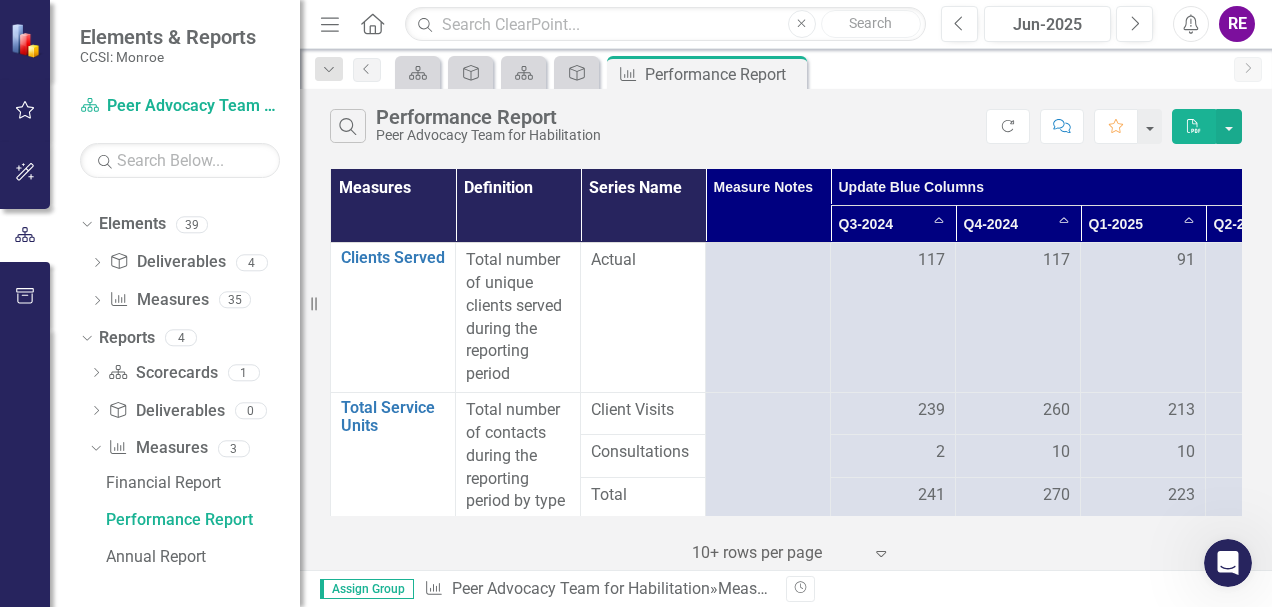 scroll, scrollTop: 124, scrollLeft: 478, axis: both 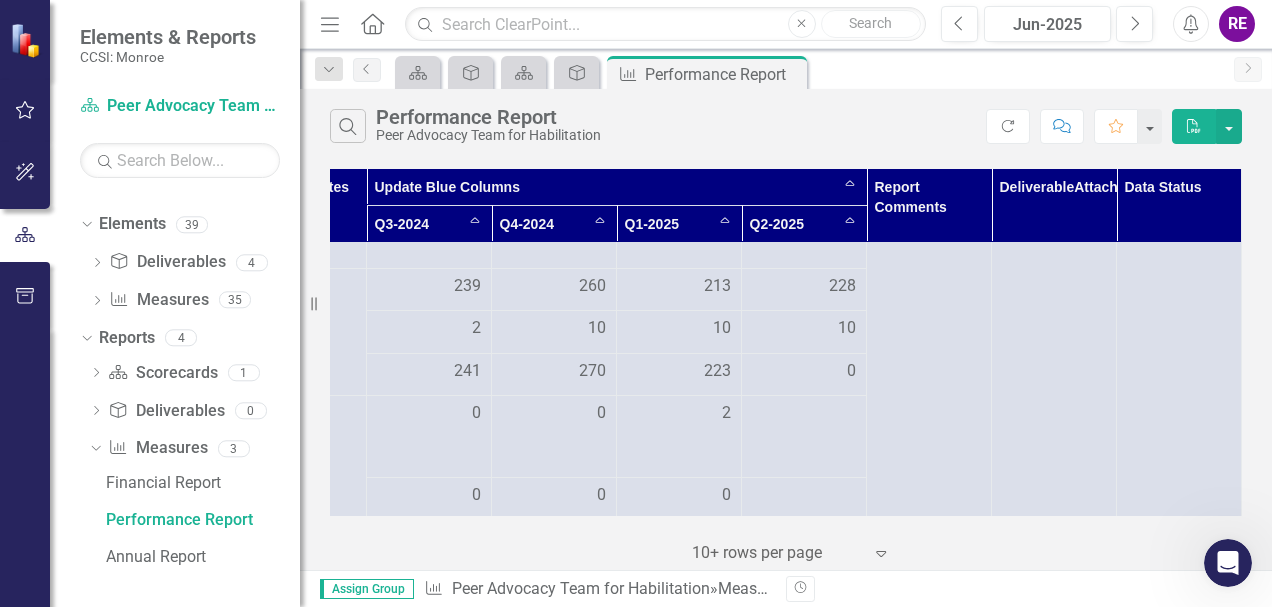 click on "0" at bounding box center (804, 371) 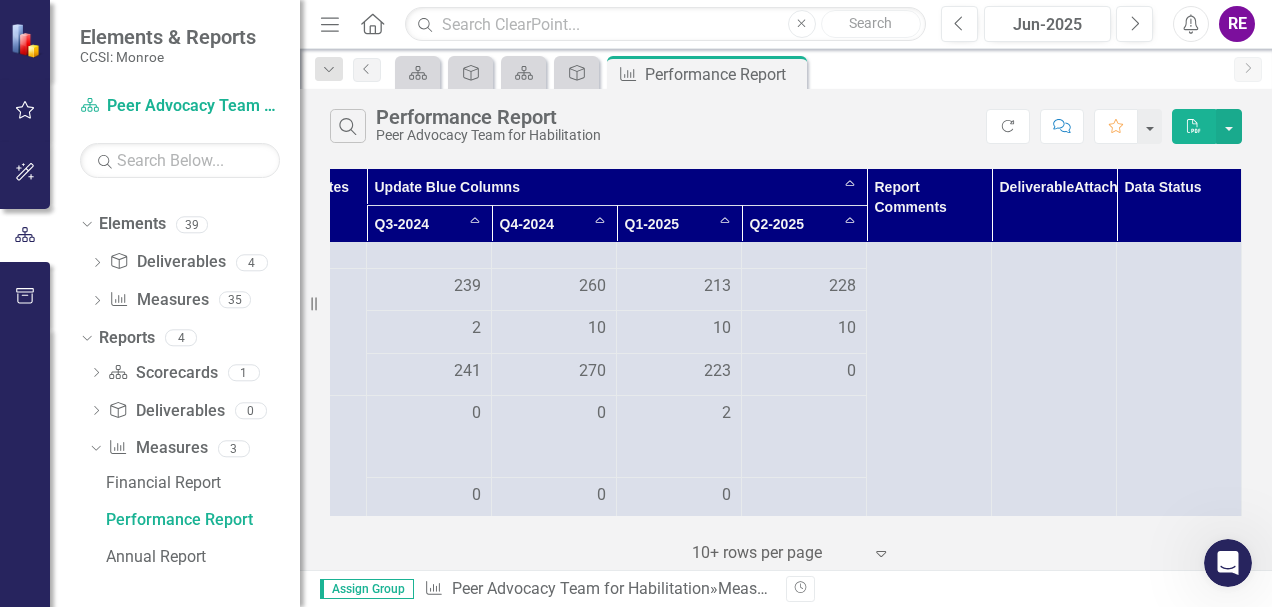 click on "0" at bounding box center [804, 371] 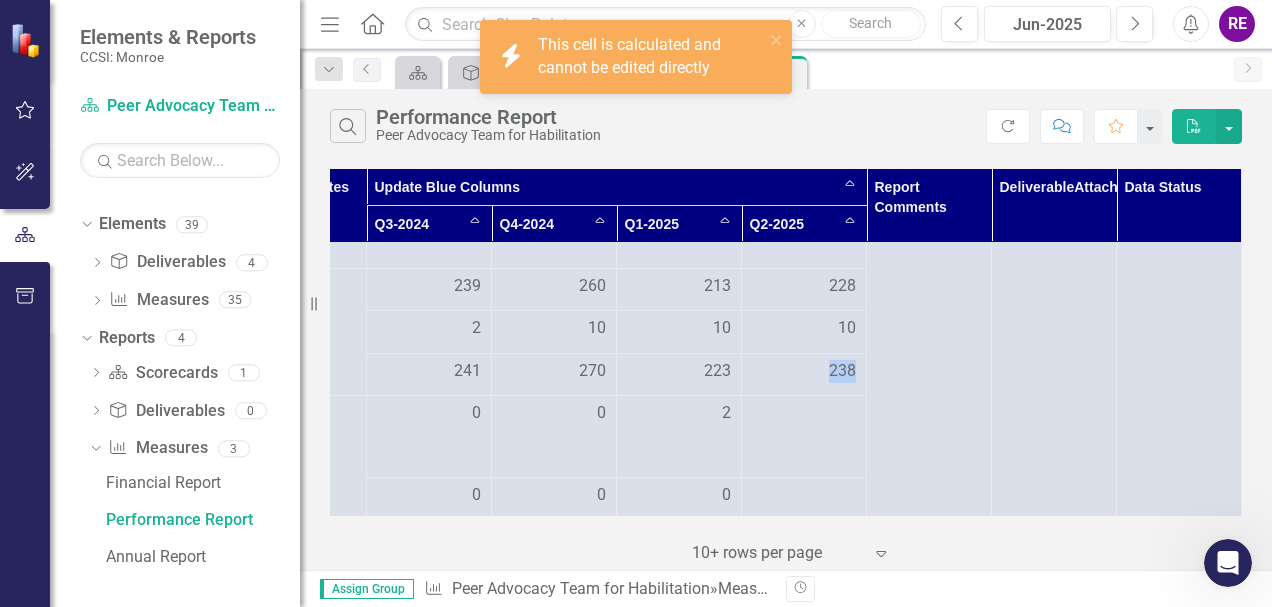 click on "238" at bounding box center (804, 371) 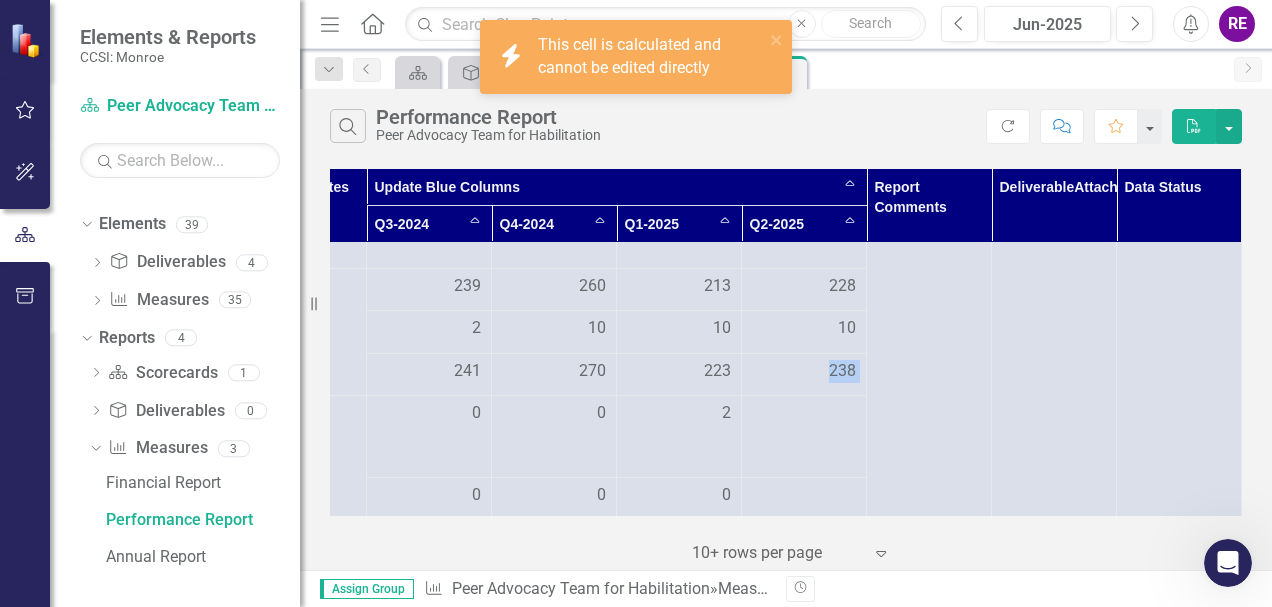 click on "238" at bounding box center [804, 371] 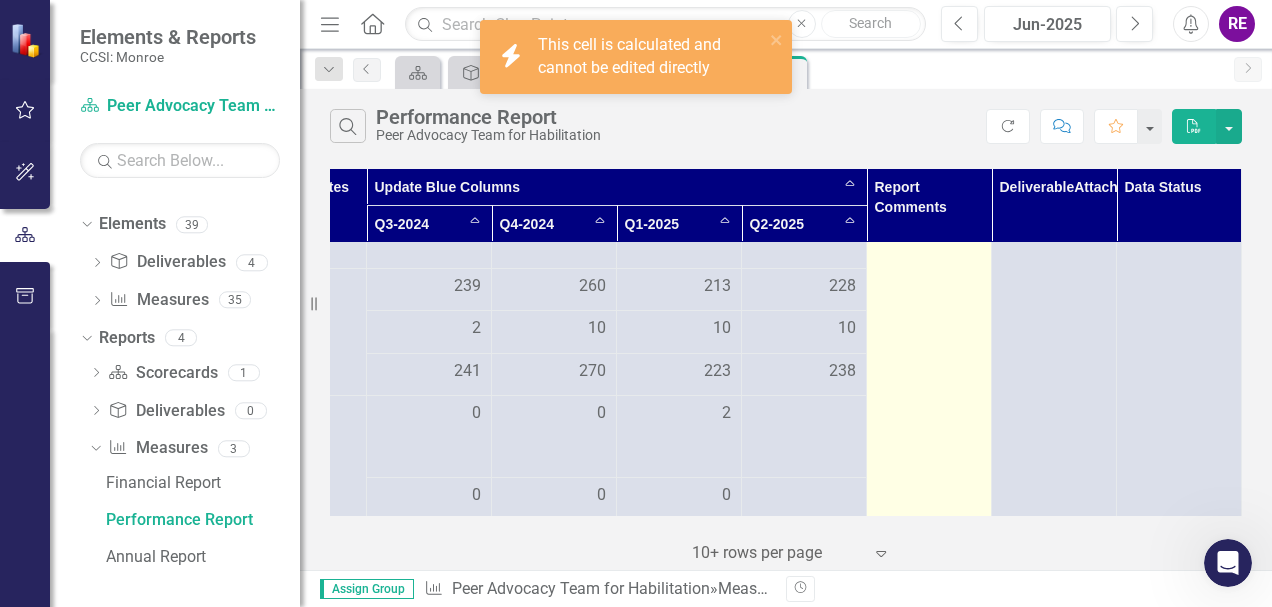 drag, startPoint x: 805, startPoint y: 372, endPoint x: 899, endPoint y: 390, distance: 95.707886 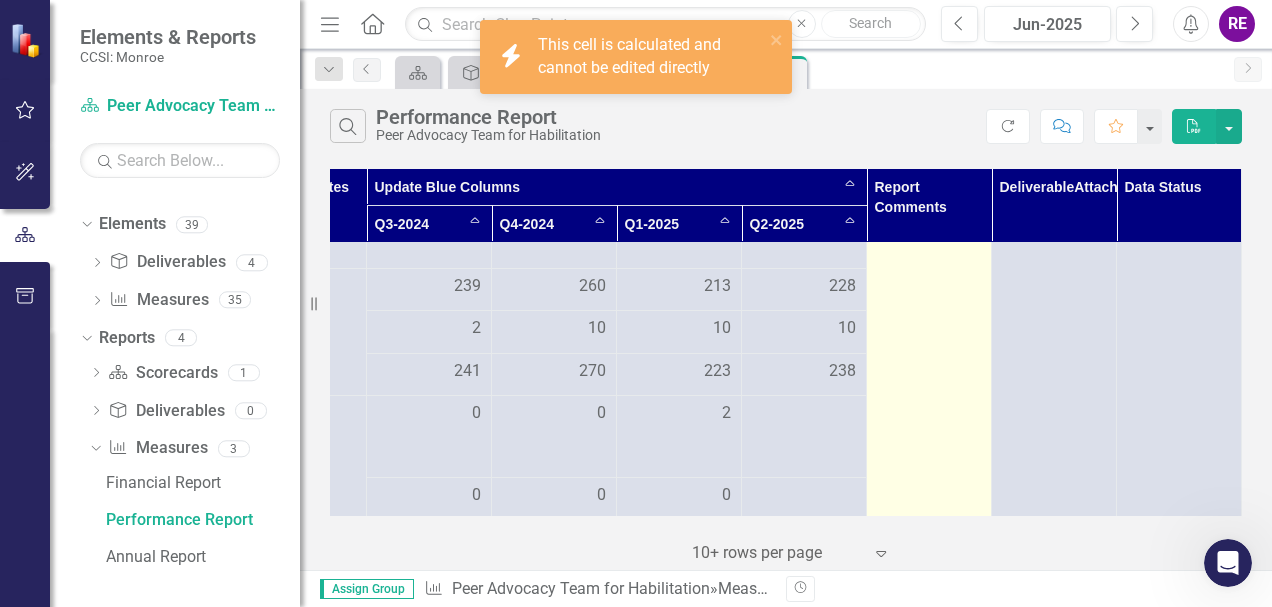 click at bounding box center (929, 781) 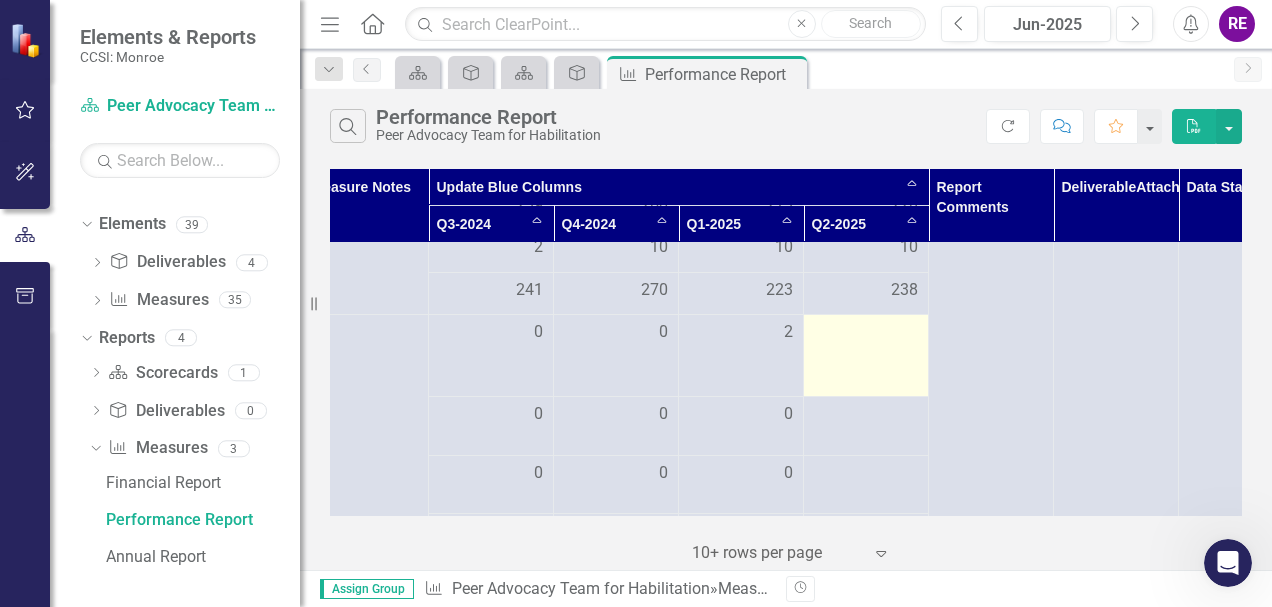 scroll, scrollTop: 206, scrollLeft: 402, axis: both 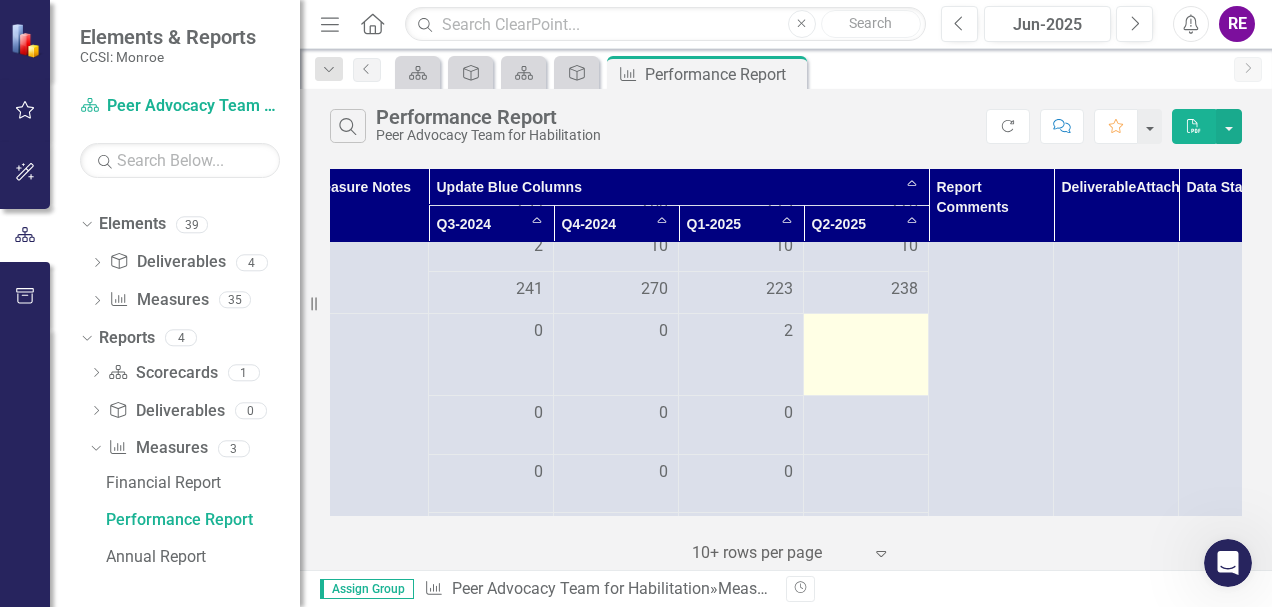click at bounding box center (866, 332) 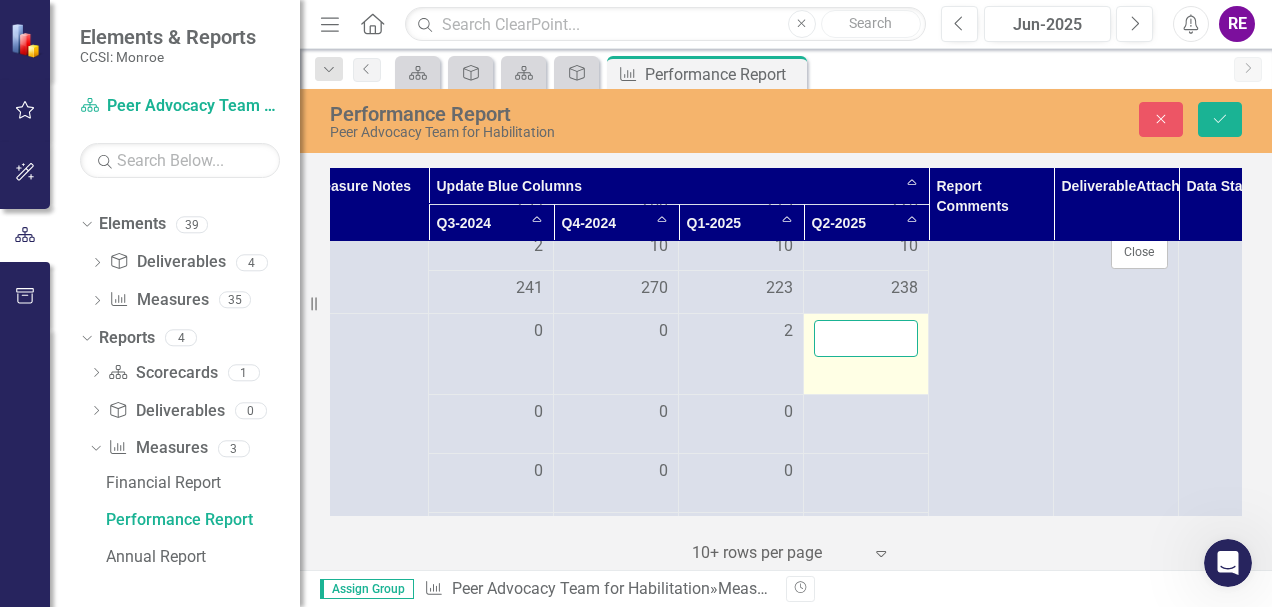 click at bounding box center [866, 338] 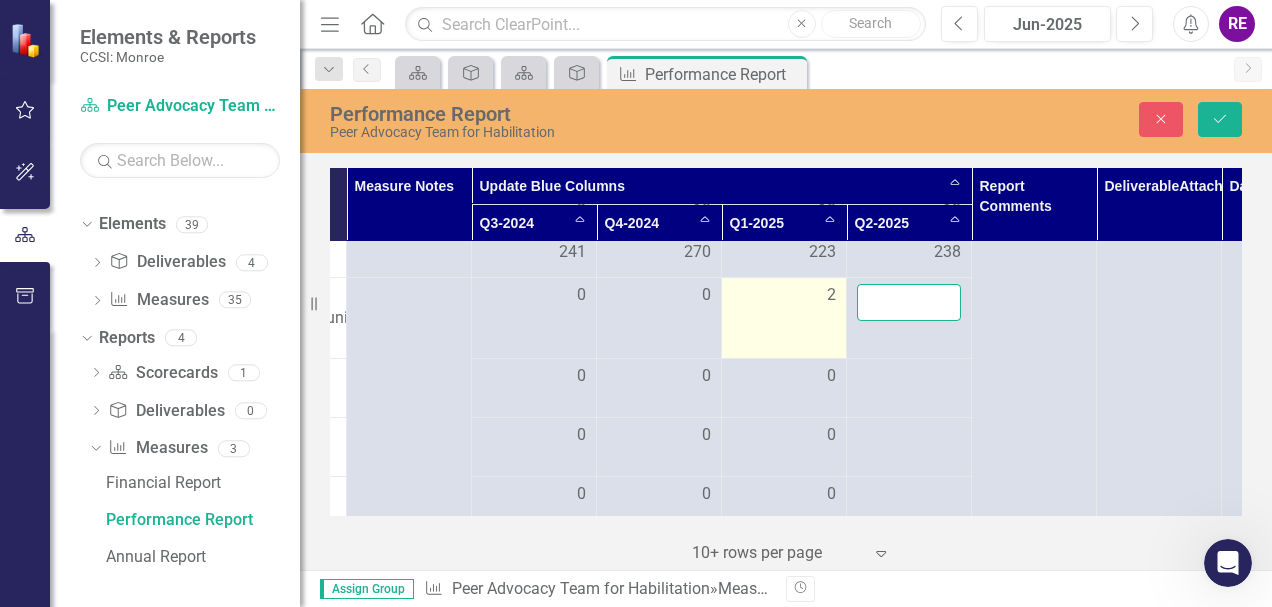scroll, scrollTop: 242, scrollLeft: 363, axis: both 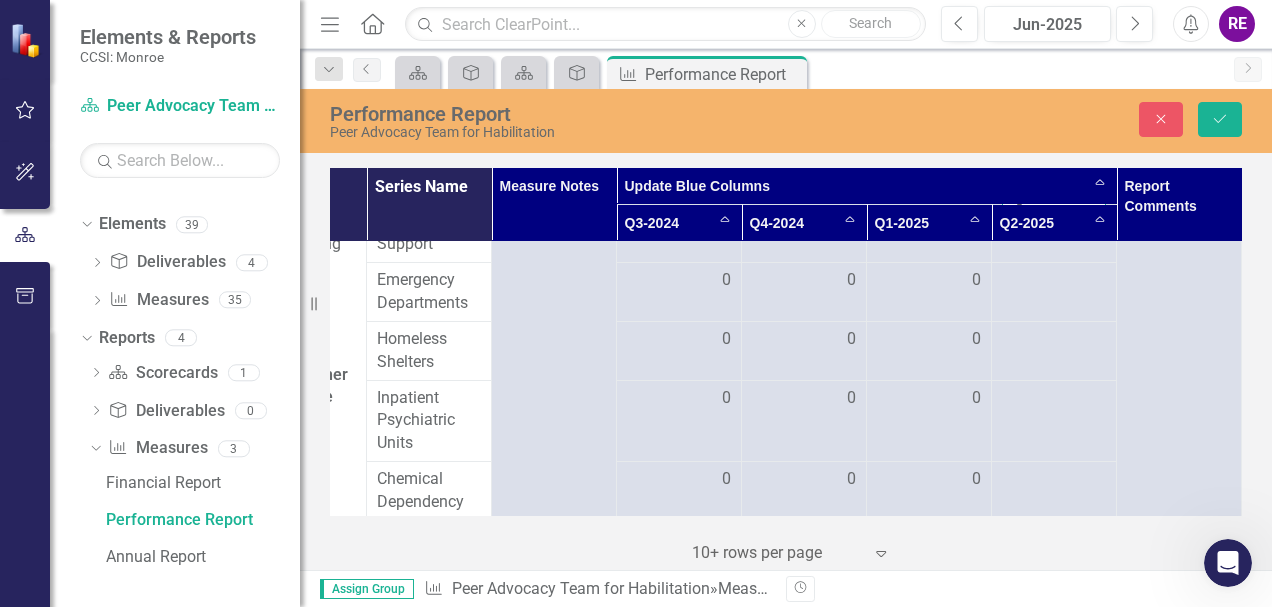 type on "8" 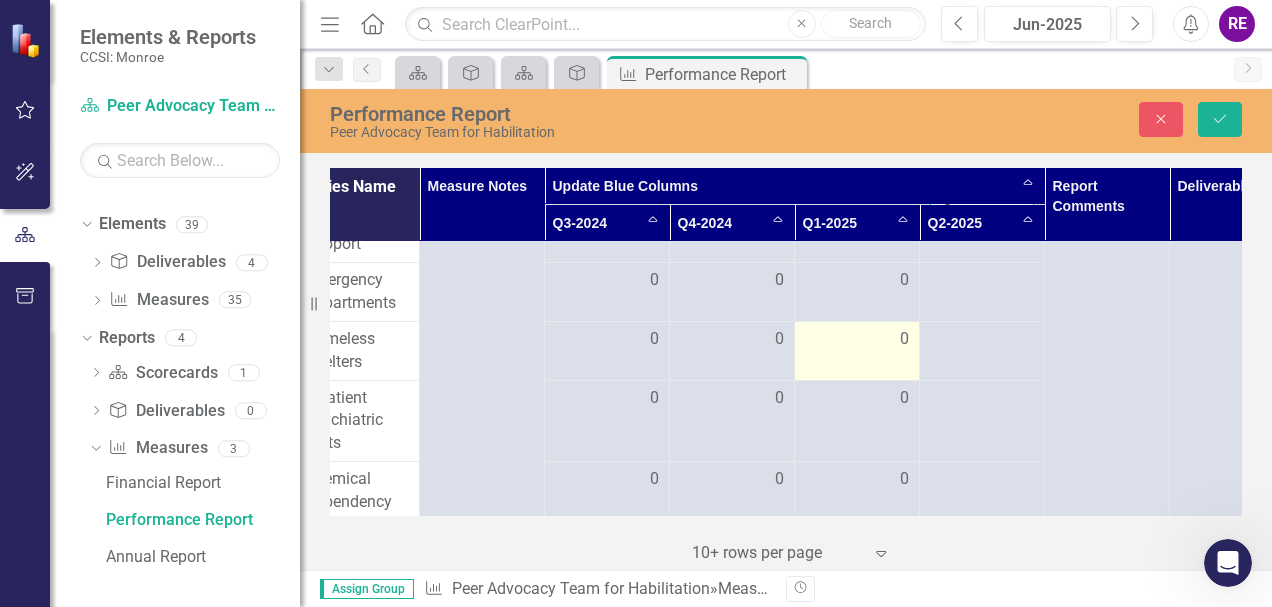 scroll, scrollTop: 338, scrollLeft: 286, axis: both 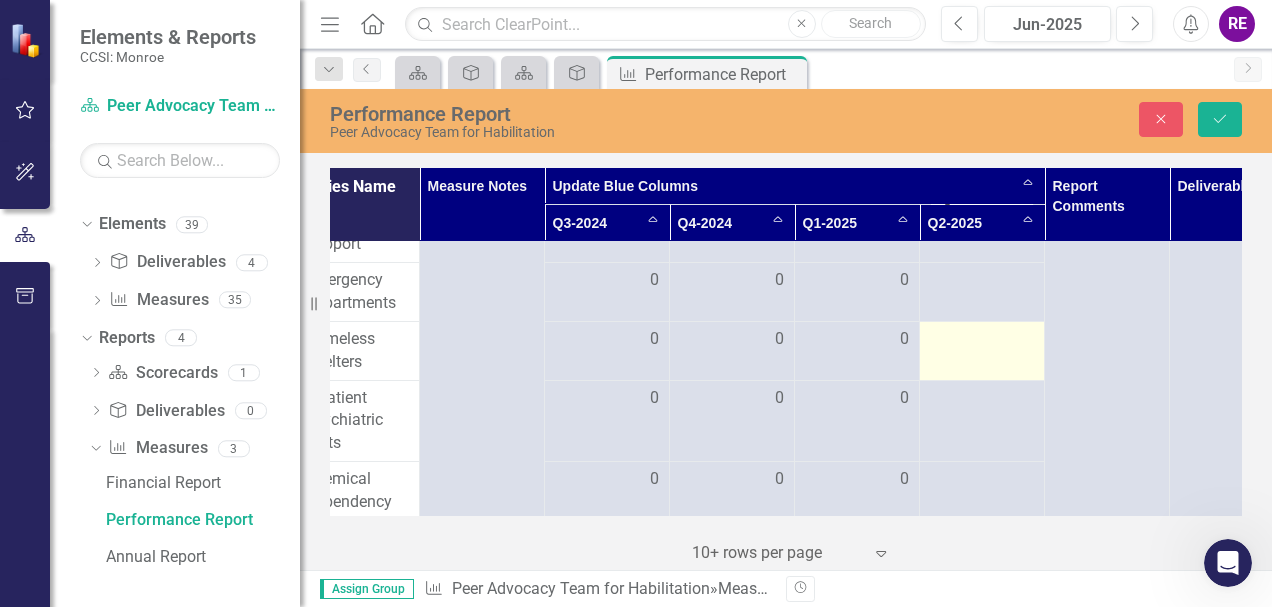 click at bounding box center [982, 340] 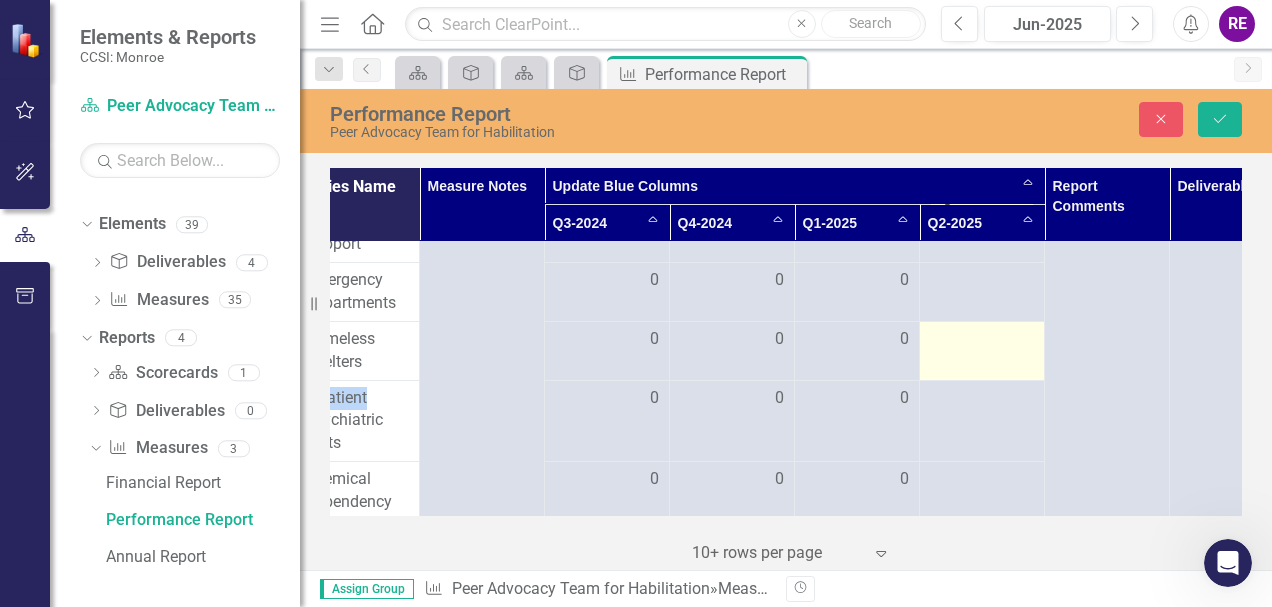 click at bounding box center (982, 340) 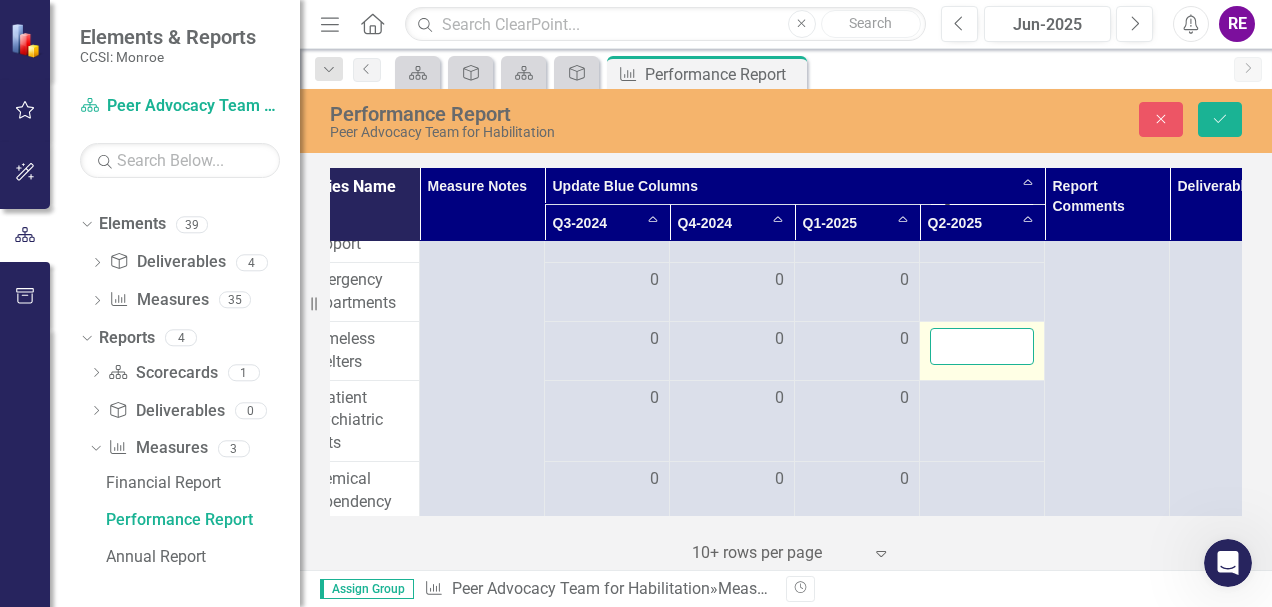 click at bounding box center (982, 346) 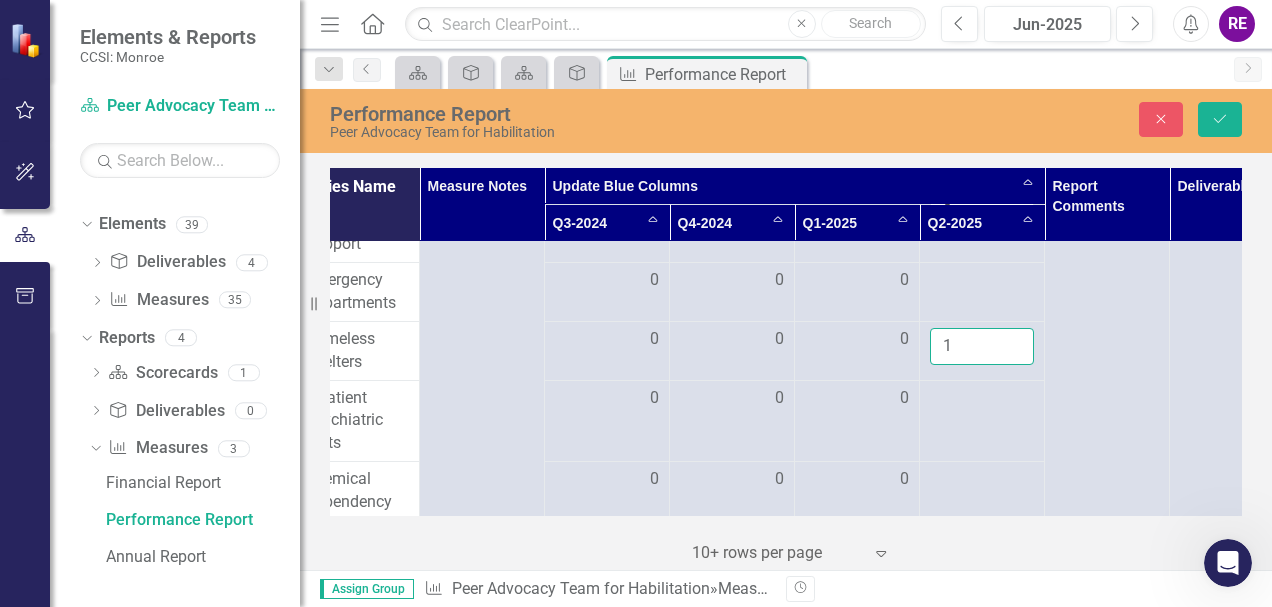 type on "1" 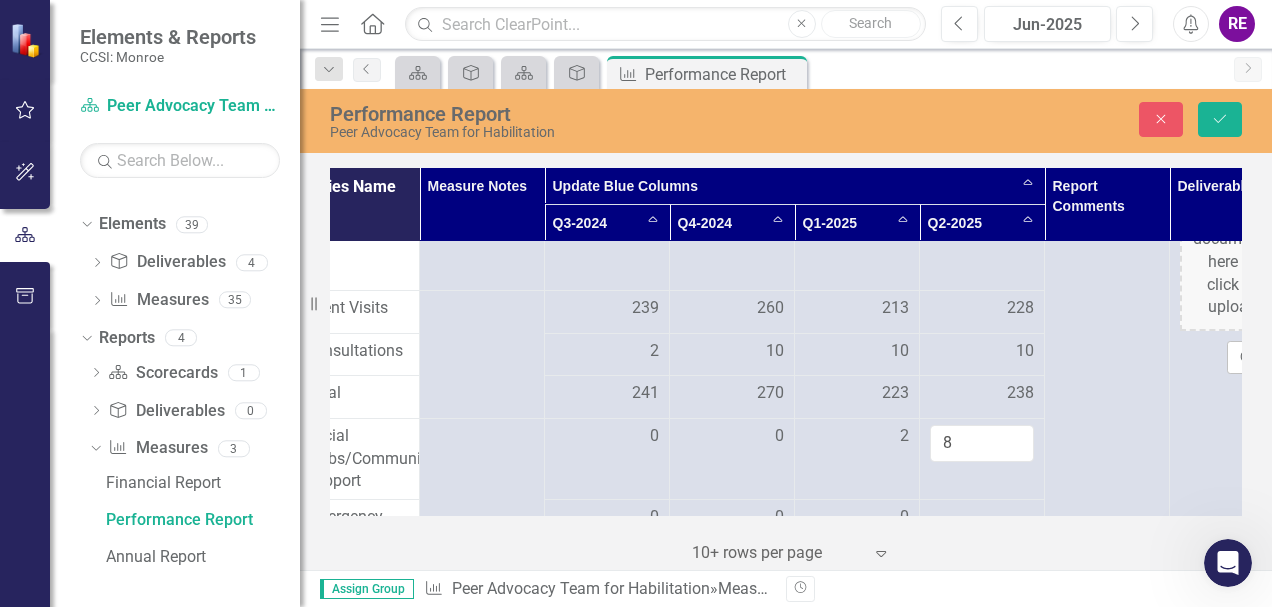 scroll, scrollTop: 99, scrollLeft: 286, axis: both 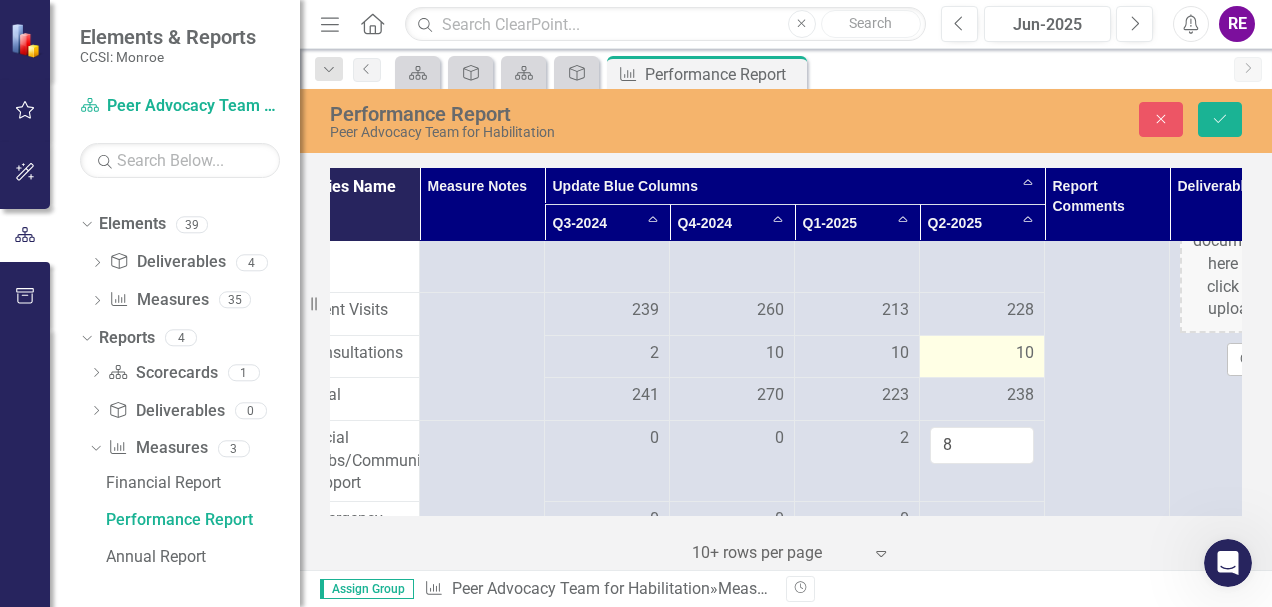 click on "10" at bounding box center [1025, 353] 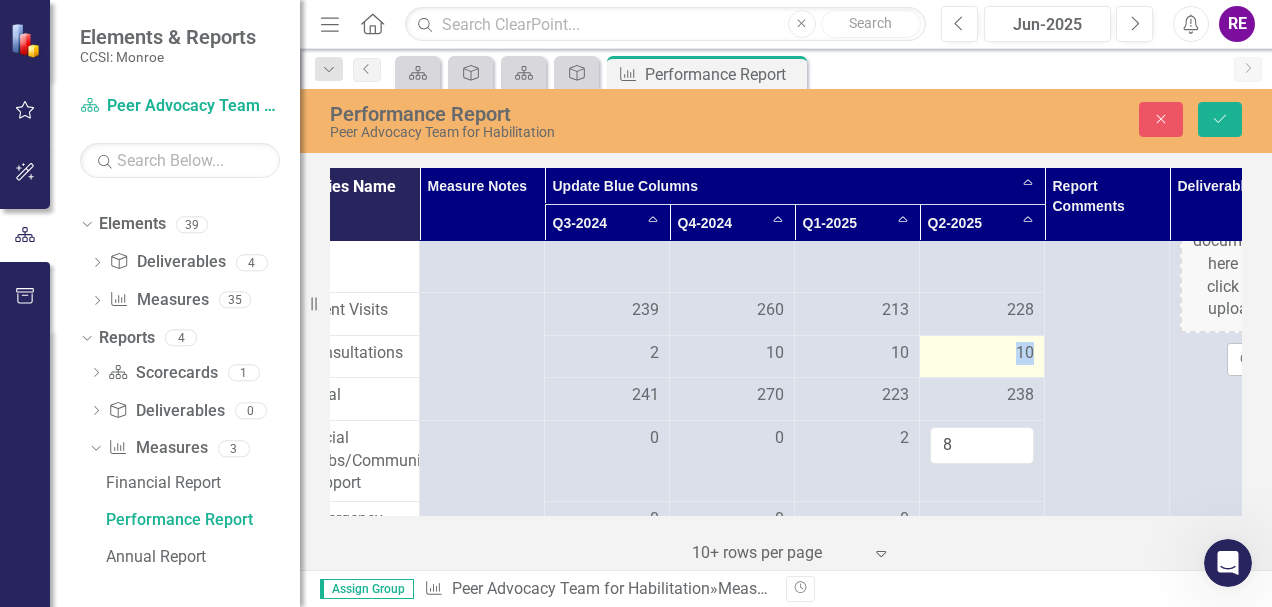 click on "10" at bounding box center [1025, 353] 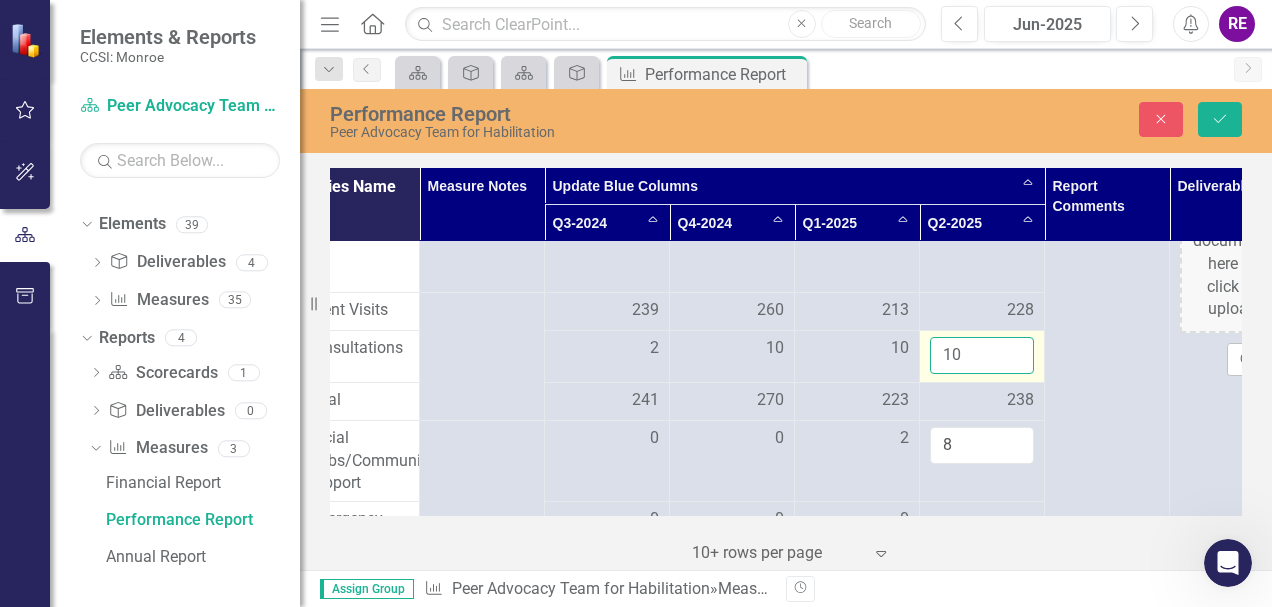 drag, startPoint x: 1019, startPoint y: 362, endPoint x: 987, endPoint y: 356, distance: 32.55764 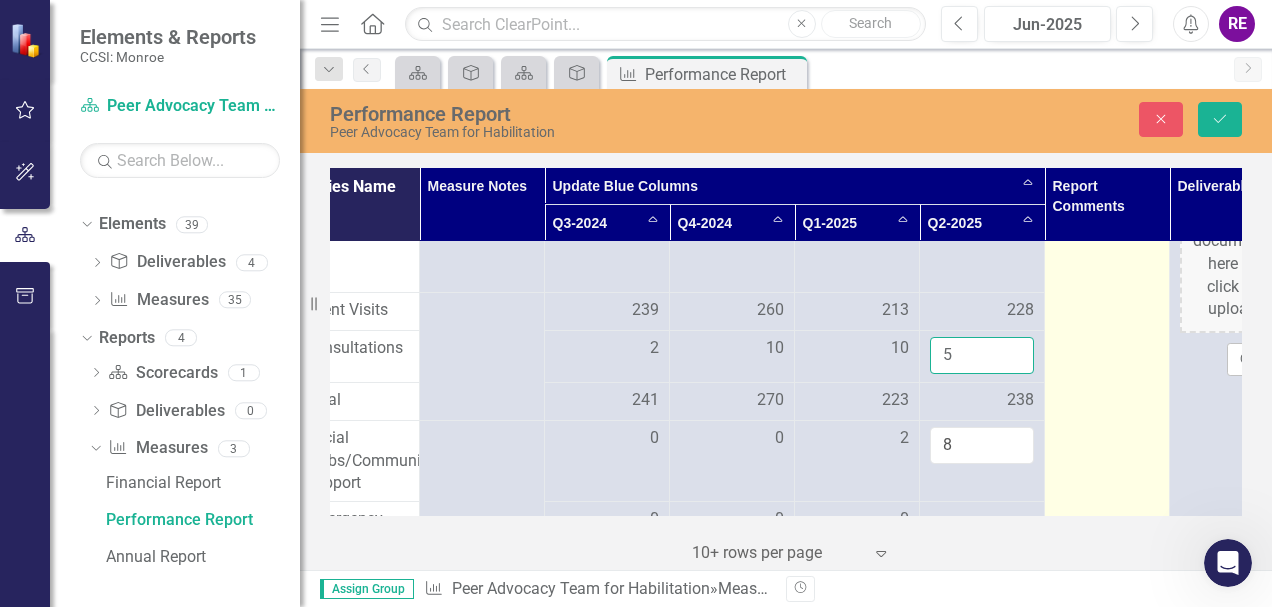 type on "5" 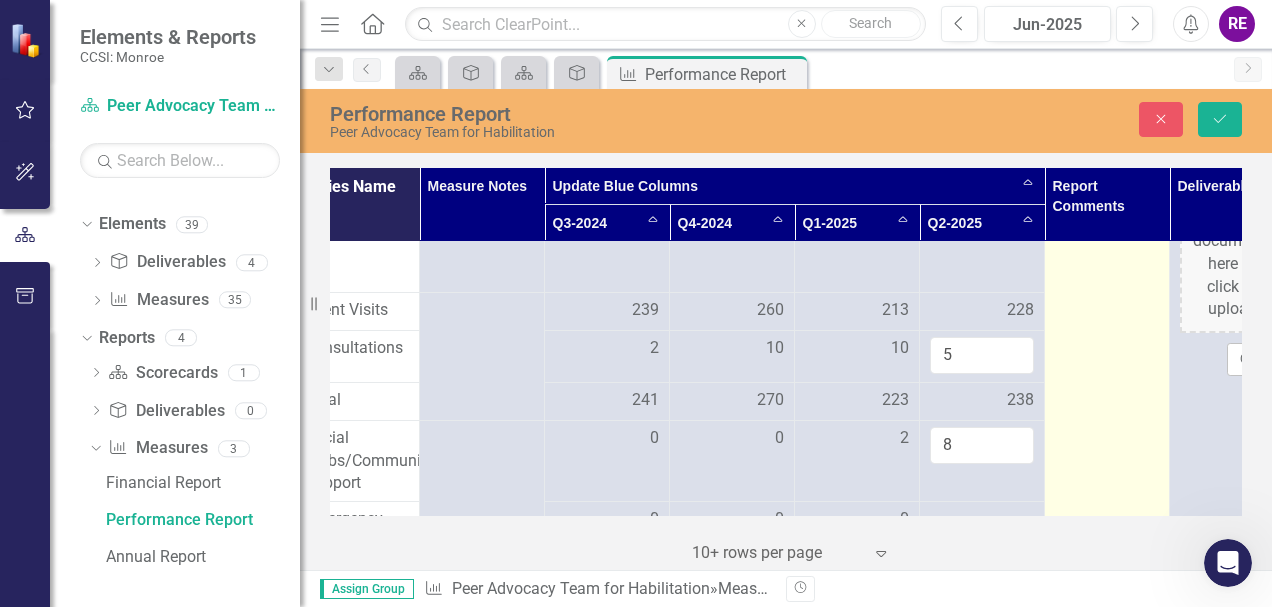 click at bounding box center (1107, 805) 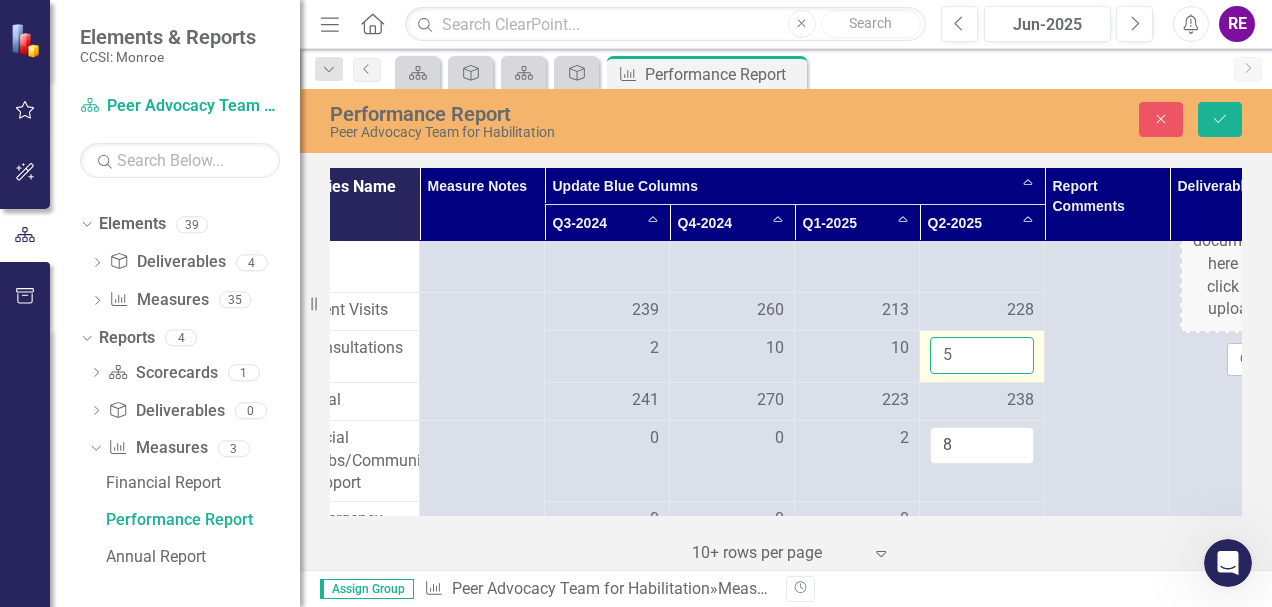 click on "5" at bounding box center (982, 355) 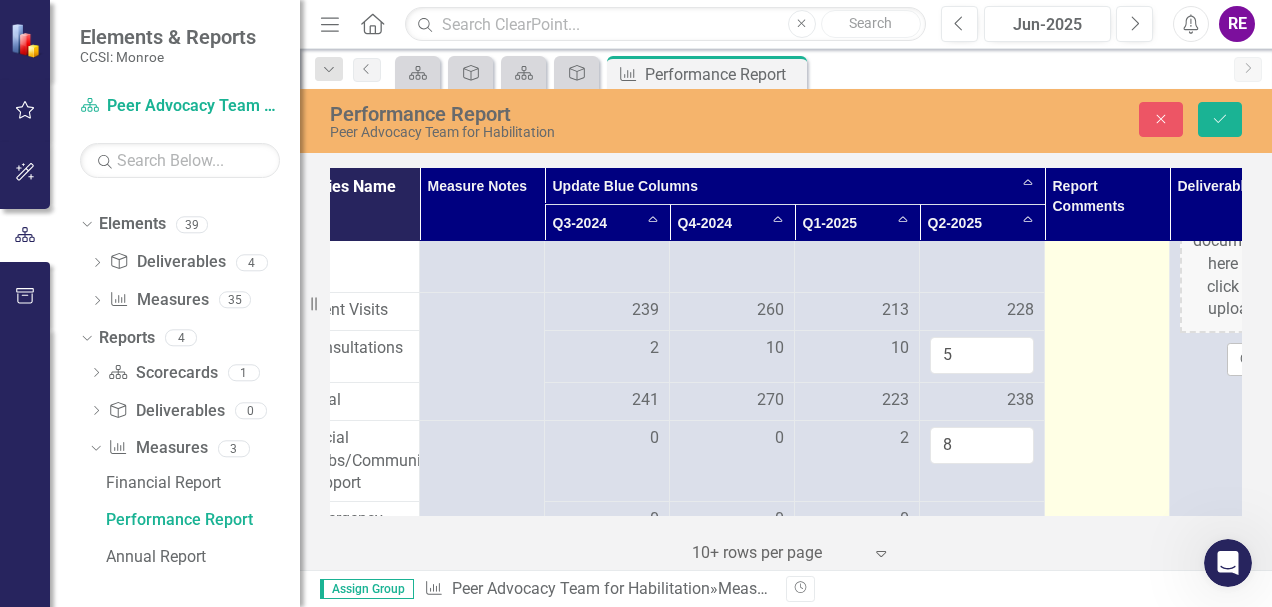 click at bounding box center (1107, 805) 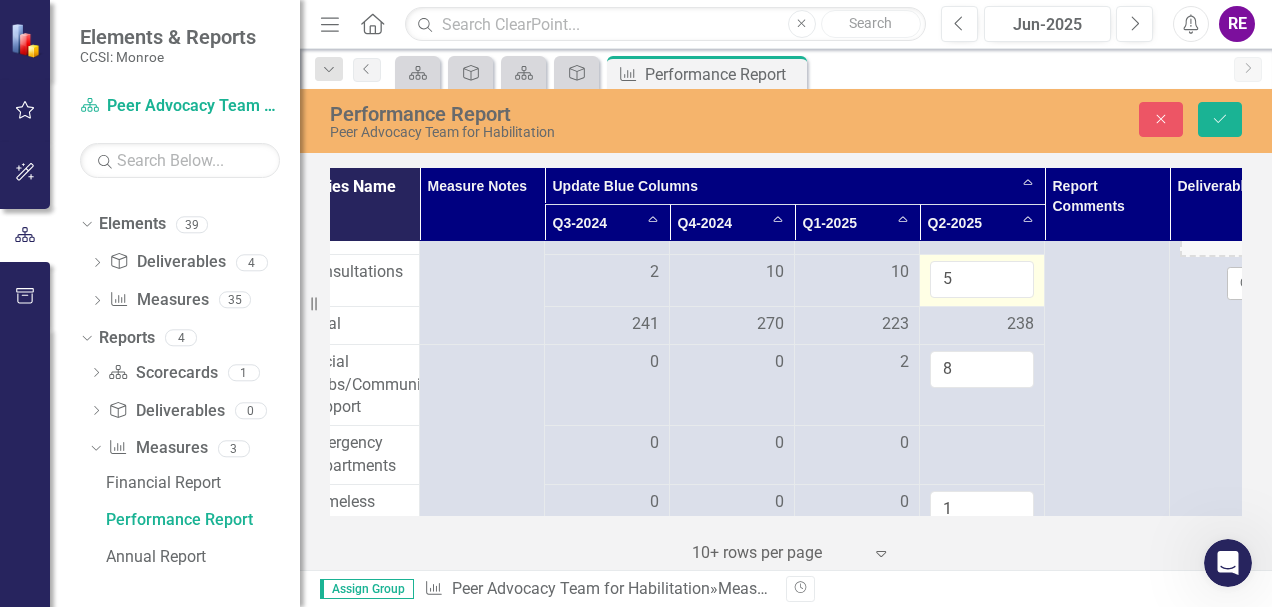 scroll, scrollTop: 278, scrollLeft: 286, axis: both 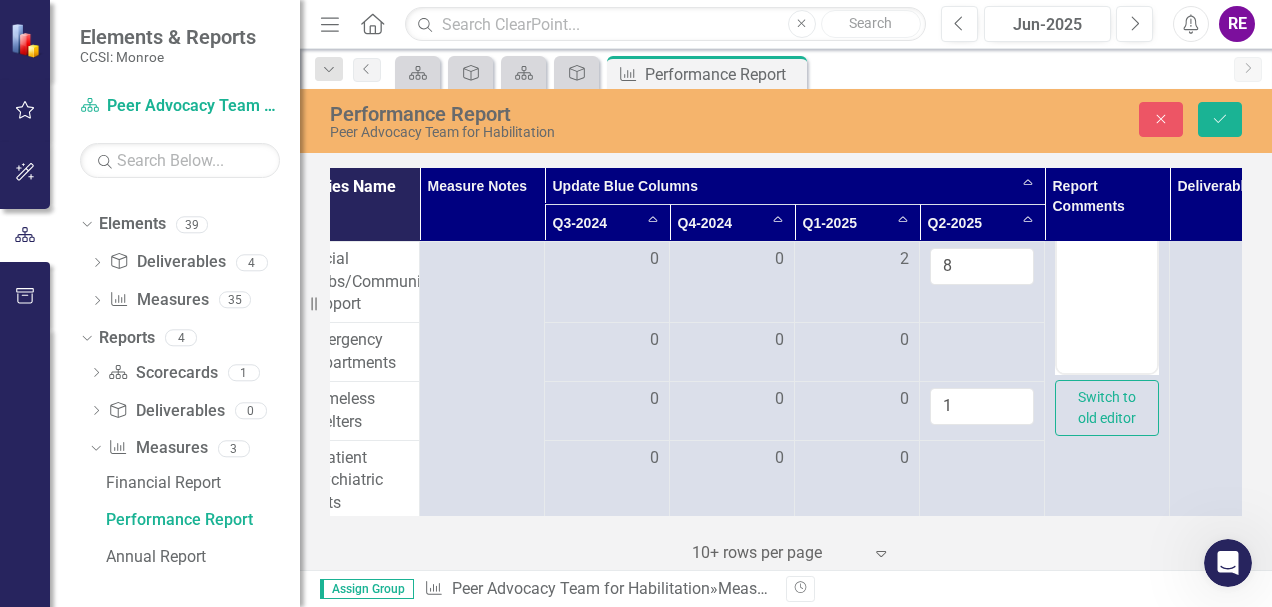 click at bounding box center (982, 341) 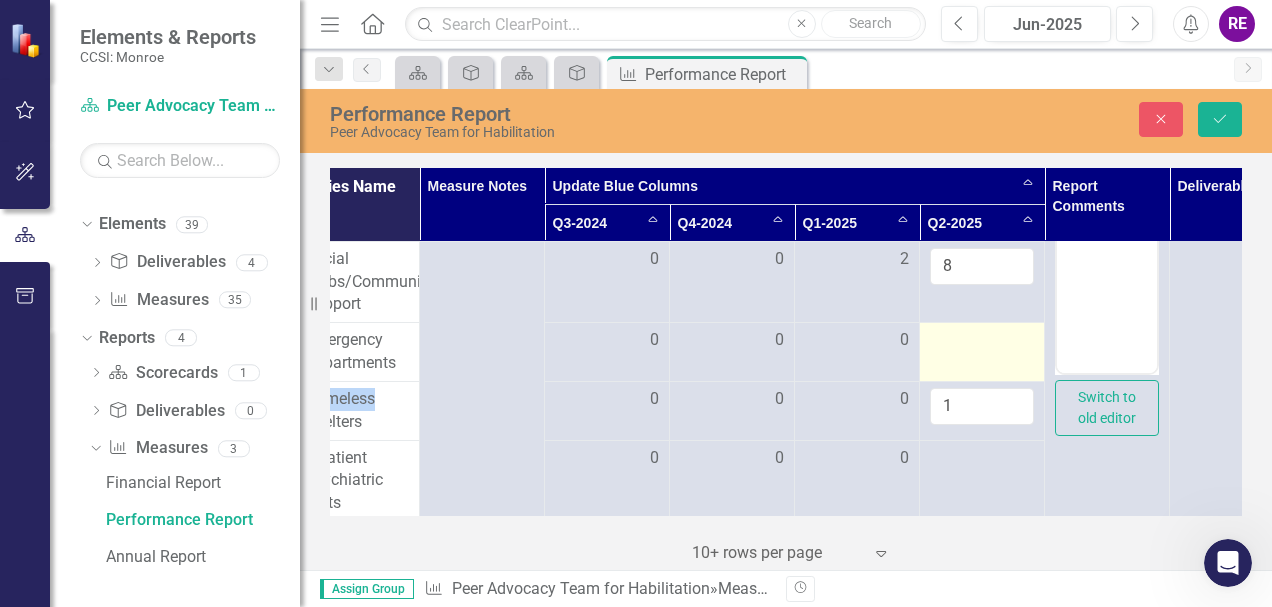click at bounding box center (982, 341) 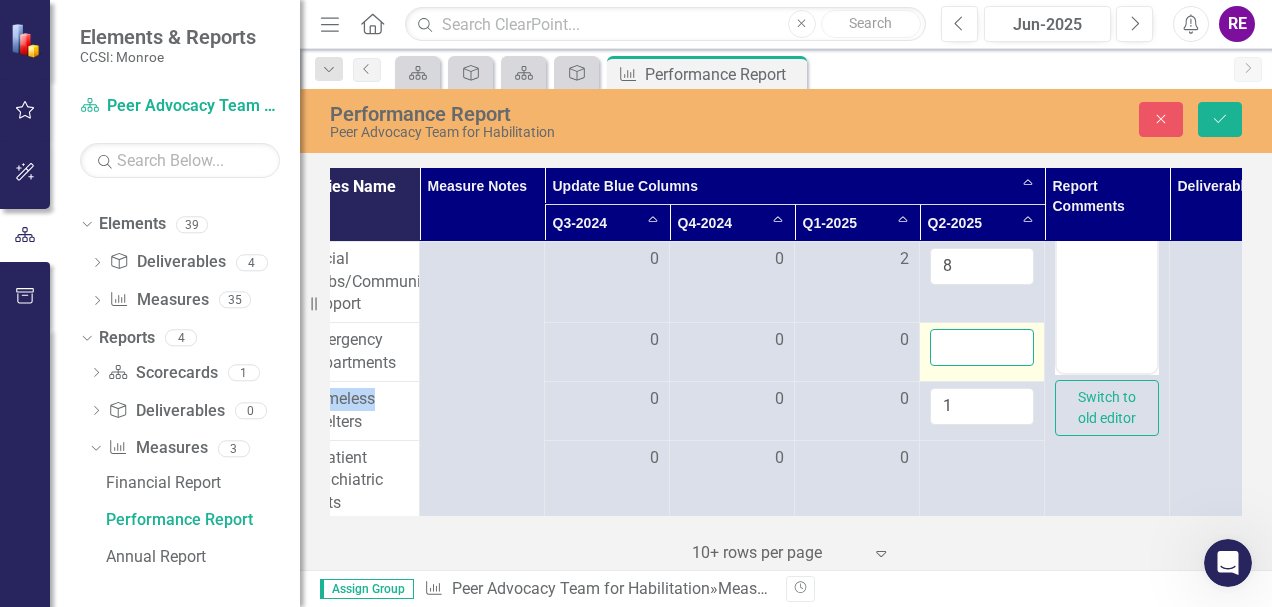 click at bounding box center (982, 347) 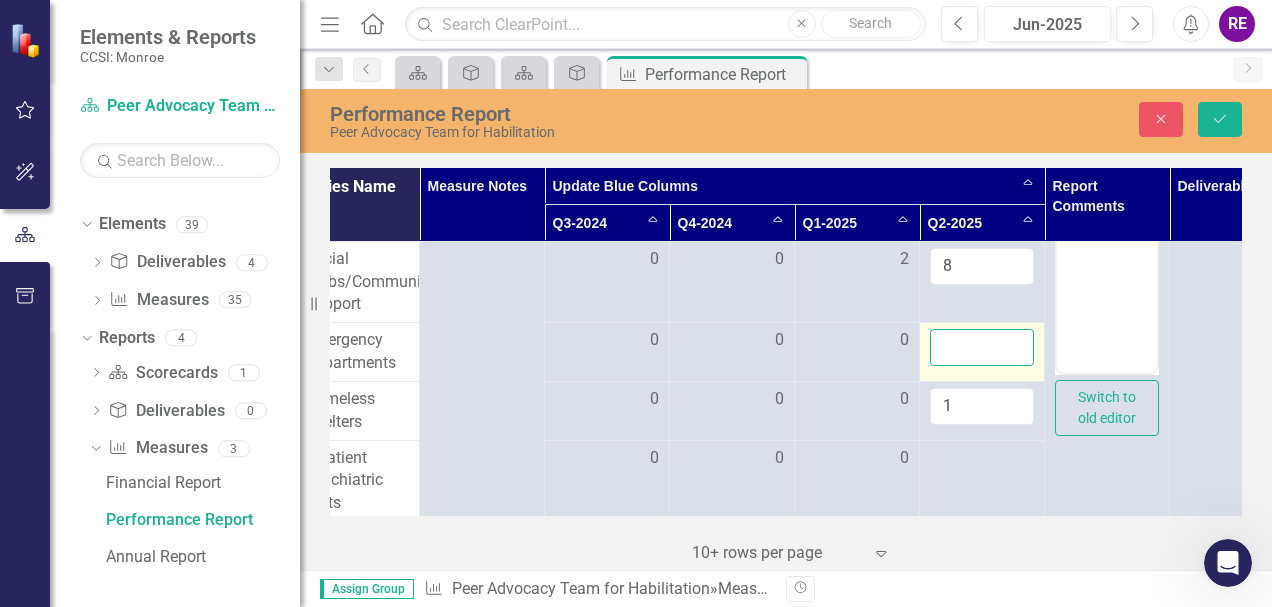 click at bounding box center [982, 347] 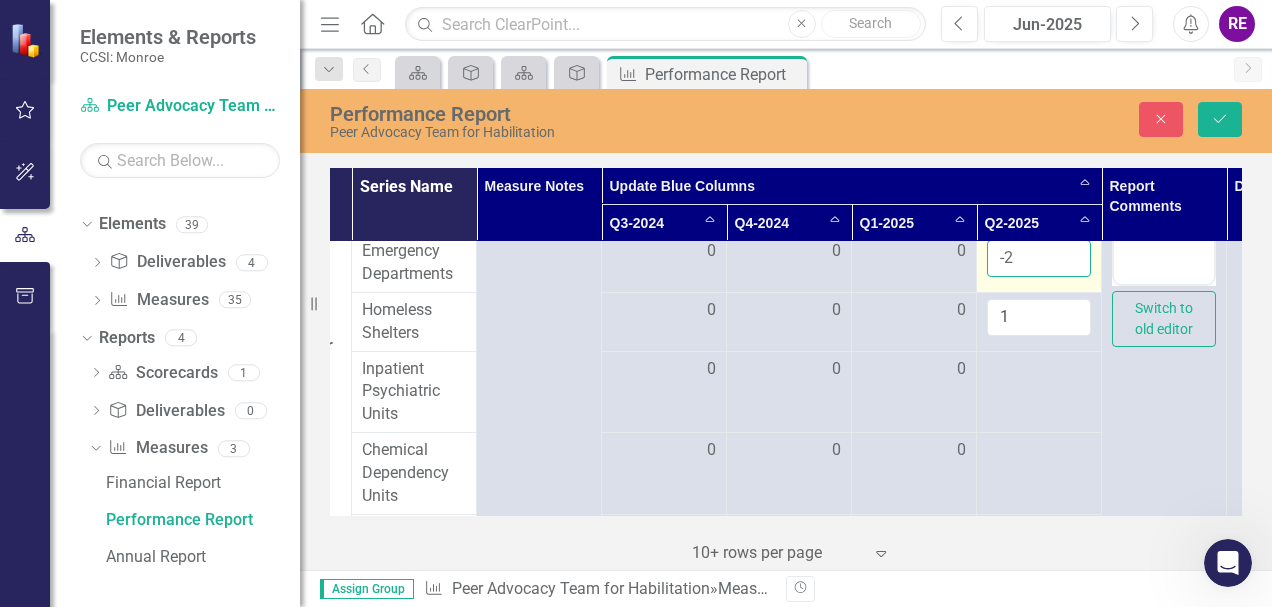 scroll, scrollTop: 368, scrollLeft: 228, axis: both 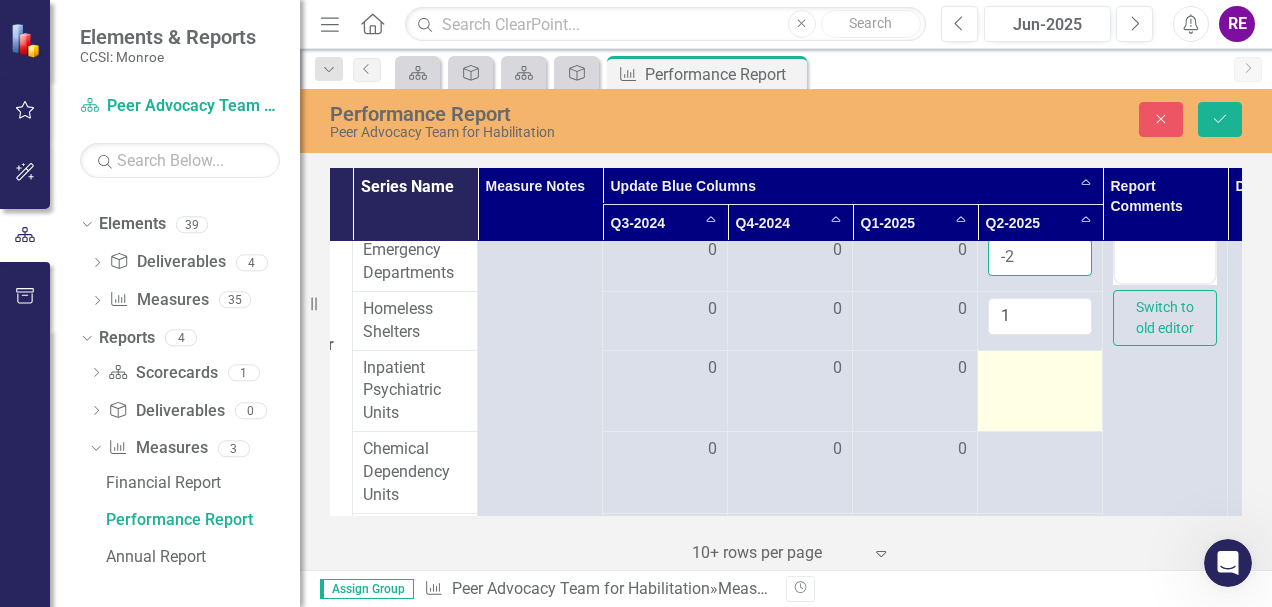 type on "-2" 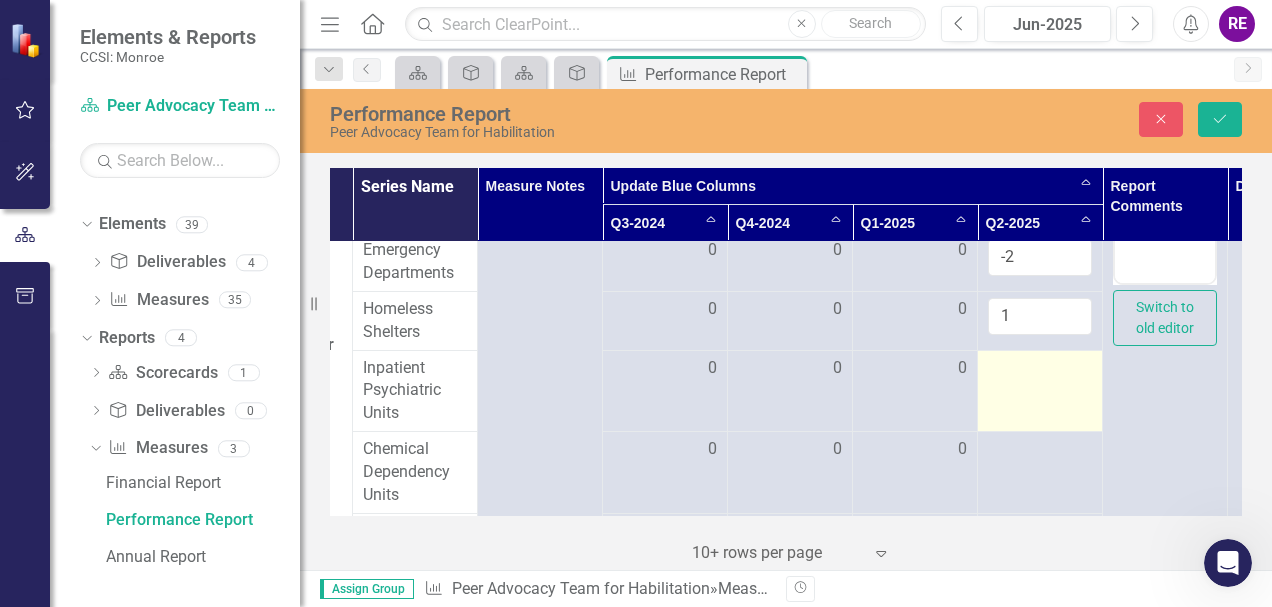 click at bounding box center (1040, 391) 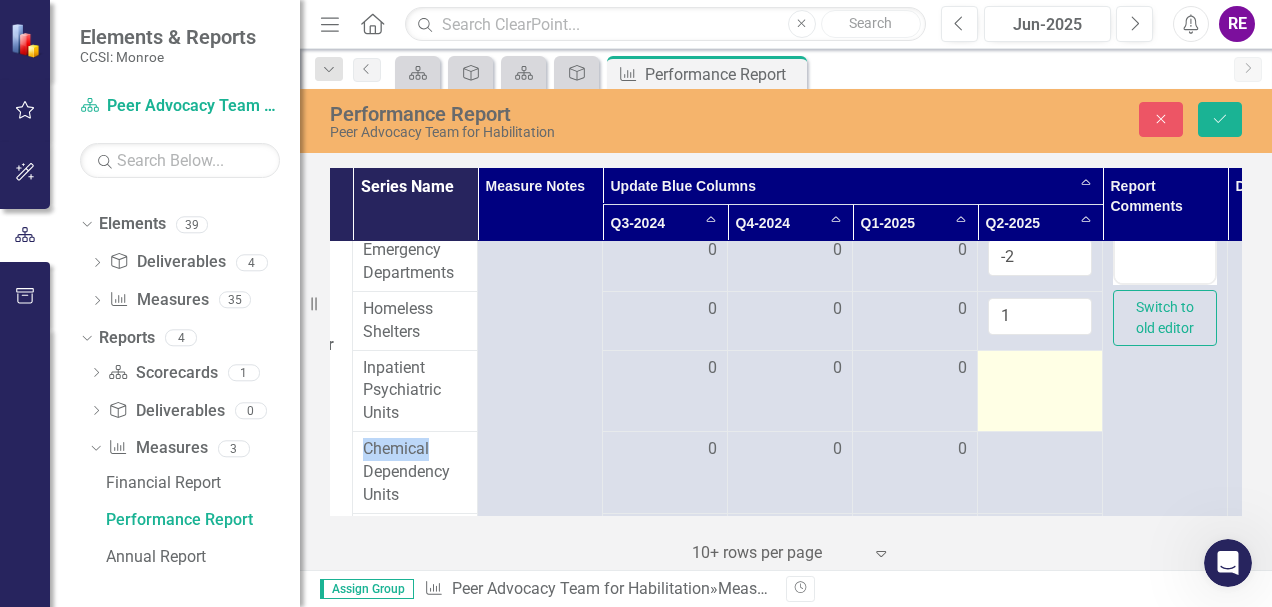 click at bounding box center (1040, 391) 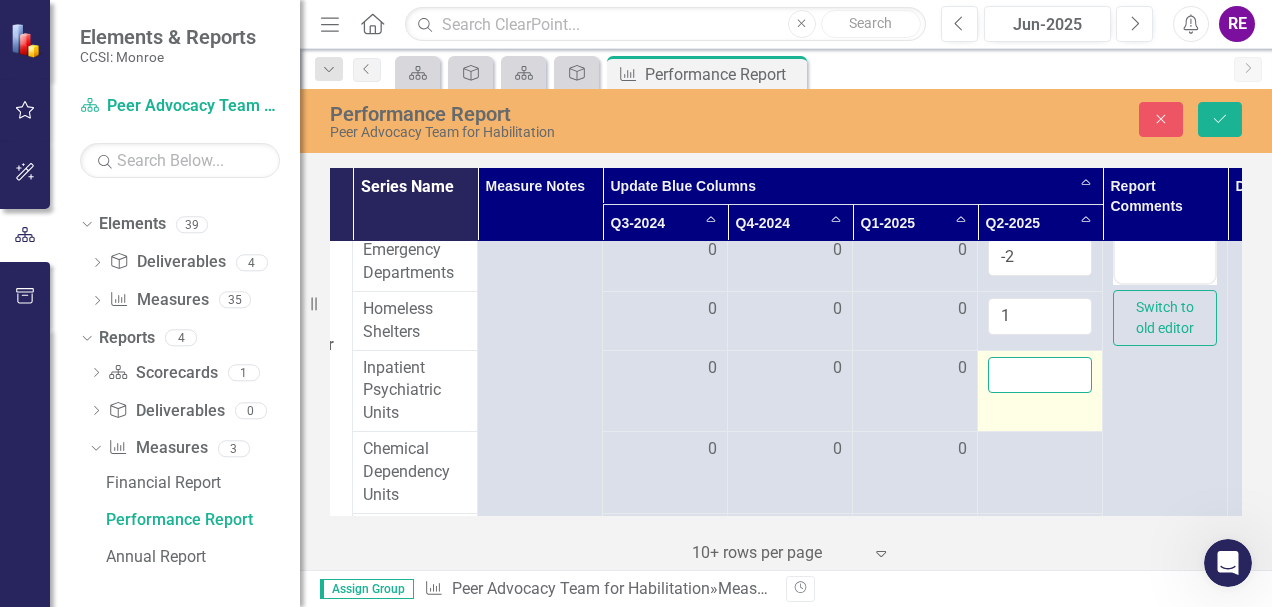 click at bounding box center (1040, 375) 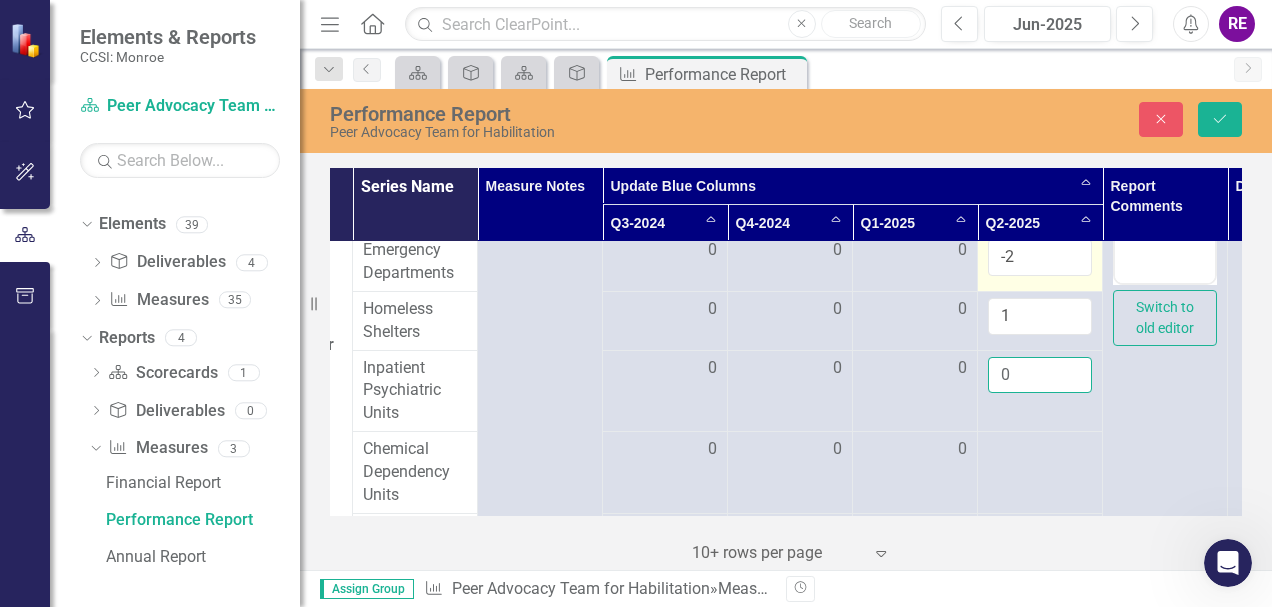 type on "0" 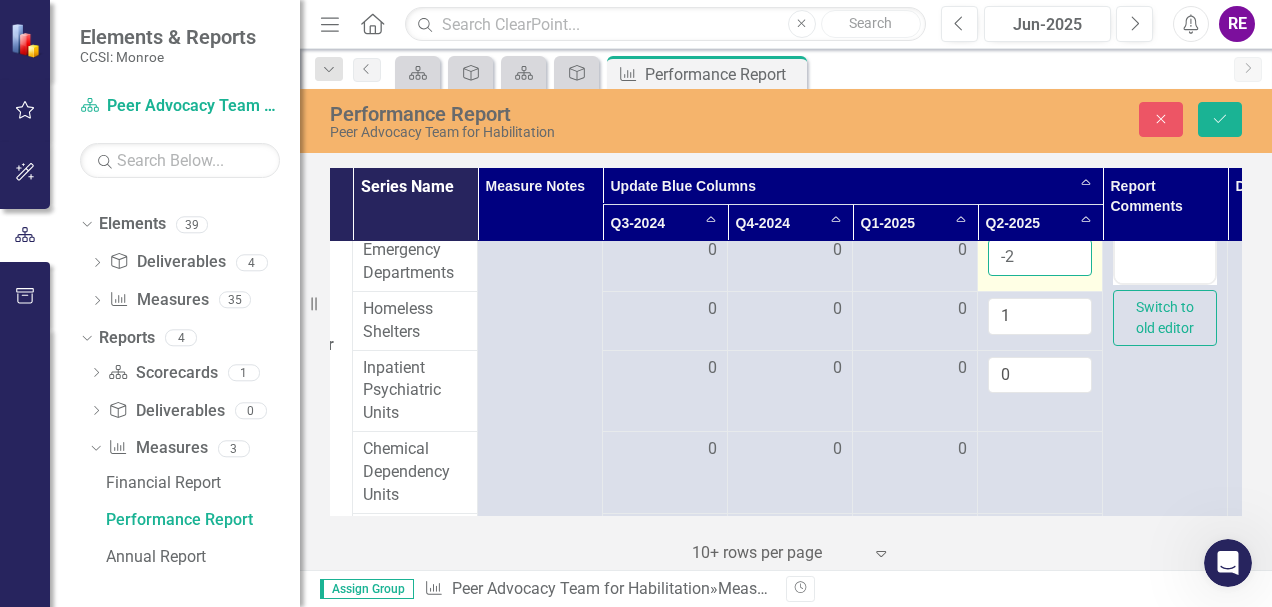 click on "-2" at bounding box center (1040, 257) 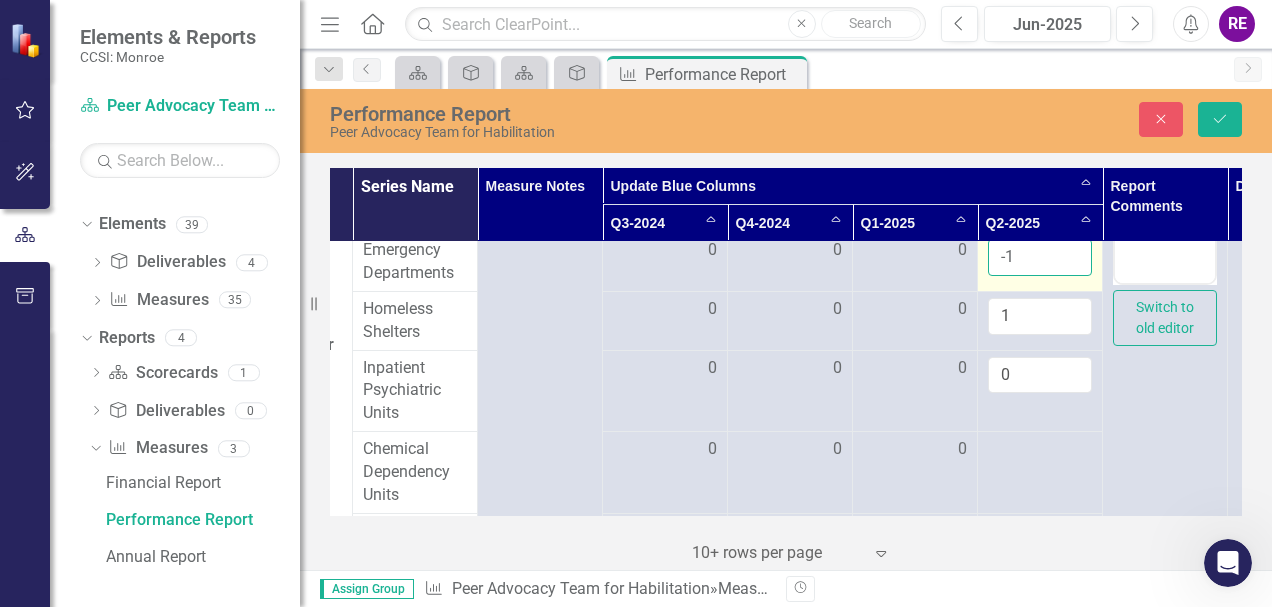click on "-1" at bounding box center (1040, 257) 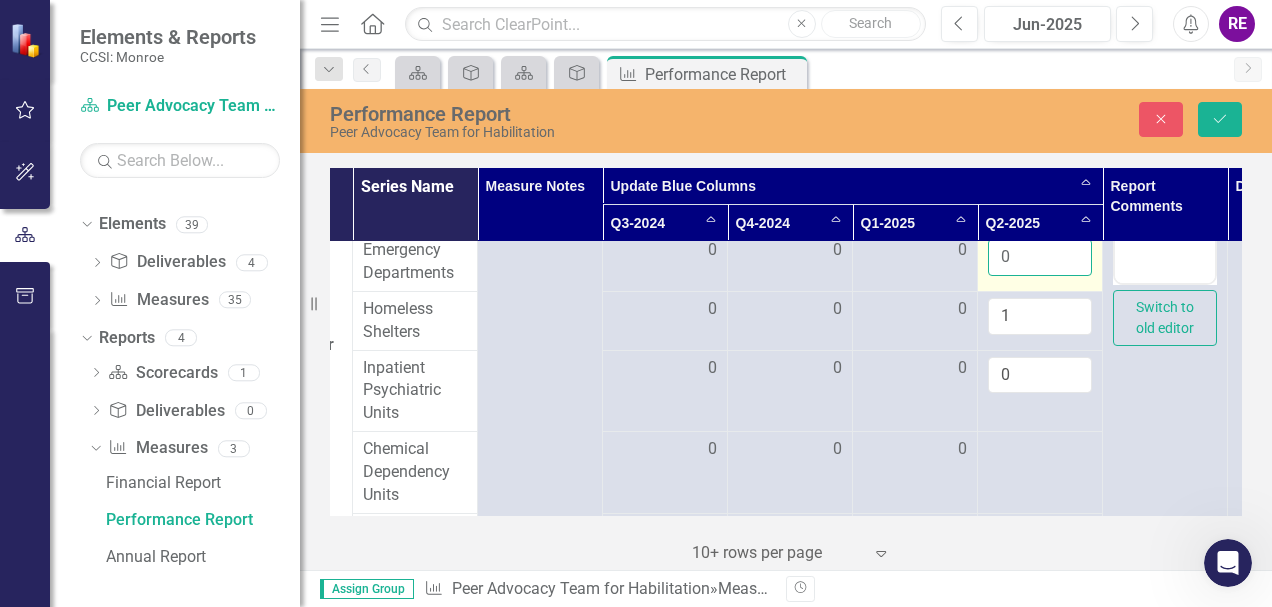 type on "0" 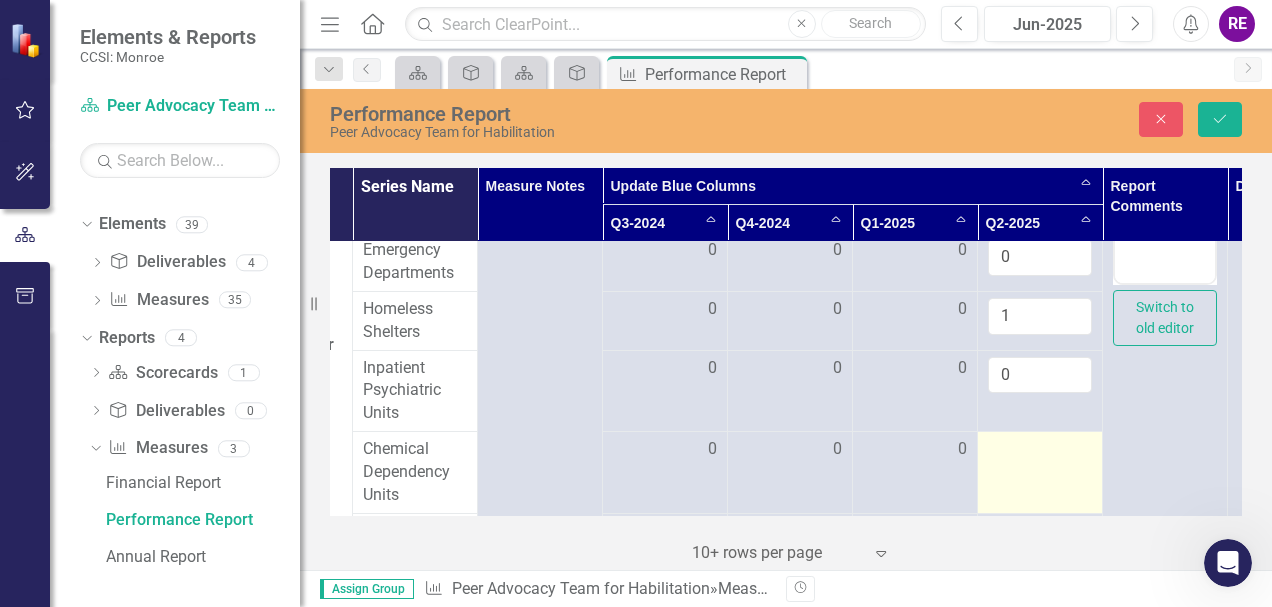 click at bounding box center [1040, 473] 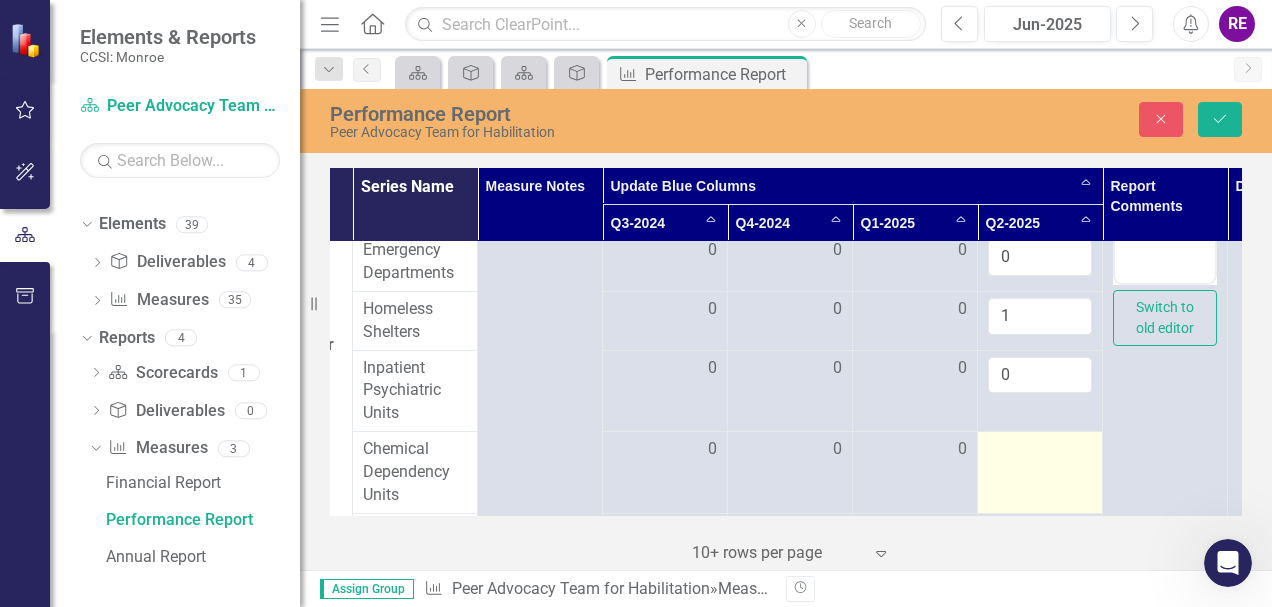 click at bounding box center (1040, 473) 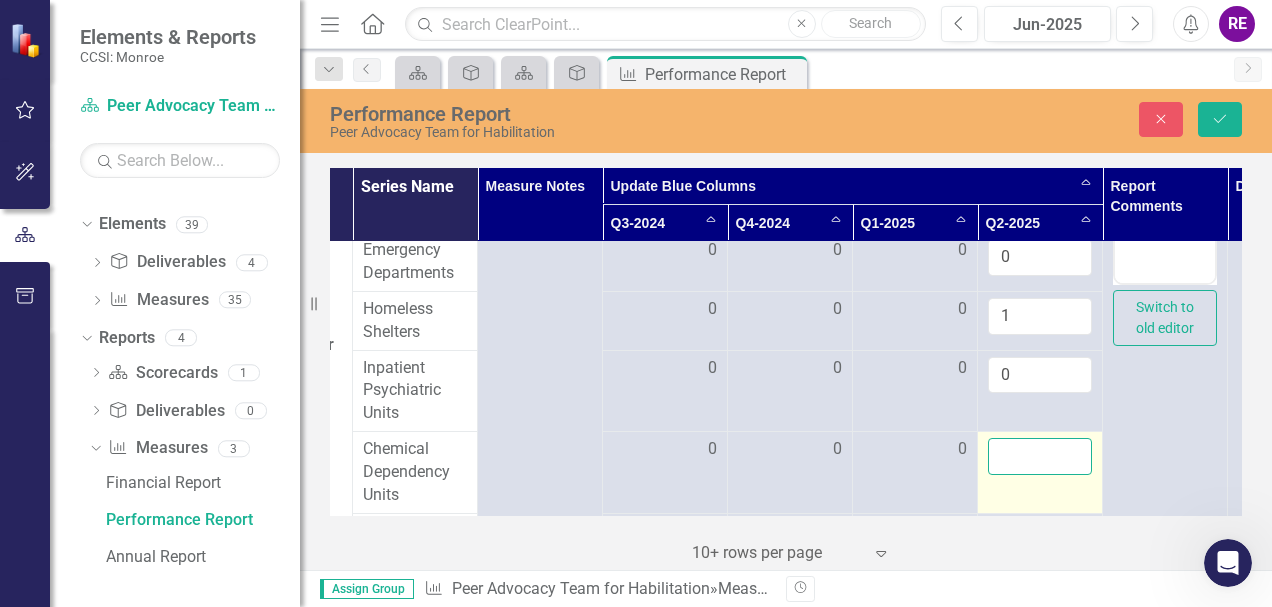 click at bounding box center [1040, 456] 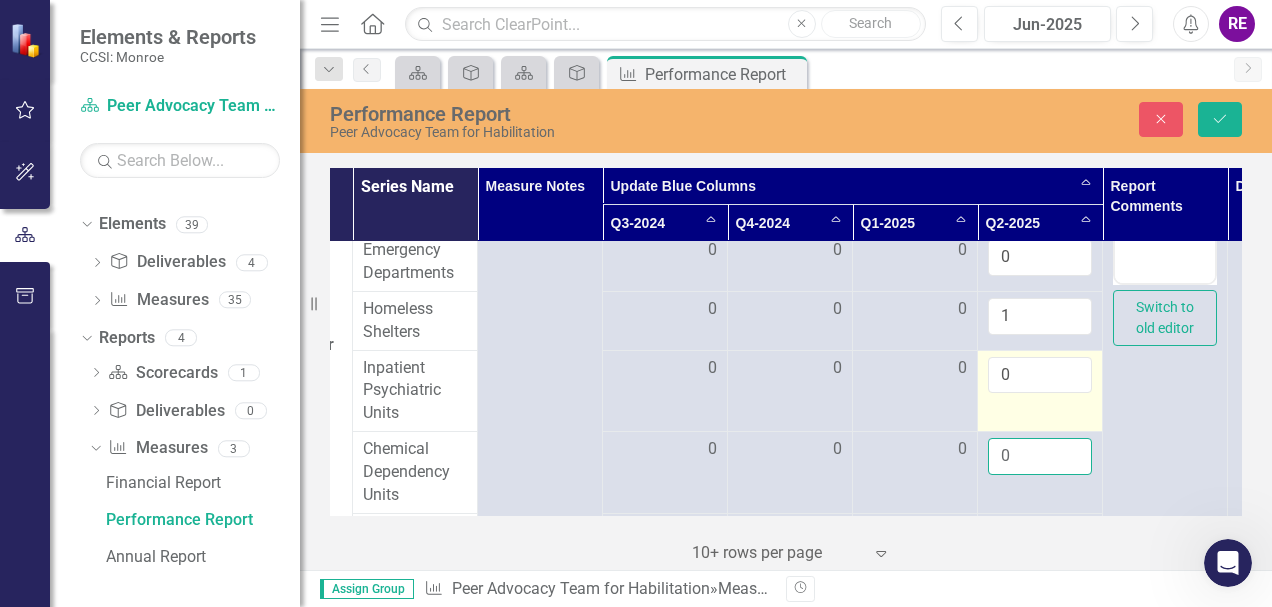 type on "0" 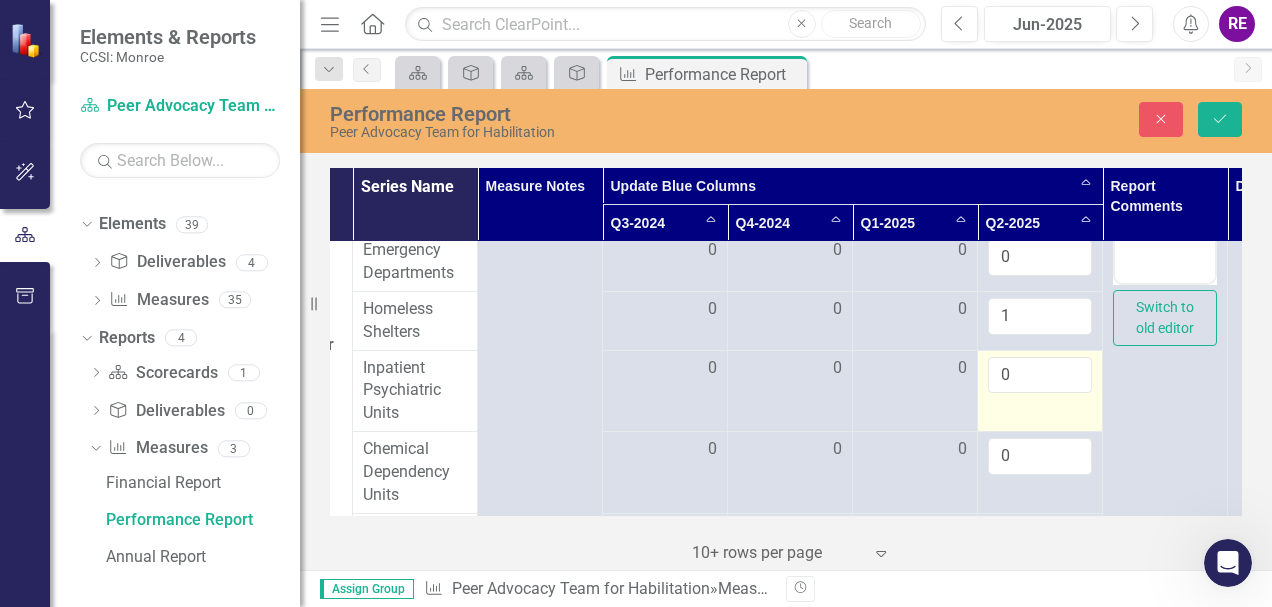 click on "0" at bounding box center (1040, 391) 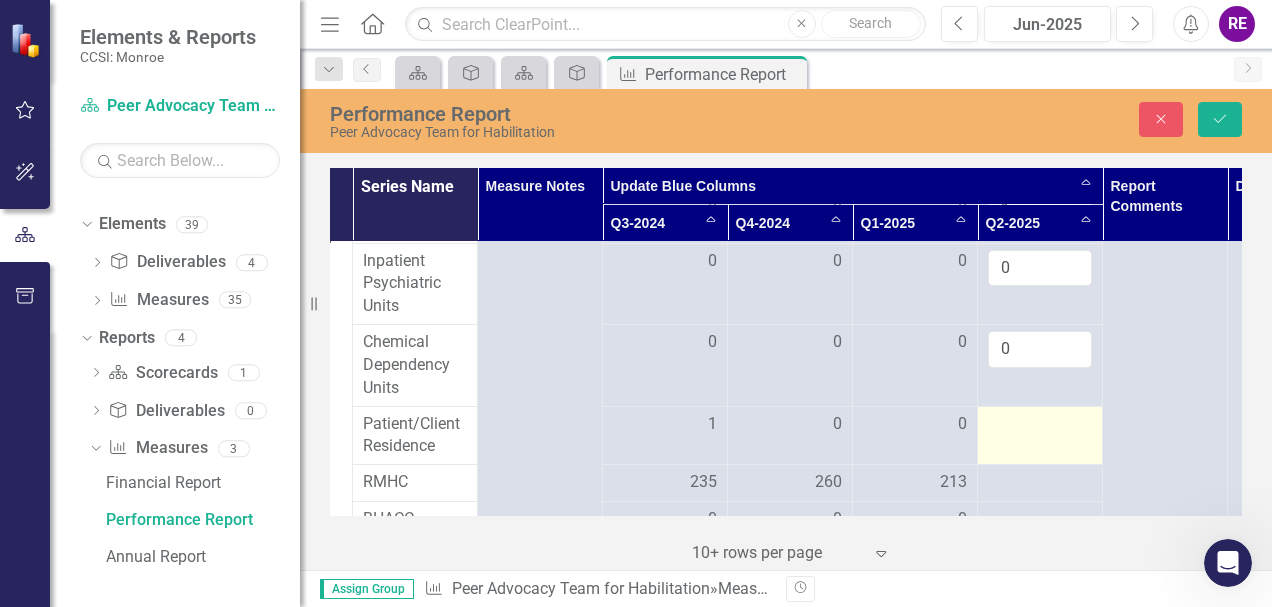 click at bounding box center [1040, 425] 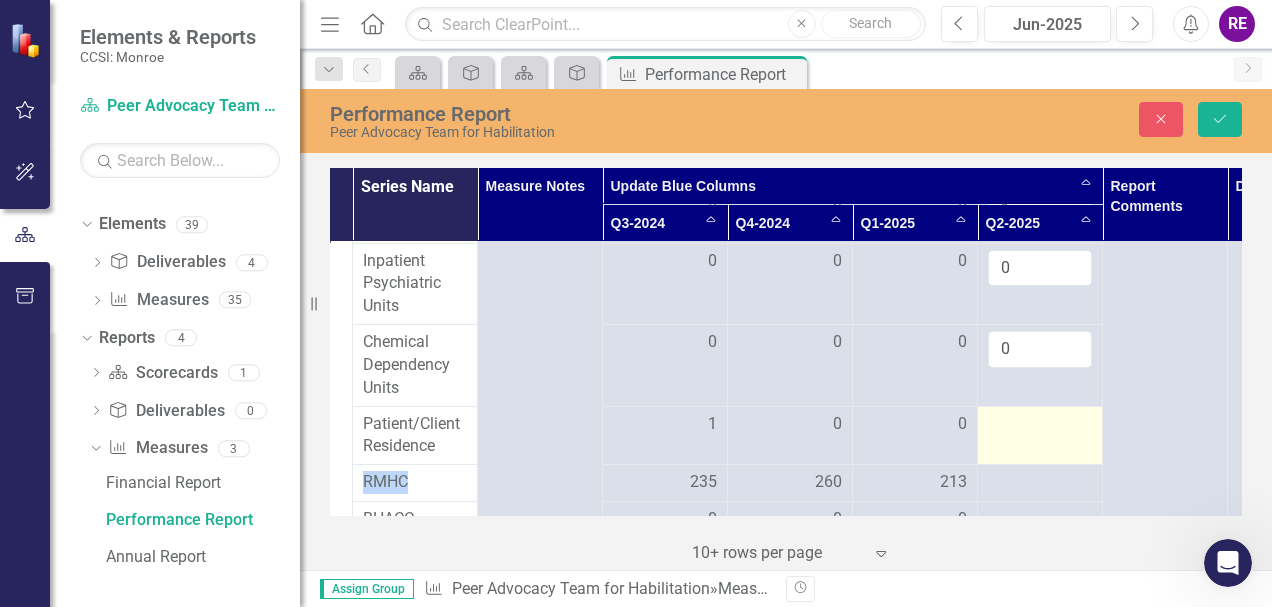 click at bounding box center [1040, 425] 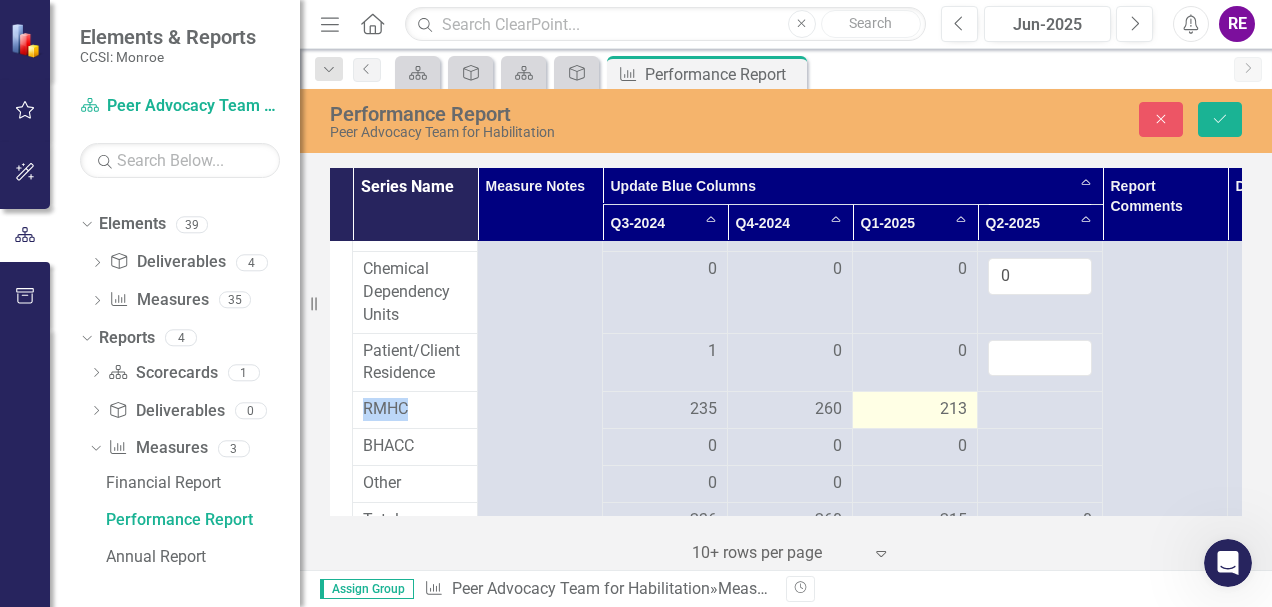 scroll, scrollTop: 548, scrollLeft: 228, axis: both 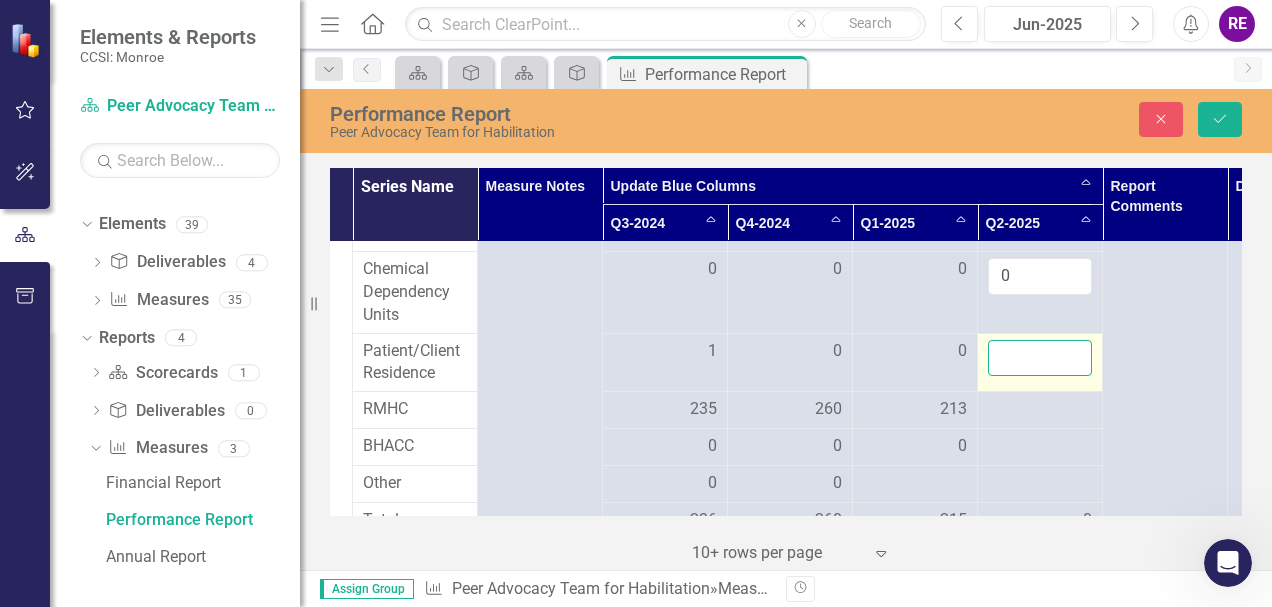 click at bounding box center [1040, 358] 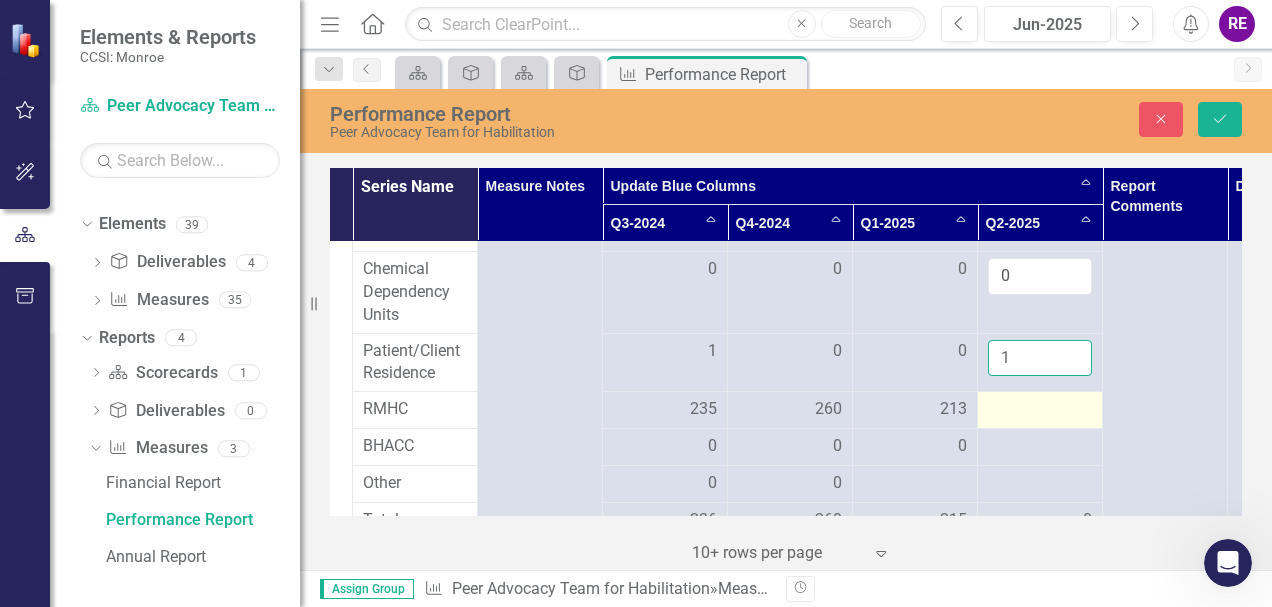 type on "1" 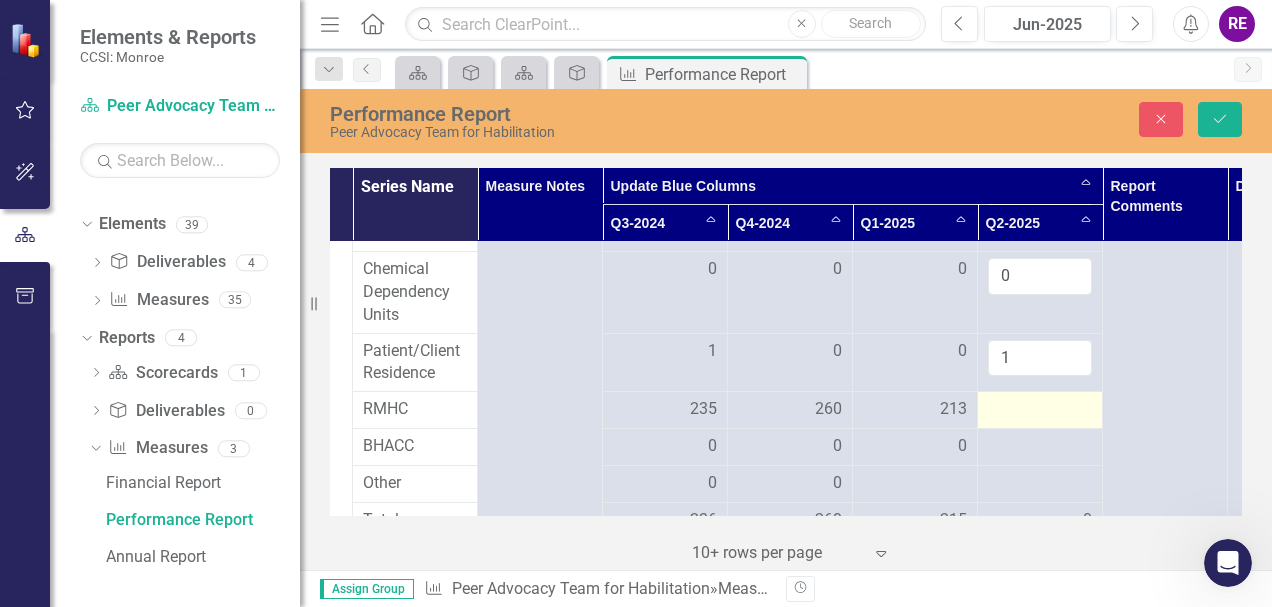 click at bounding box center (1040, 410) 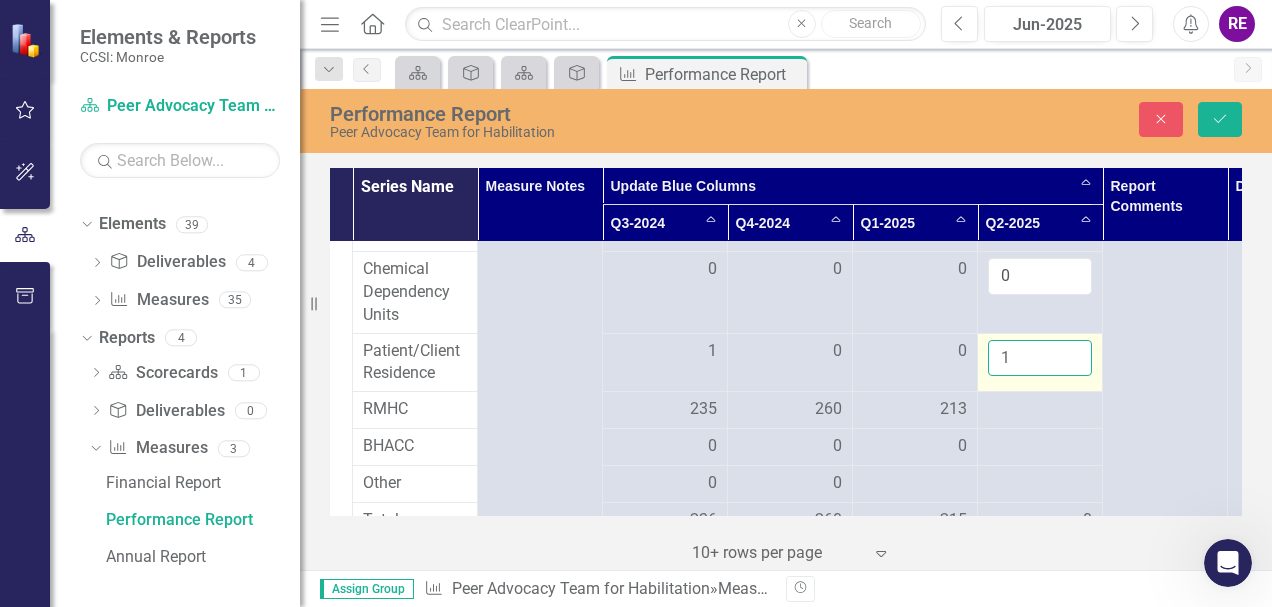 click on "1" at bounding box center [1040, 358] 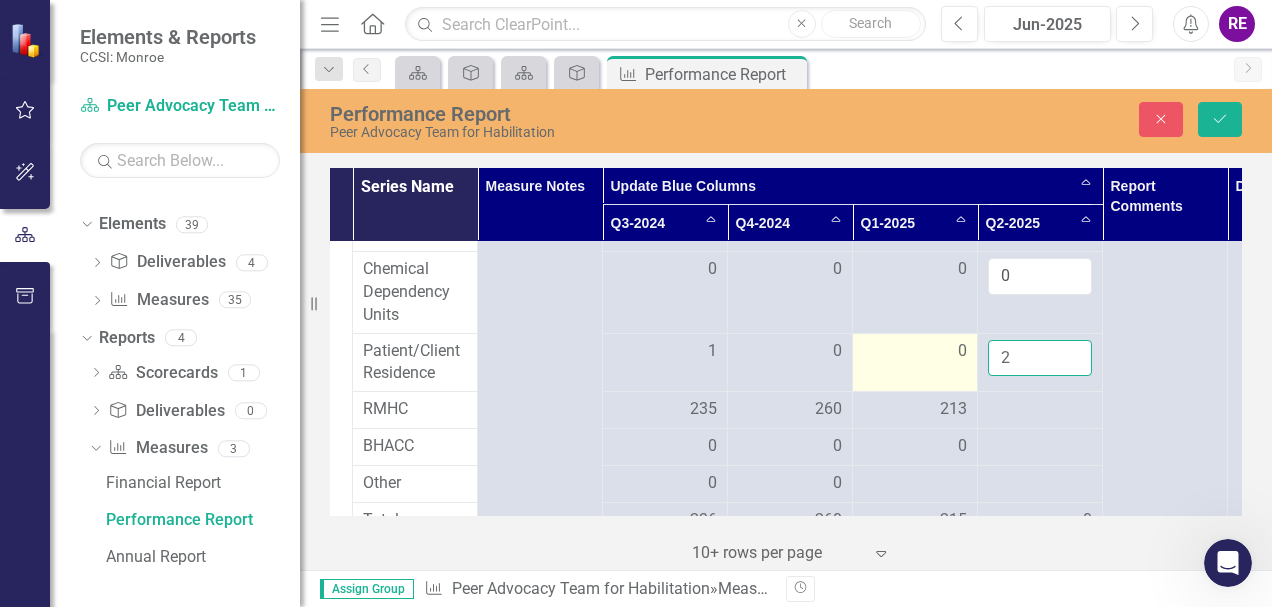 type on "2" 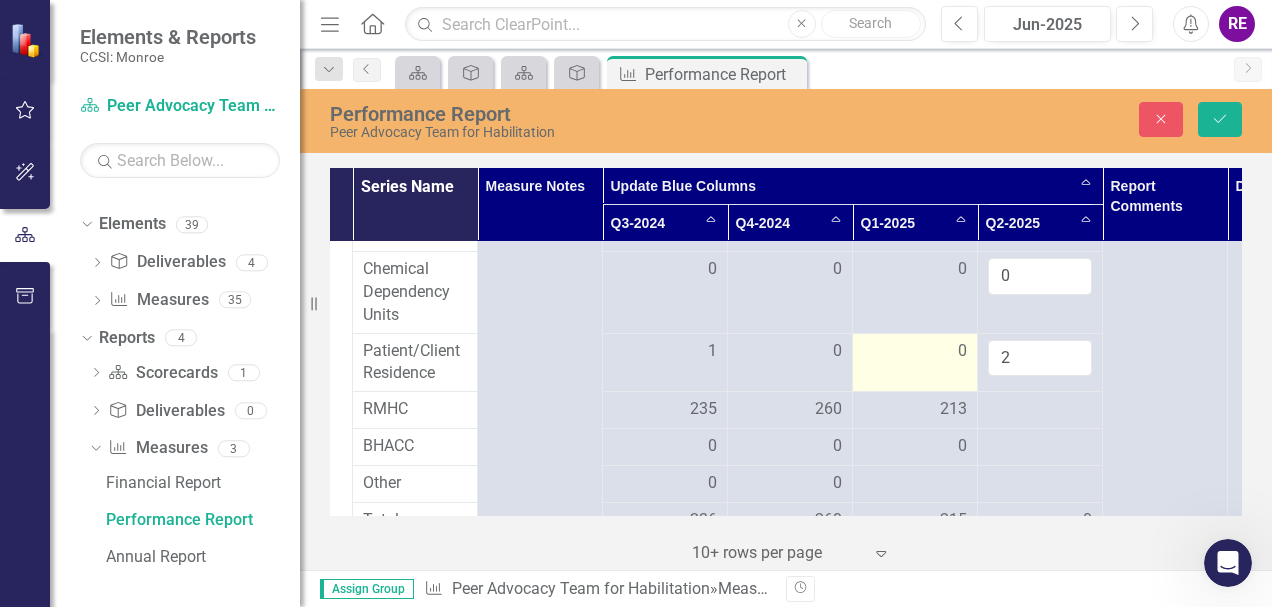 click on "0" at bounding box center [915, 362] 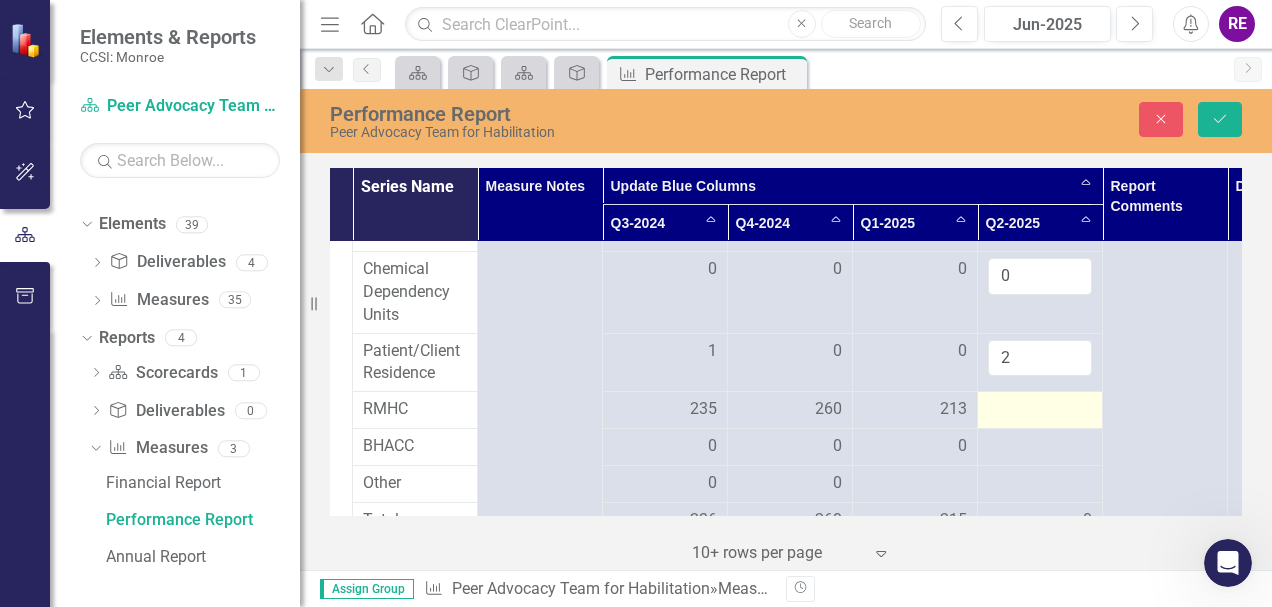 click at bounding box center (1040, 410) 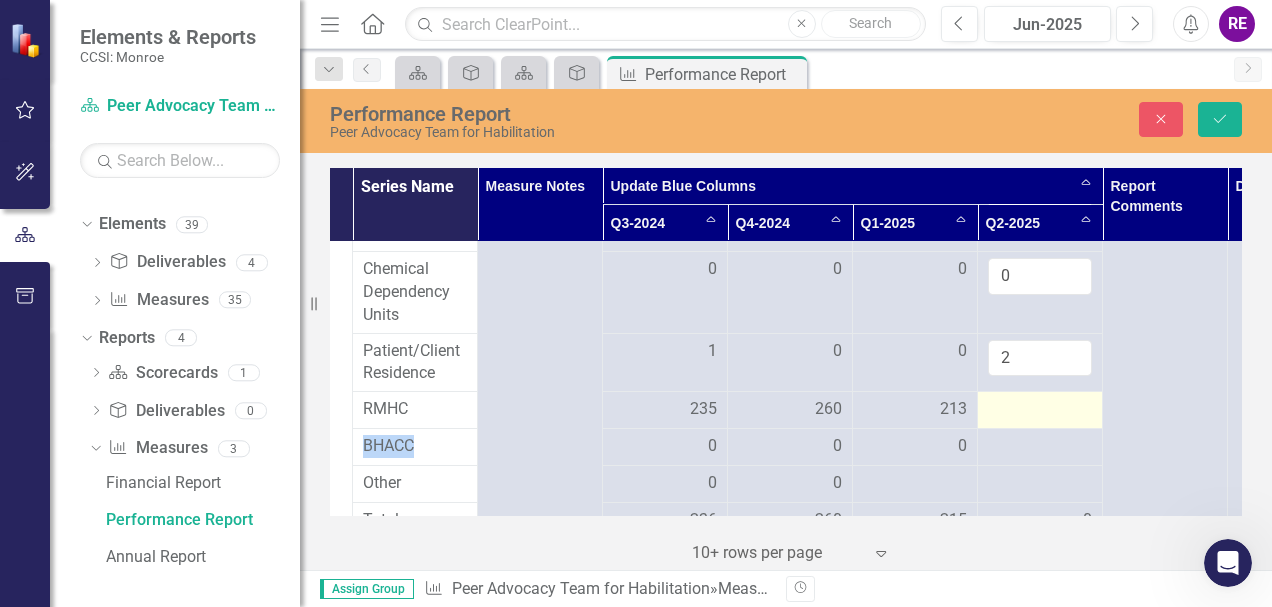 click at bounding box center (1040, 410) 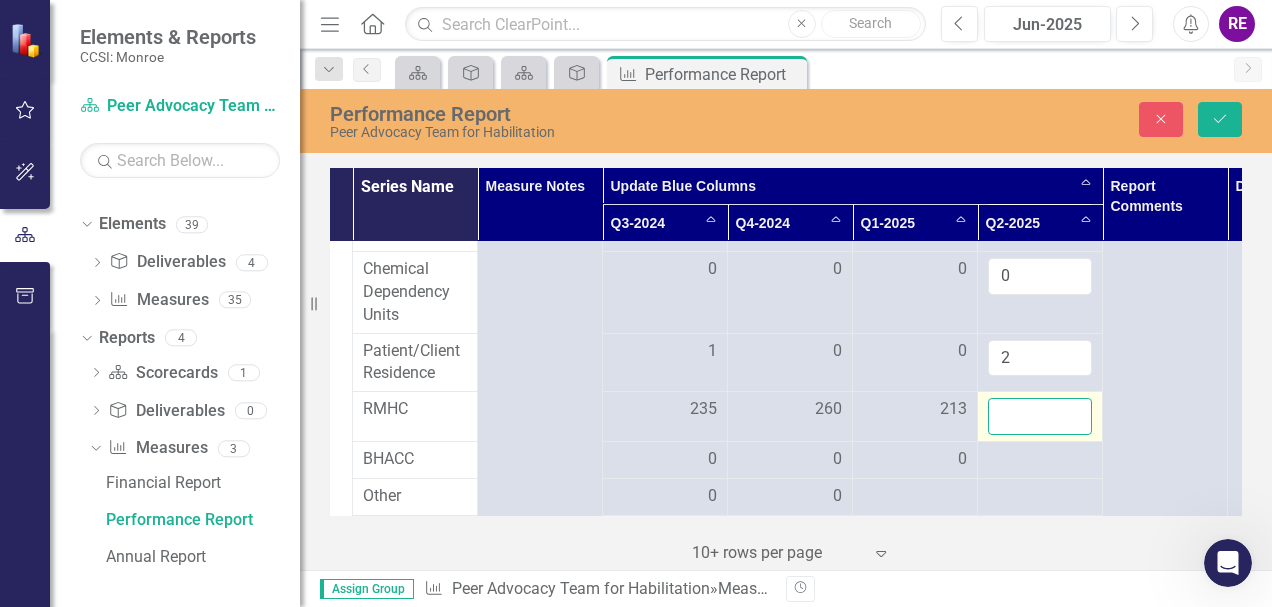 click at bounding box center (1040, 416) 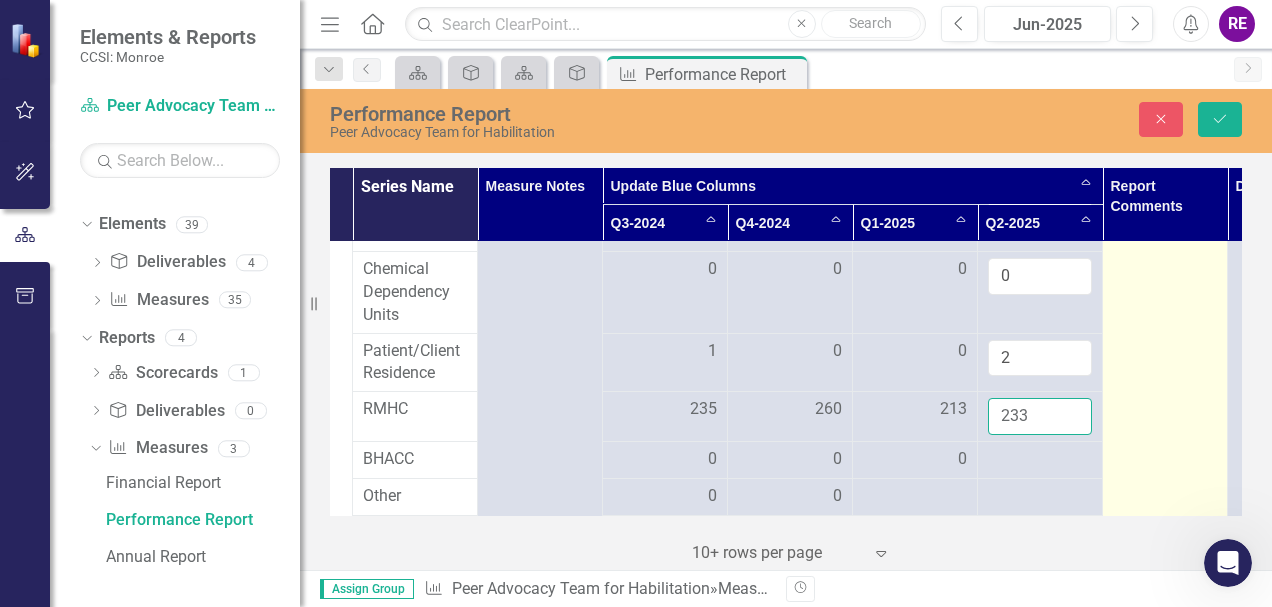 type on "233" 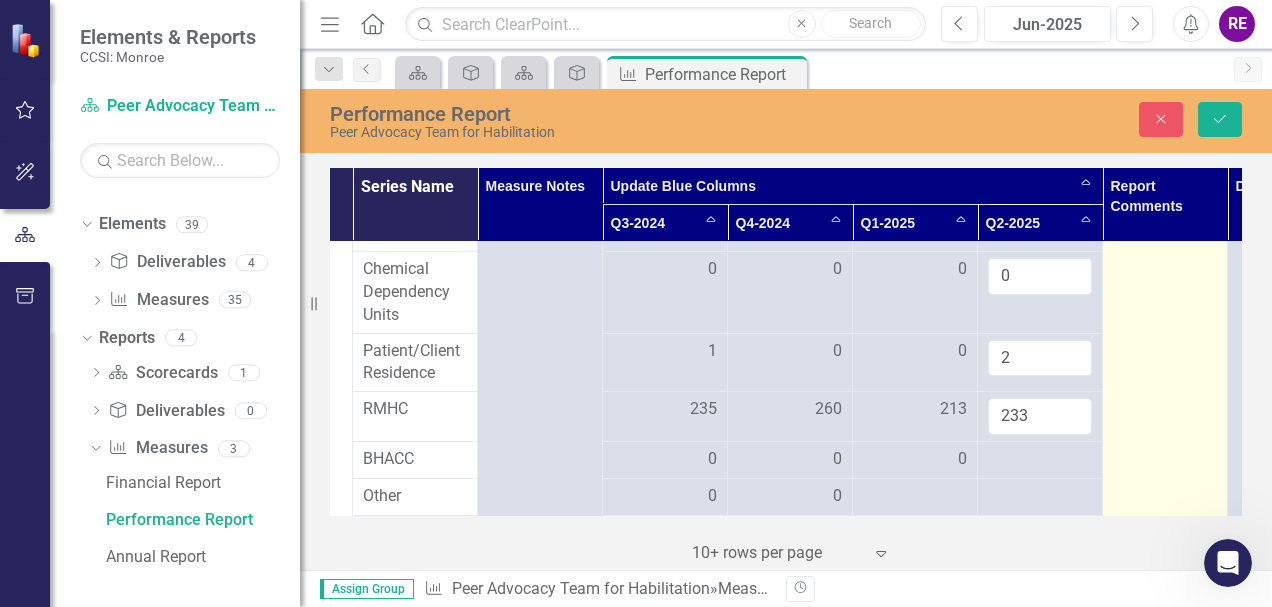 click on "Switch to old editor" at bounding box center [1165, 362] 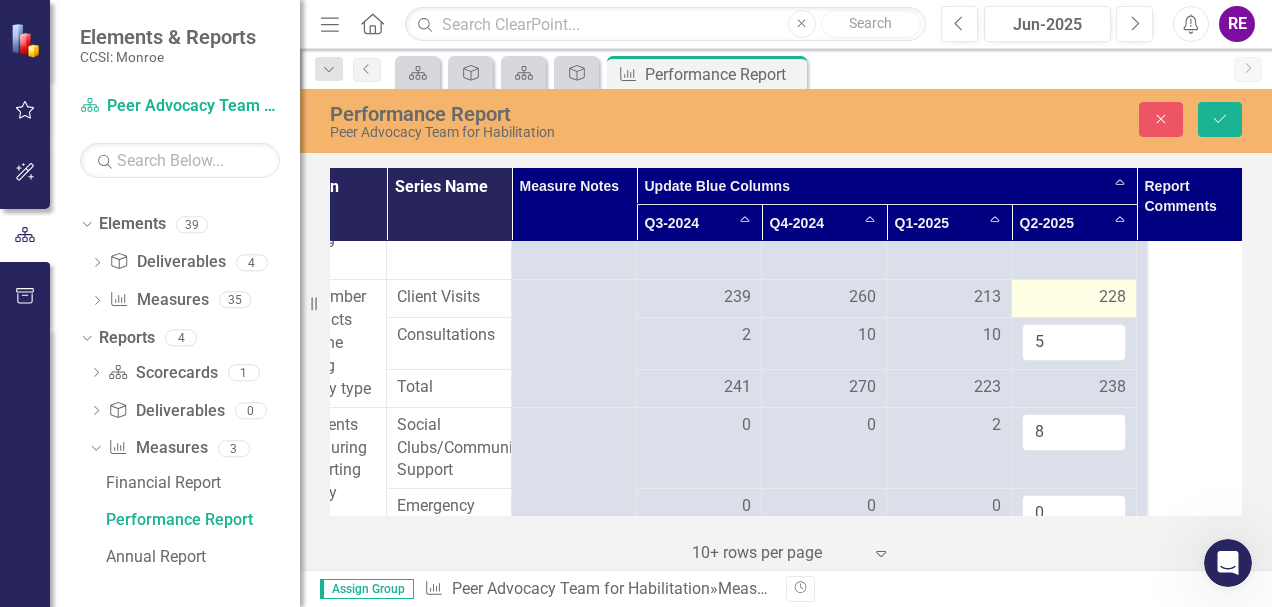 scroll, scrollTop: 112, scrollLeft: 374, axis: both 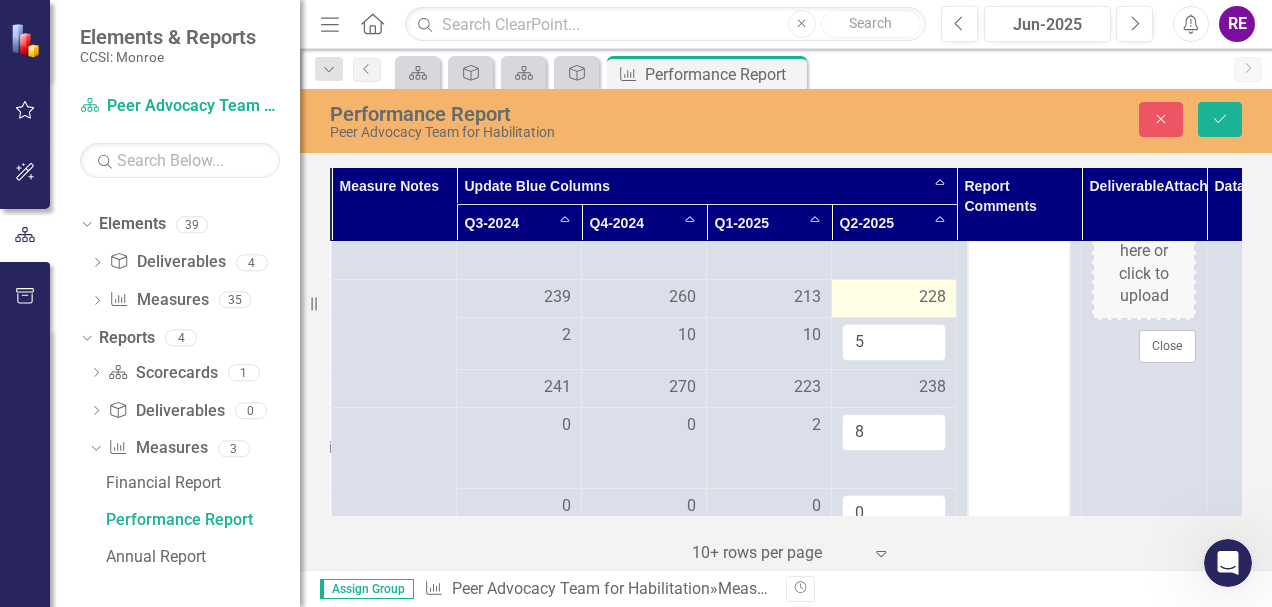 click on "228" at bounding box center (894, 297) 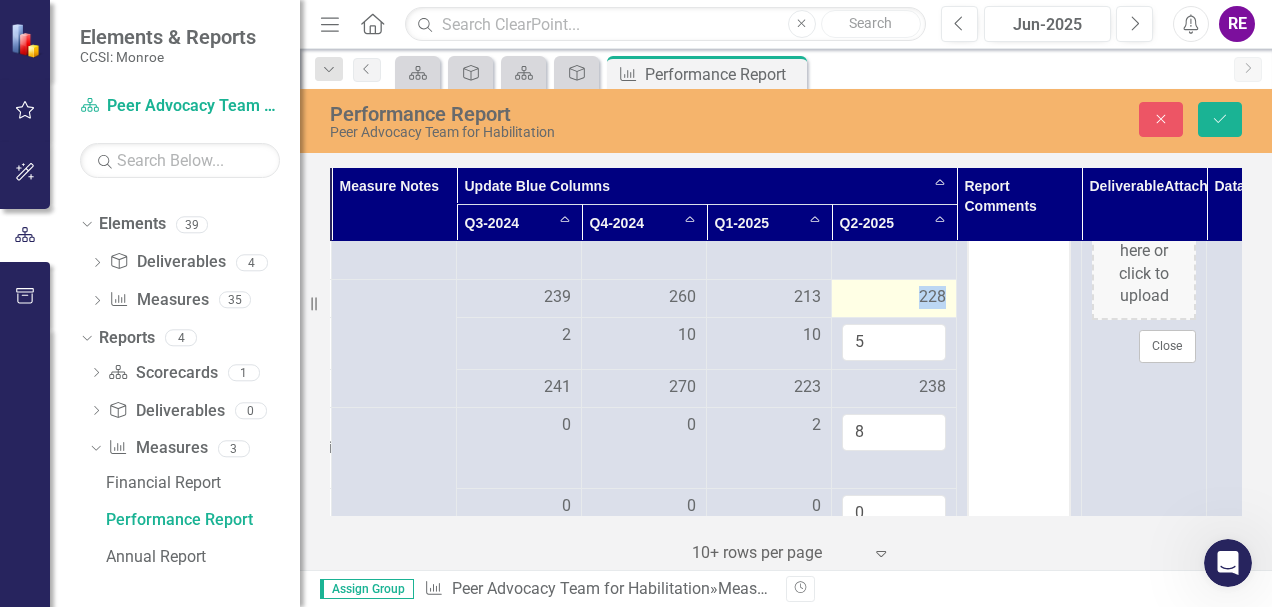 click on "228" at bounding box center (932, 297) 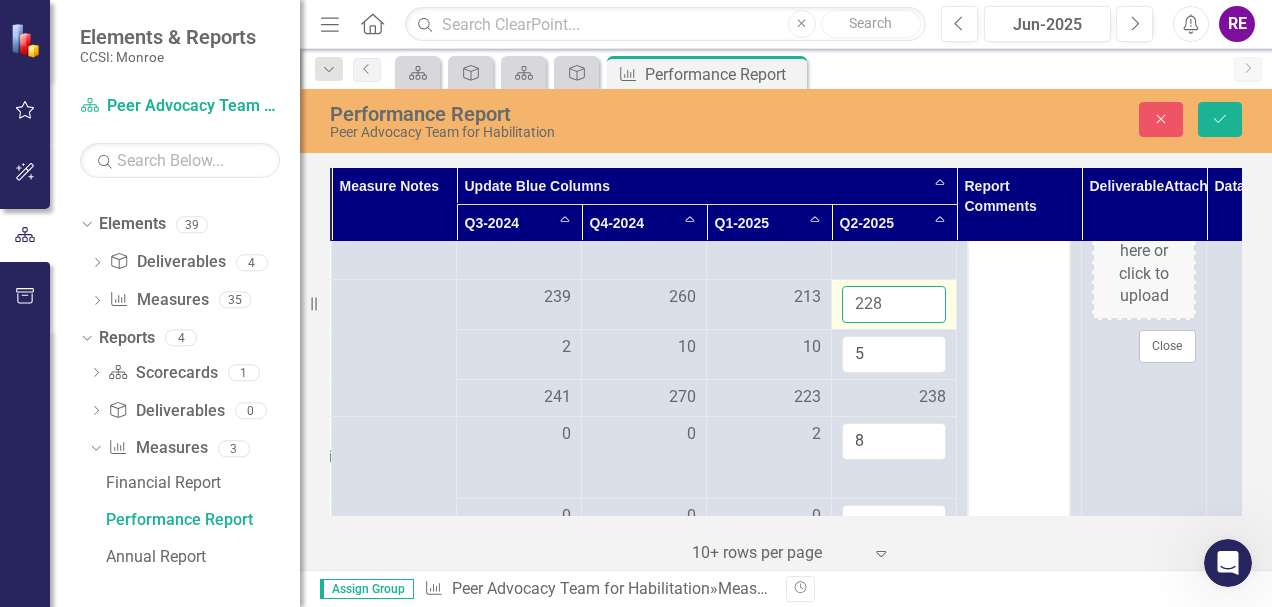 drag, startPoint x: 940, startPoint y: 300, endPoint x: 900, endPoint y: 298, distance: 40.04997 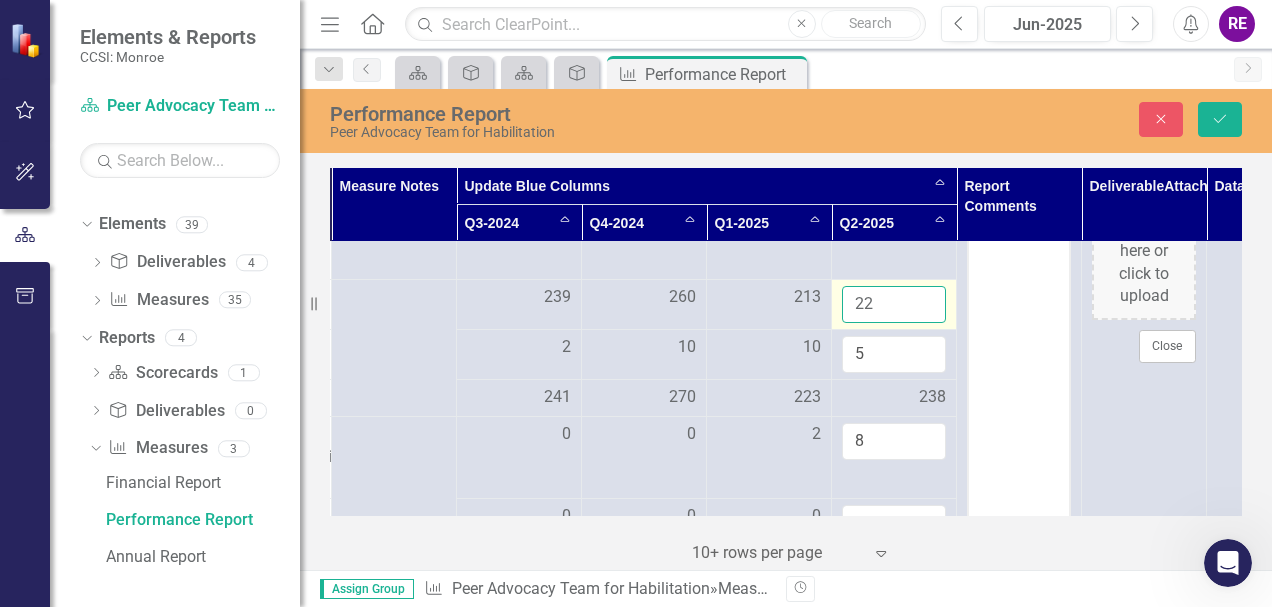 type on "2" 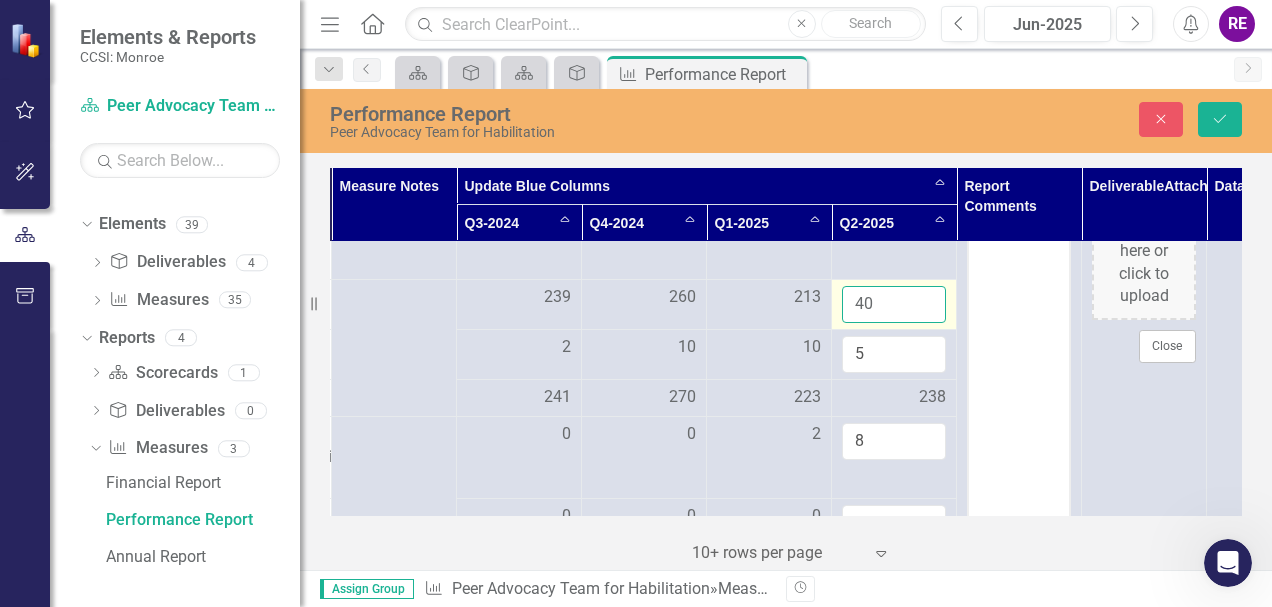 type on "4" 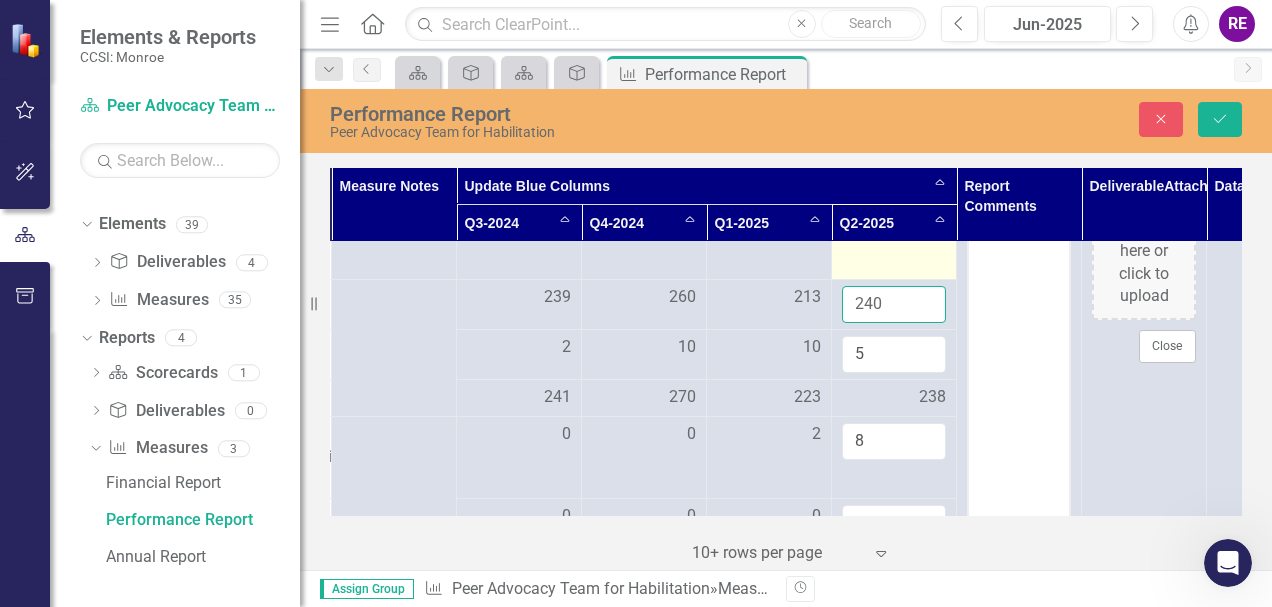 type on "240" 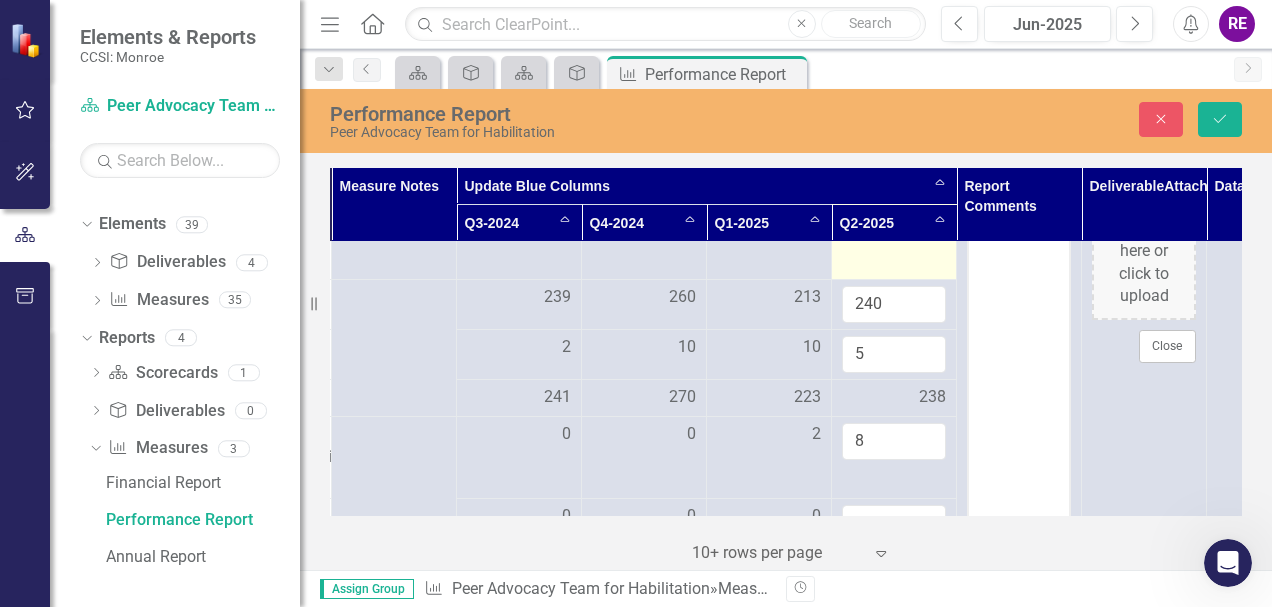 click on "115" at bounding box center [894, 205] 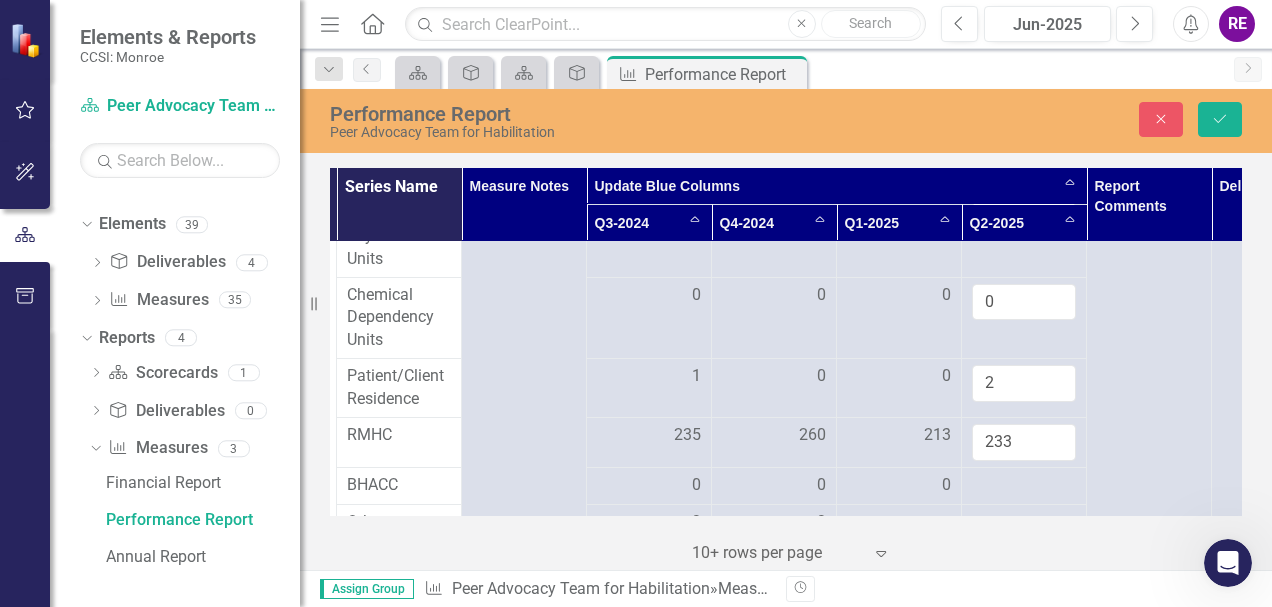 scroll, scrollTop: 536, scrollLeft: 244, axis: both 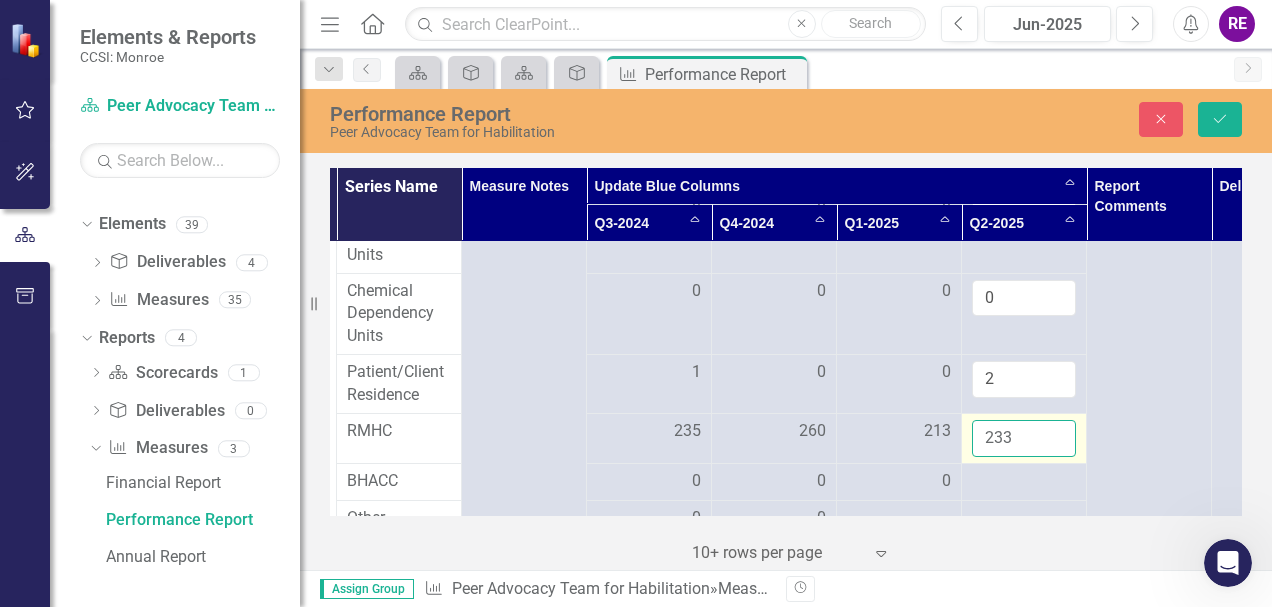click on "233" at bounding box center [1024, 438] 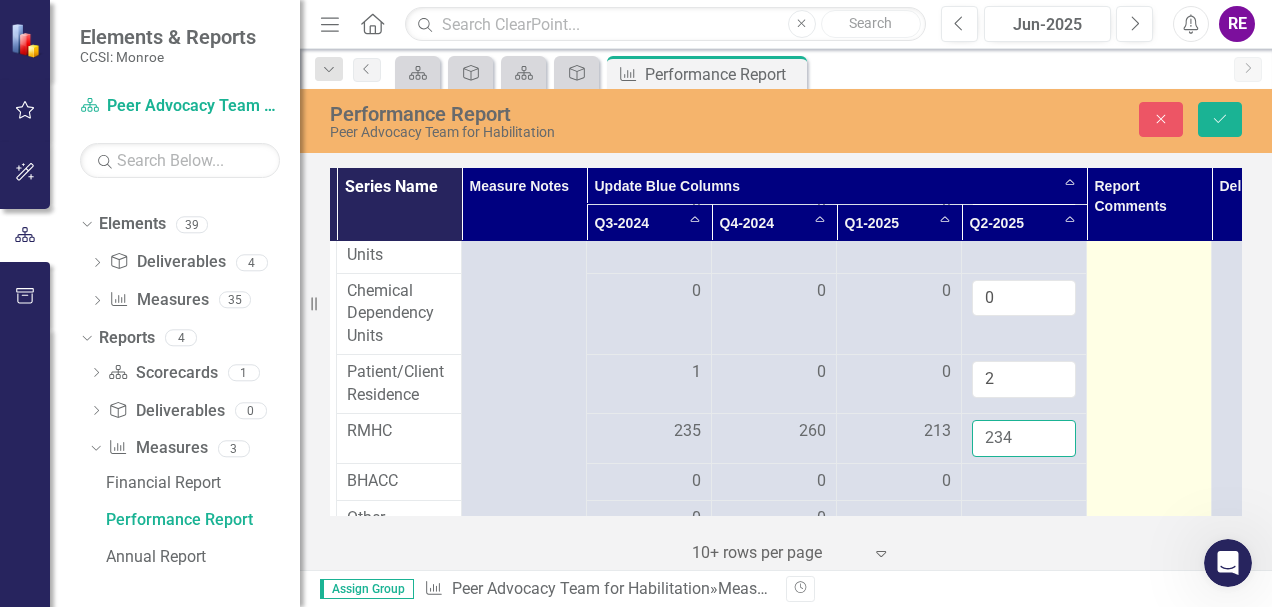 type on "234" 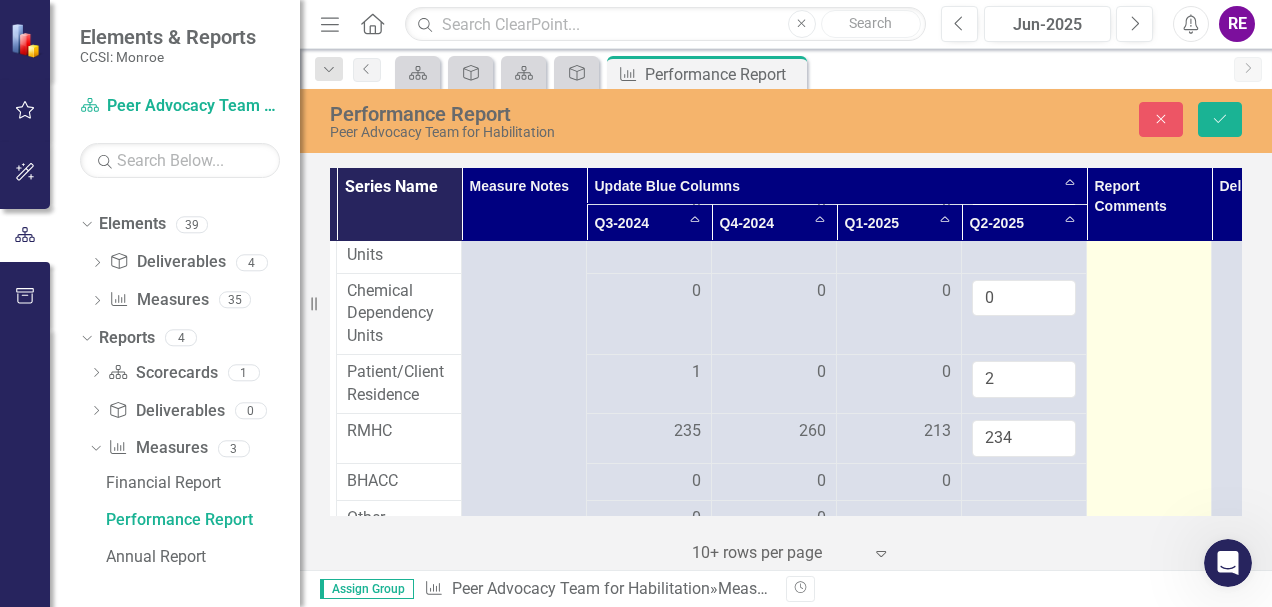 click on "Switch to old editor" at bounding box center [1149, 379] 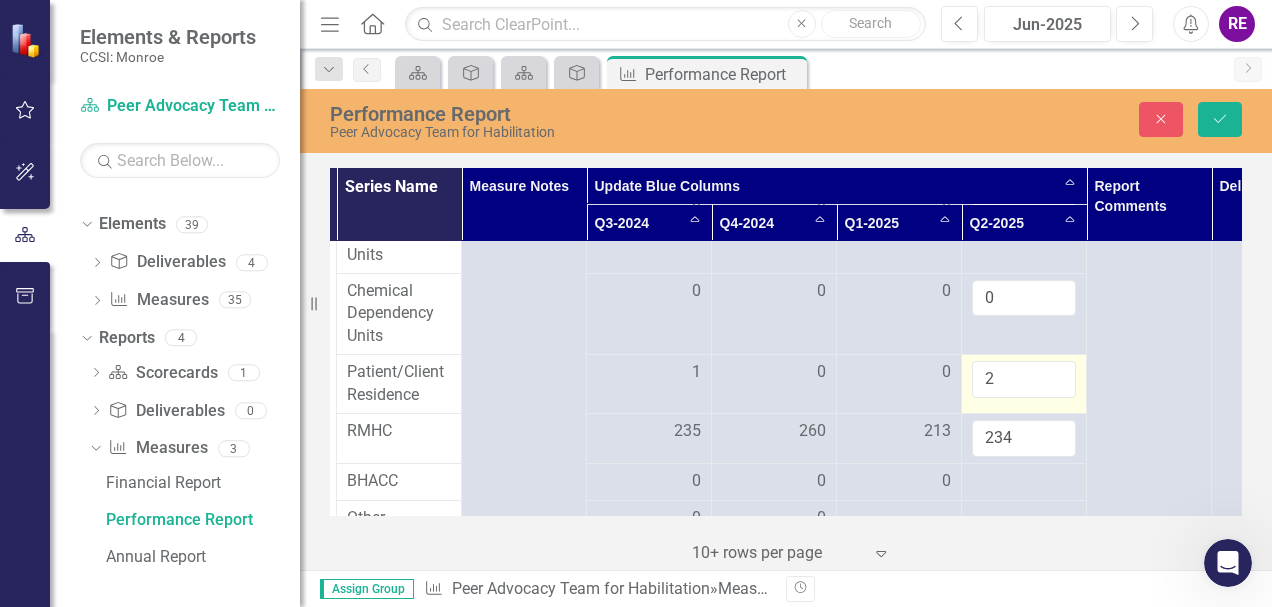 scroll, scrollTop: 701, scrollLeft: 244, axis: both 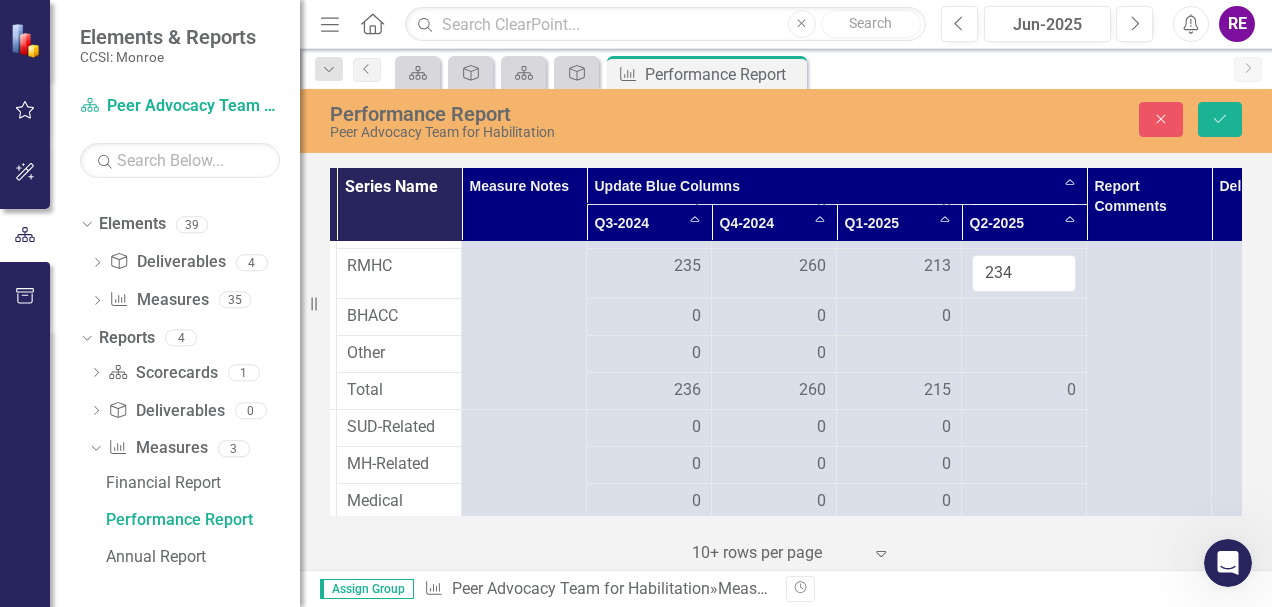click on "0" at bounding box center [1024, 390] 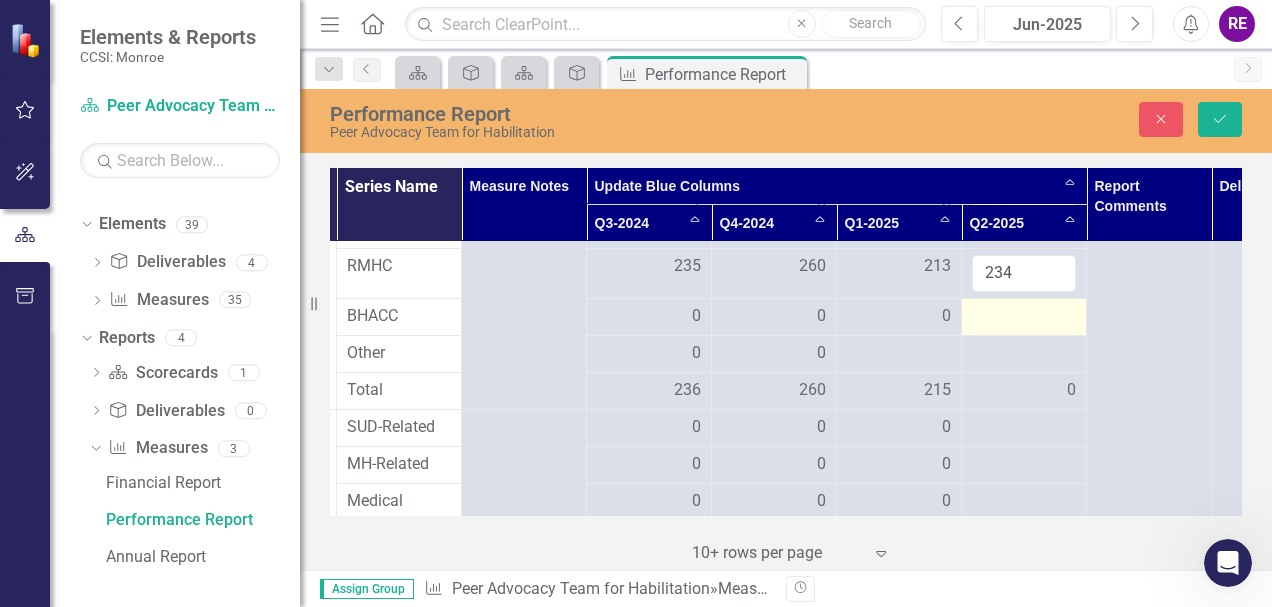 click at bounding box center (1024, 317) 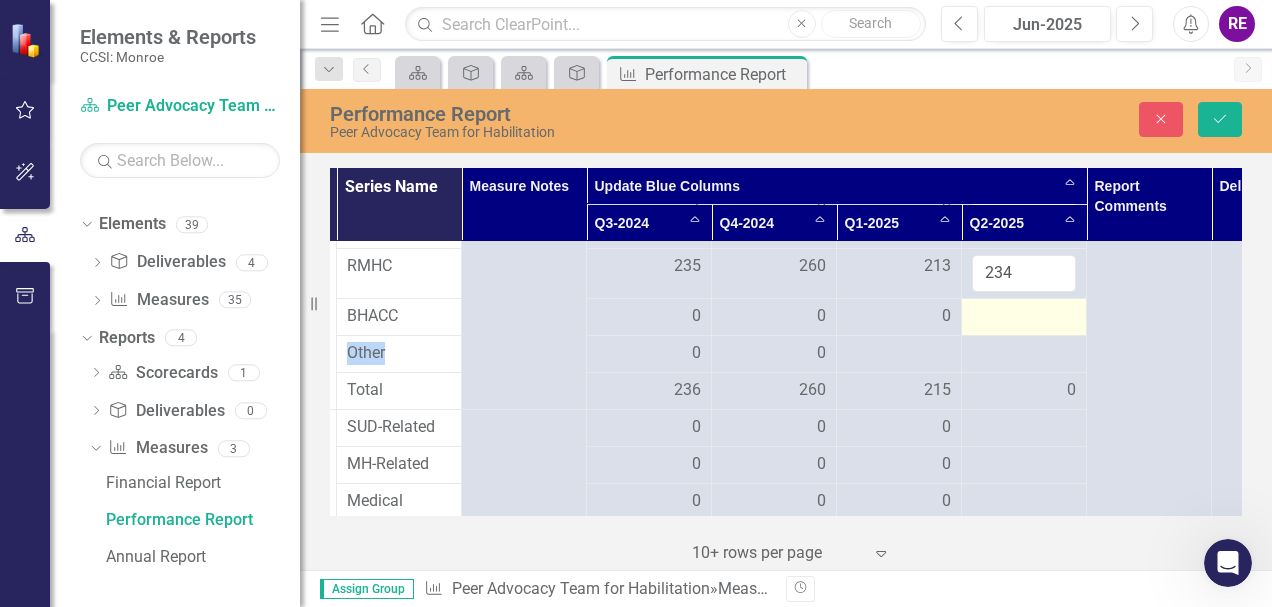 click at bounding box center (1024, 317) 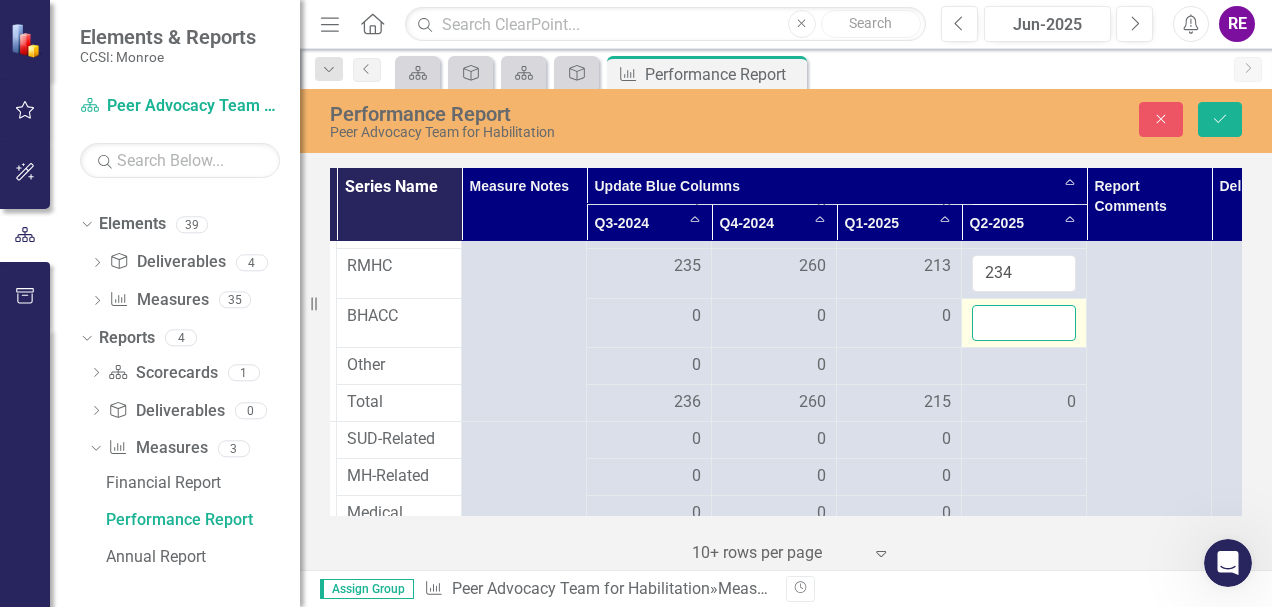 click at bounding box center [1024, 323] 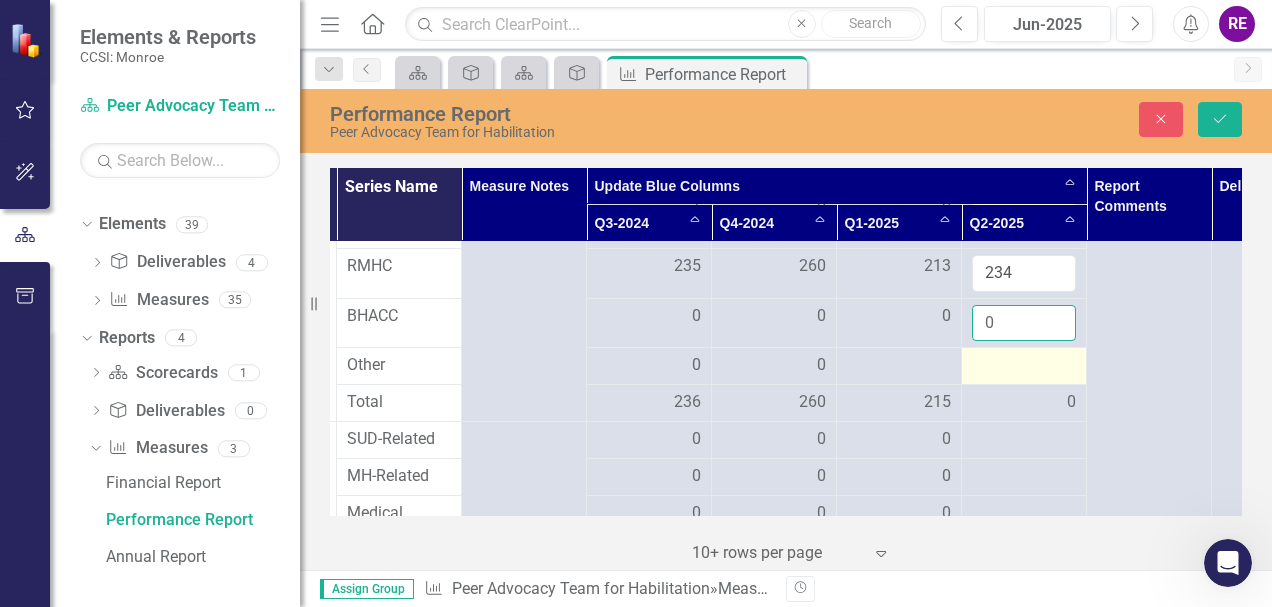 type on "0" 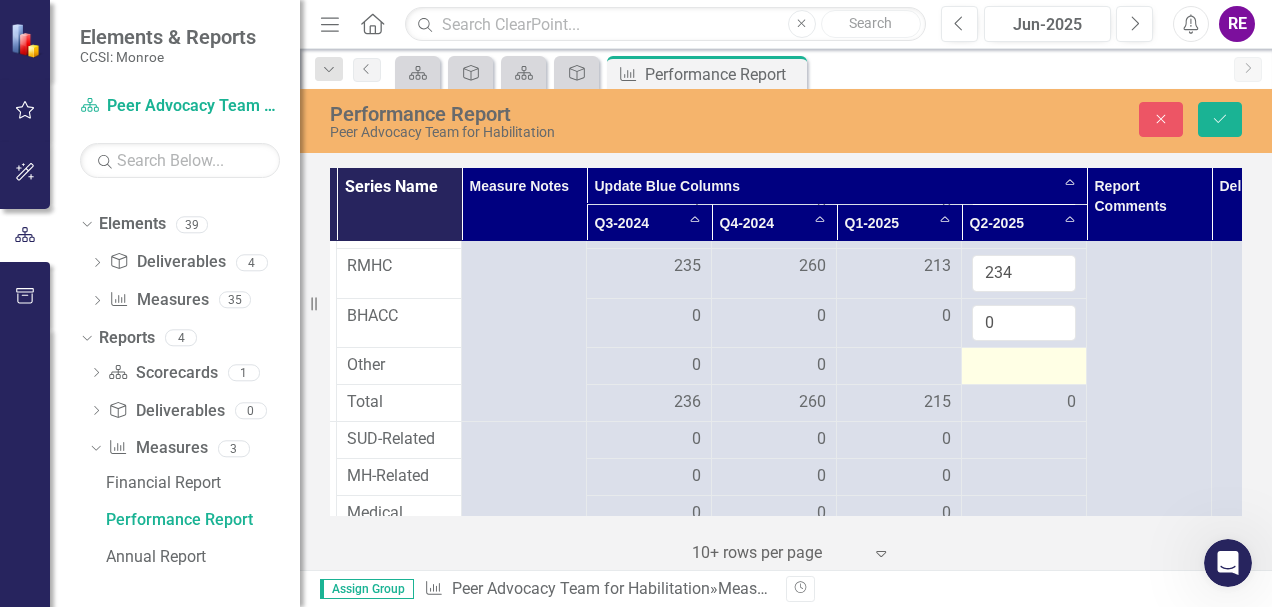 click at bounding box center [1024, 366] 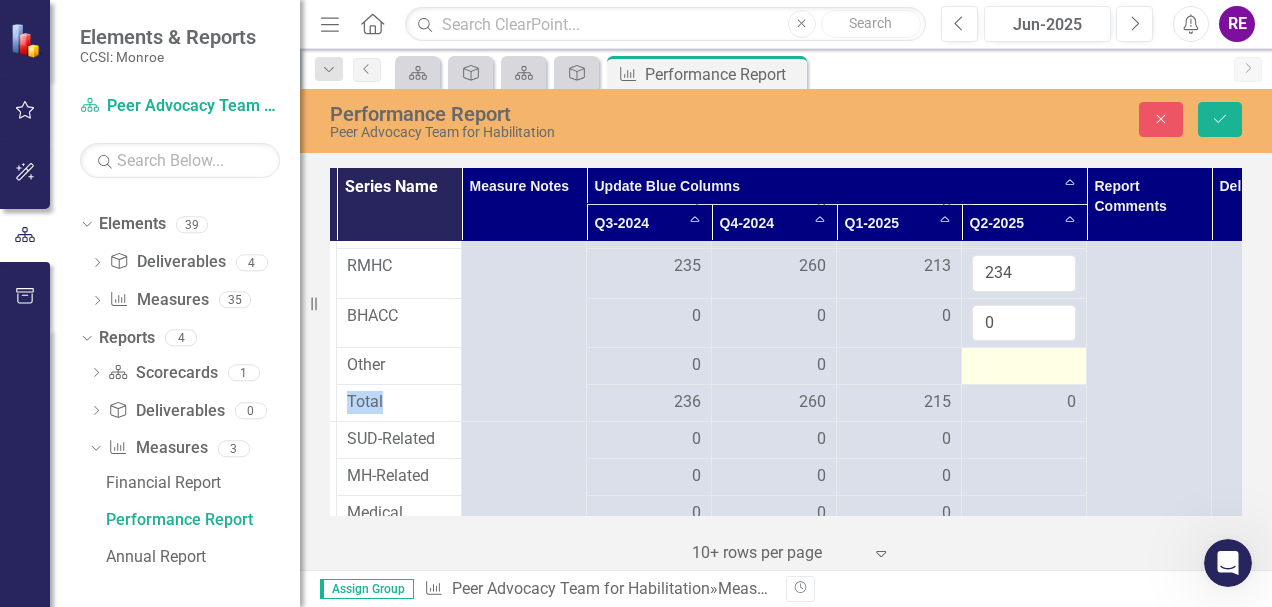 click at bounding box center [1024, 366] 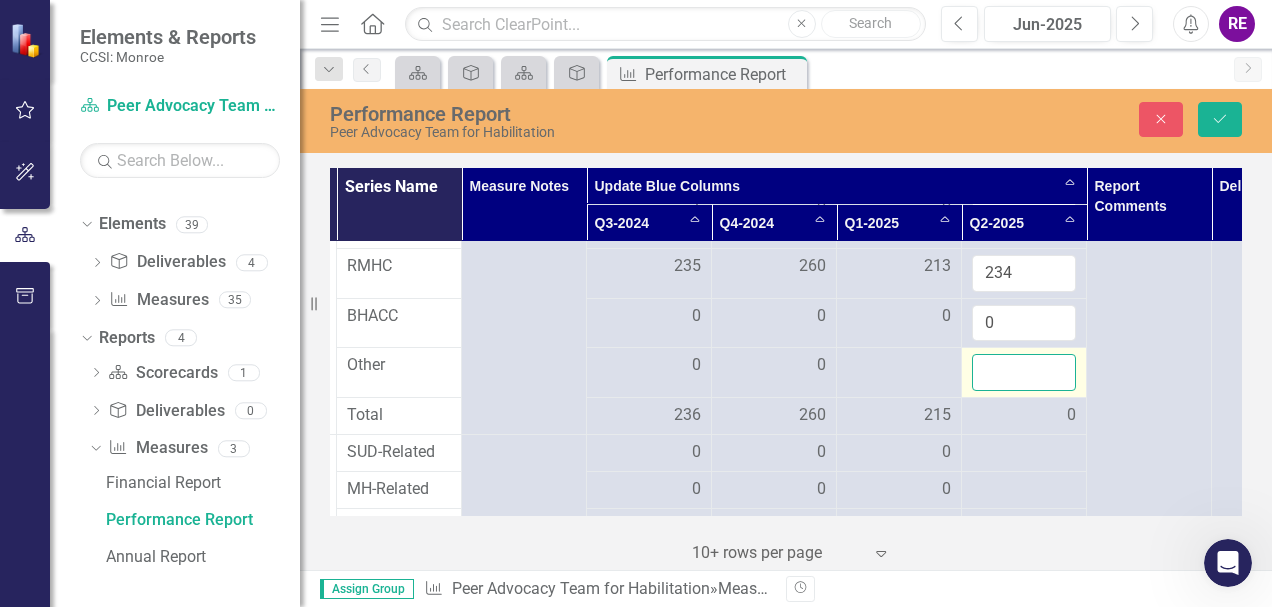 click at bounding box center (1024, 372) 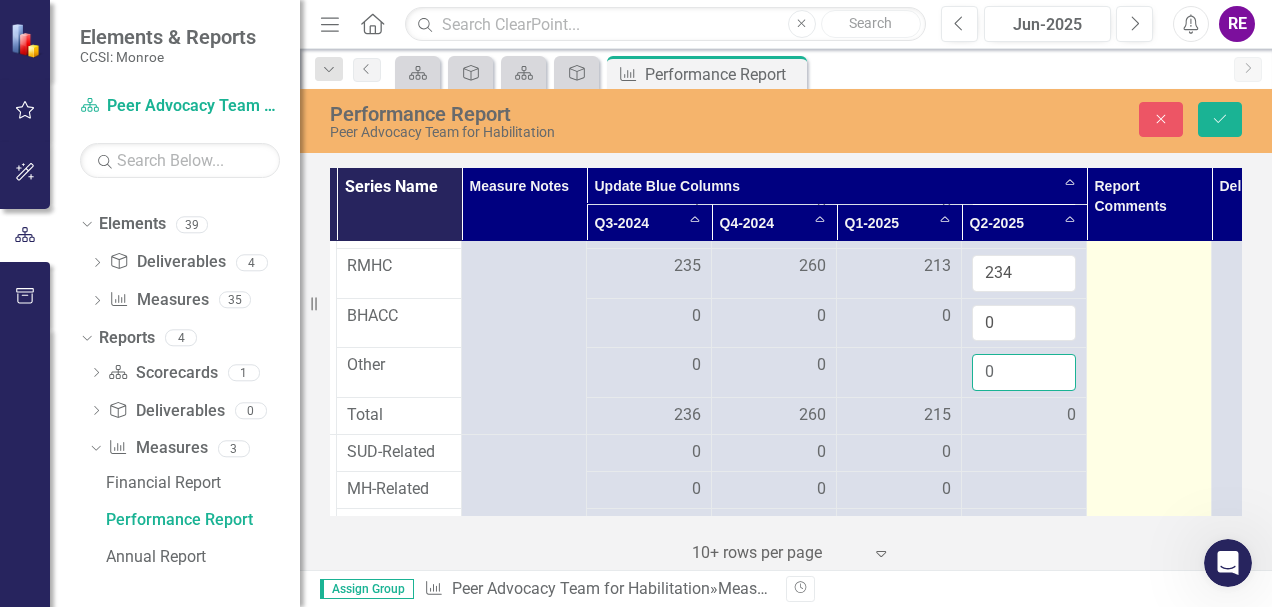 type on "0" 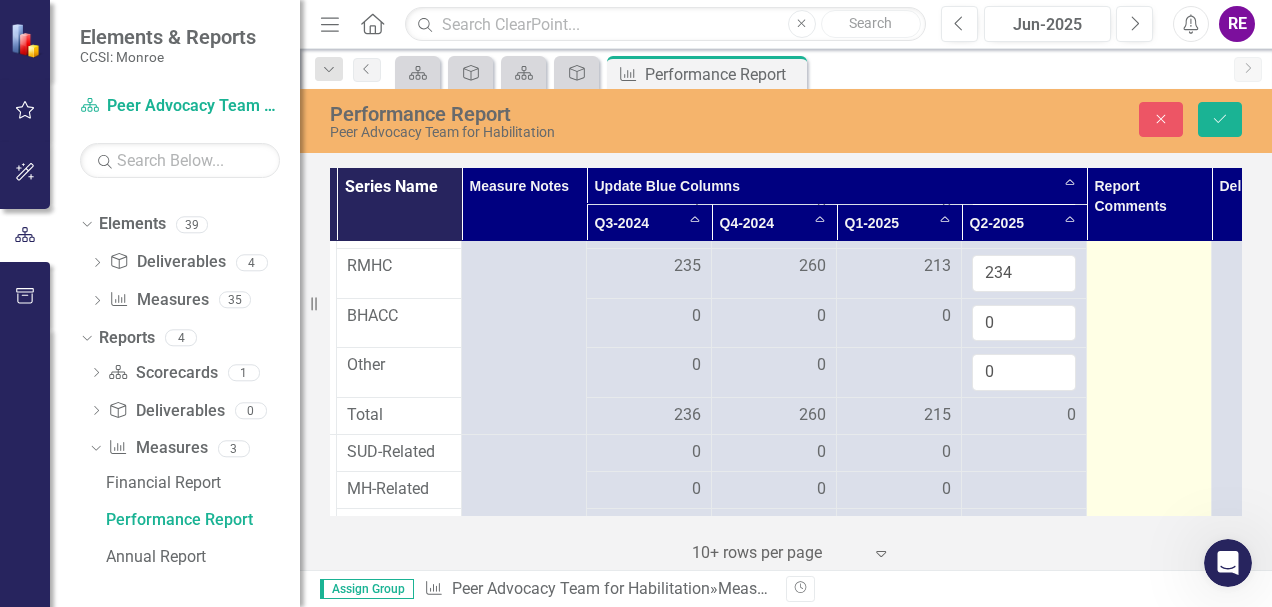 click on "Switch to old editor" at bounding box center (1149, 227) 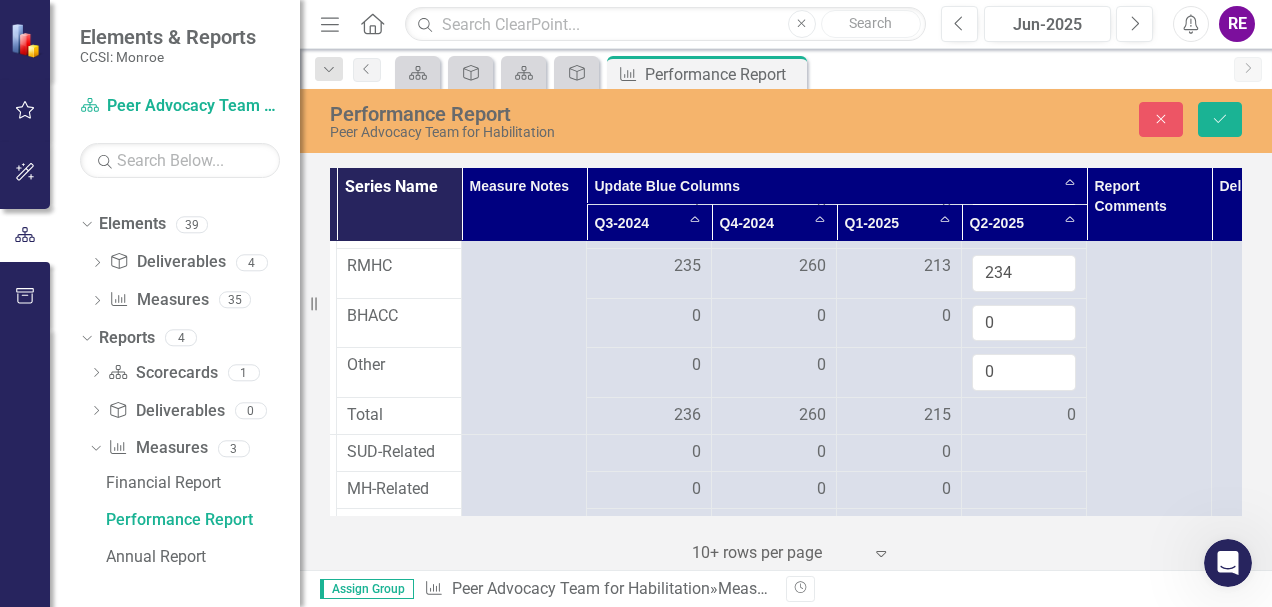 click on "0" at bounding box center [1024, 415] 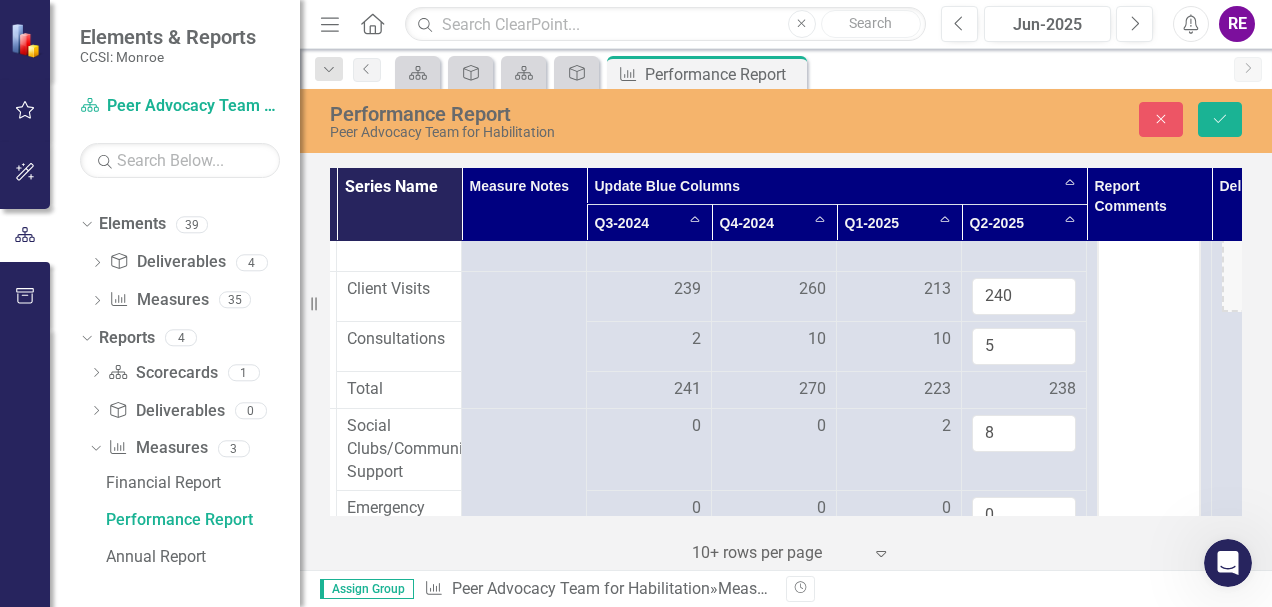 scroll, scrollTop: 166, scrollLeft: 244, axis: both 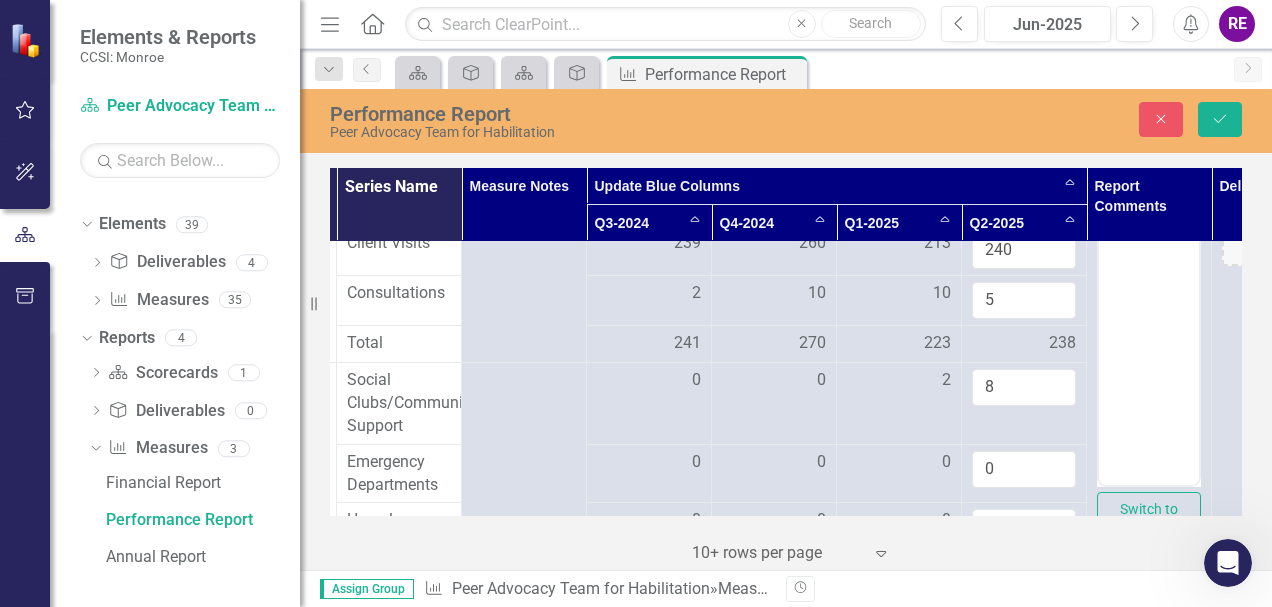 click on "238" at bounding box center (1024, 344) 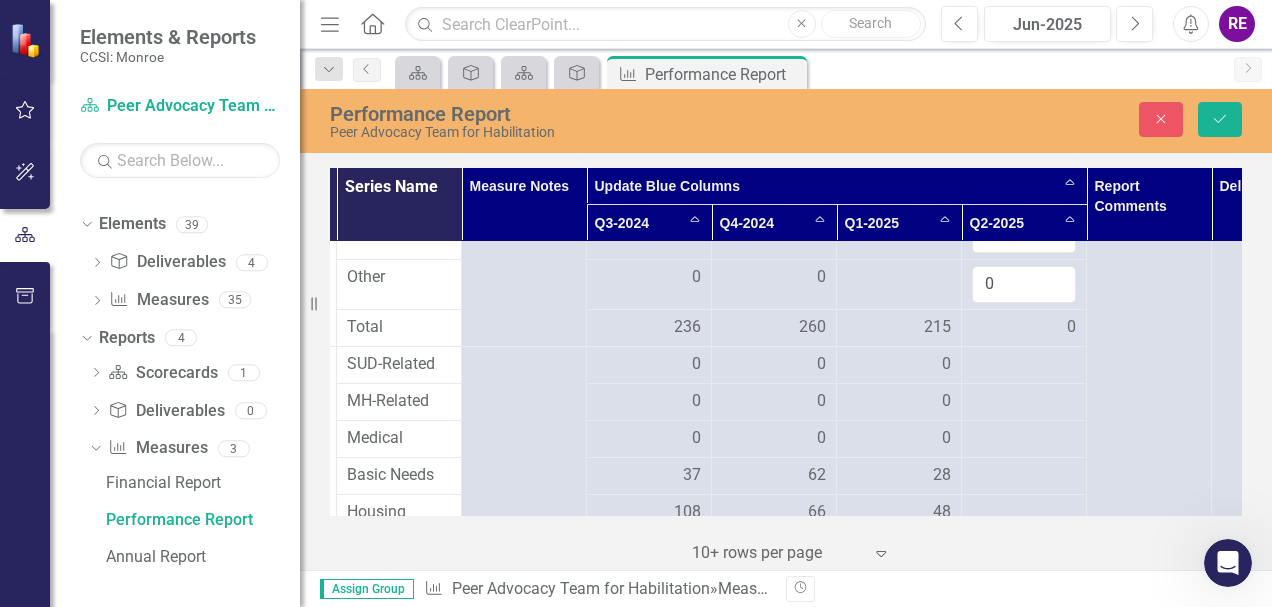 scroll, scrollTop: 790, scrollLeft: 244, axis: both 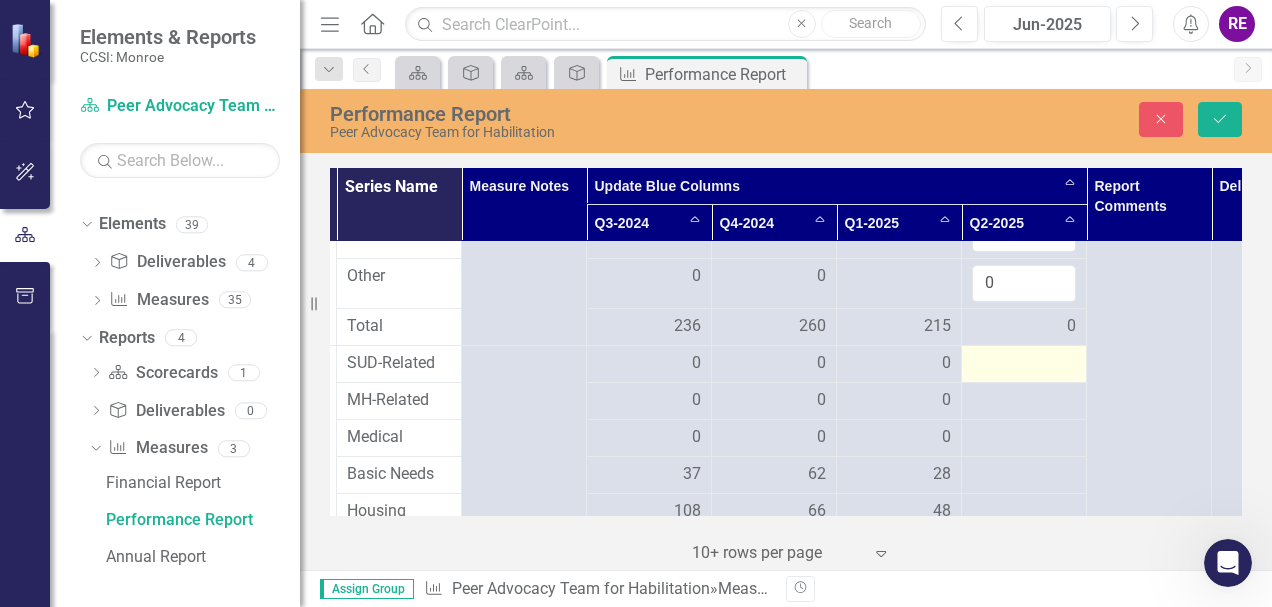click at bounding box center (1024, 364) 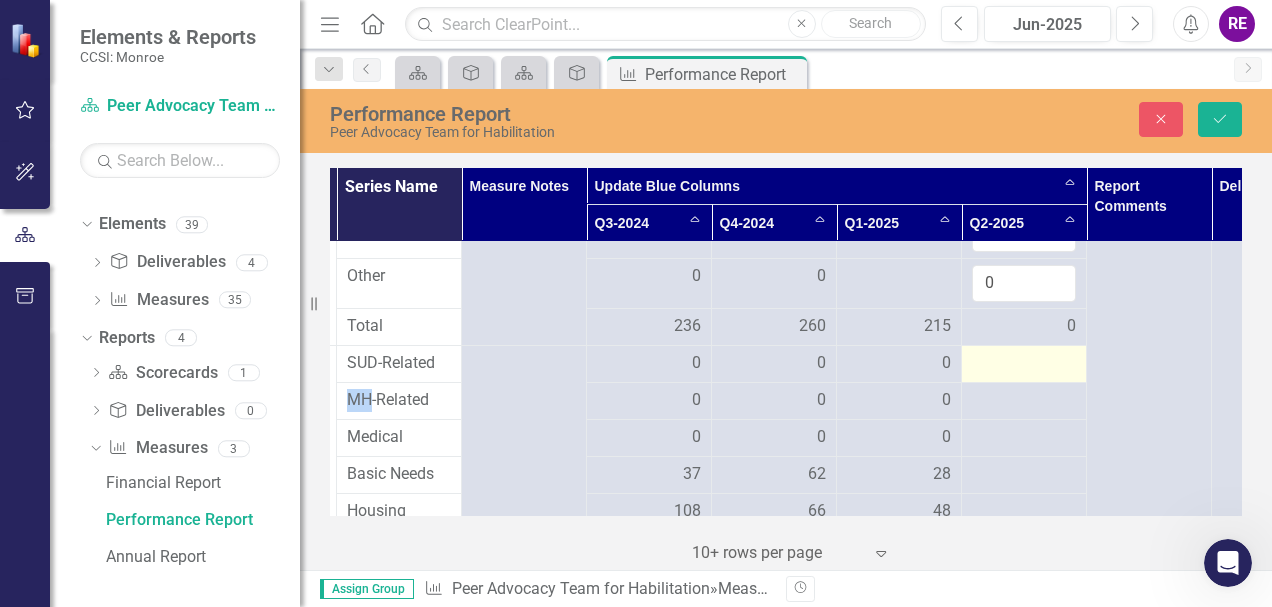click at bounding box center (1024, 364) 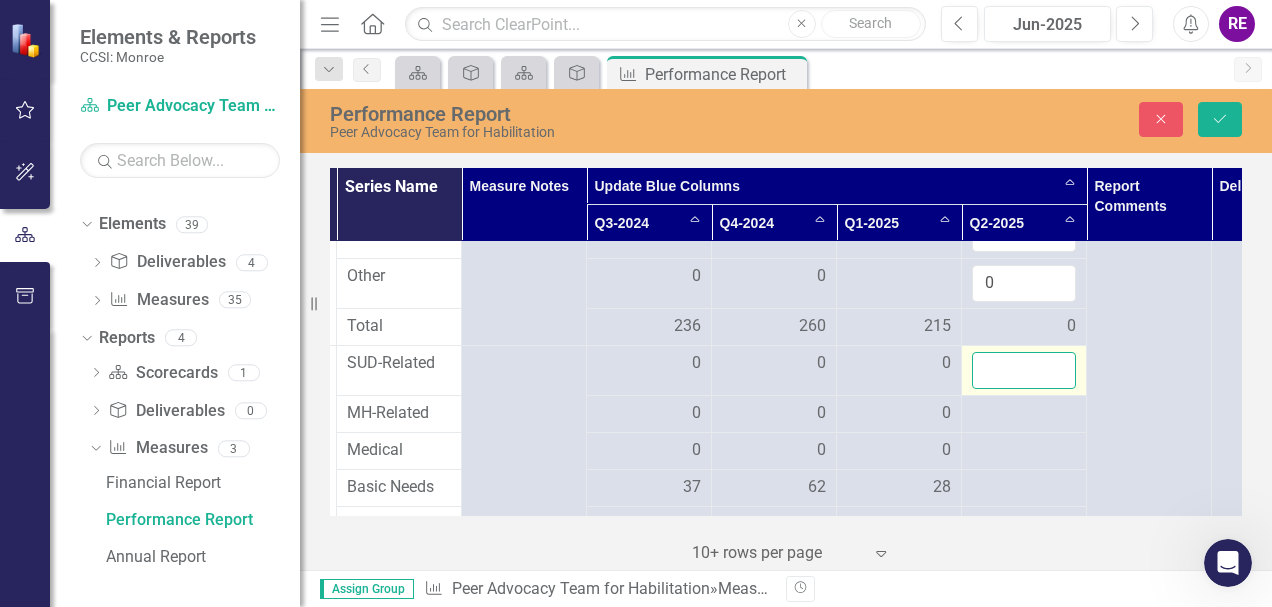 drag, startPoint x: 990, startPoint y: 352, endPoint x: 1002, endPoint y: 369, distance: 20.808653 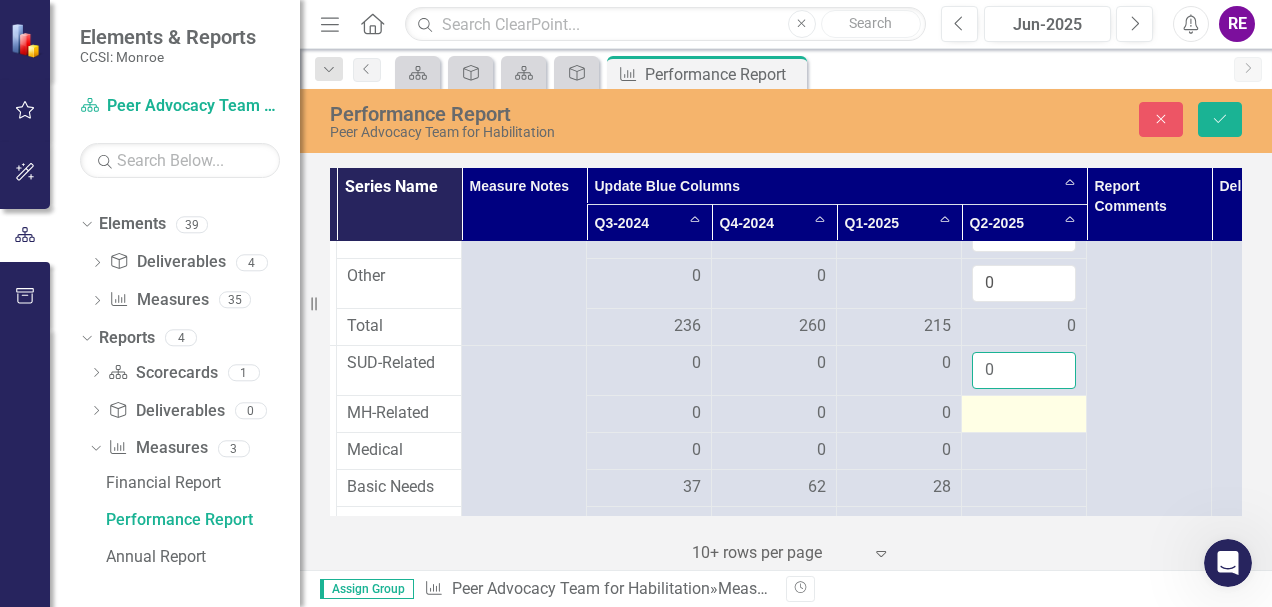 type on "0" 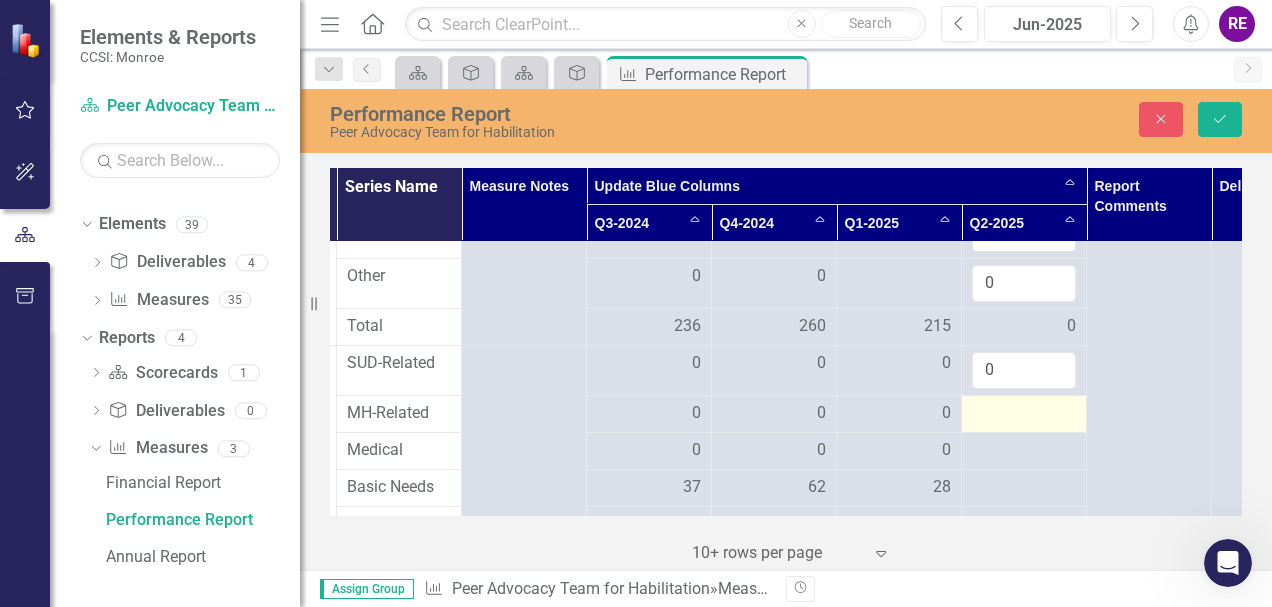click at bounding box center (1024, 414) 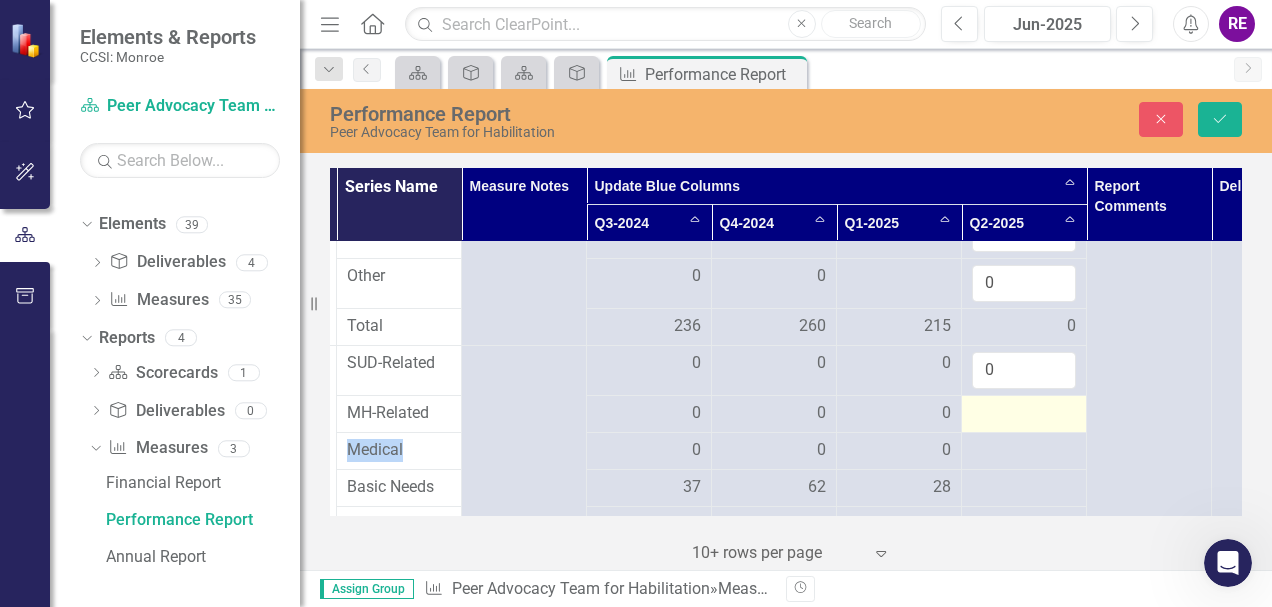 click at bounding box center (1024, 414) 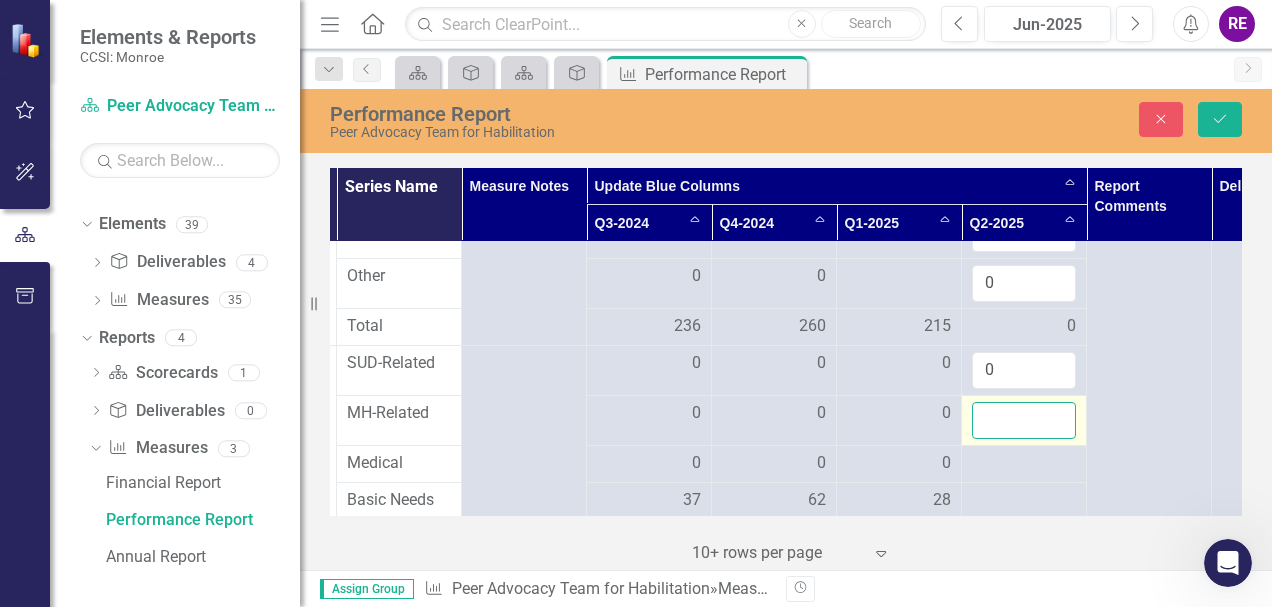 click at bounding box center [1024, 420] 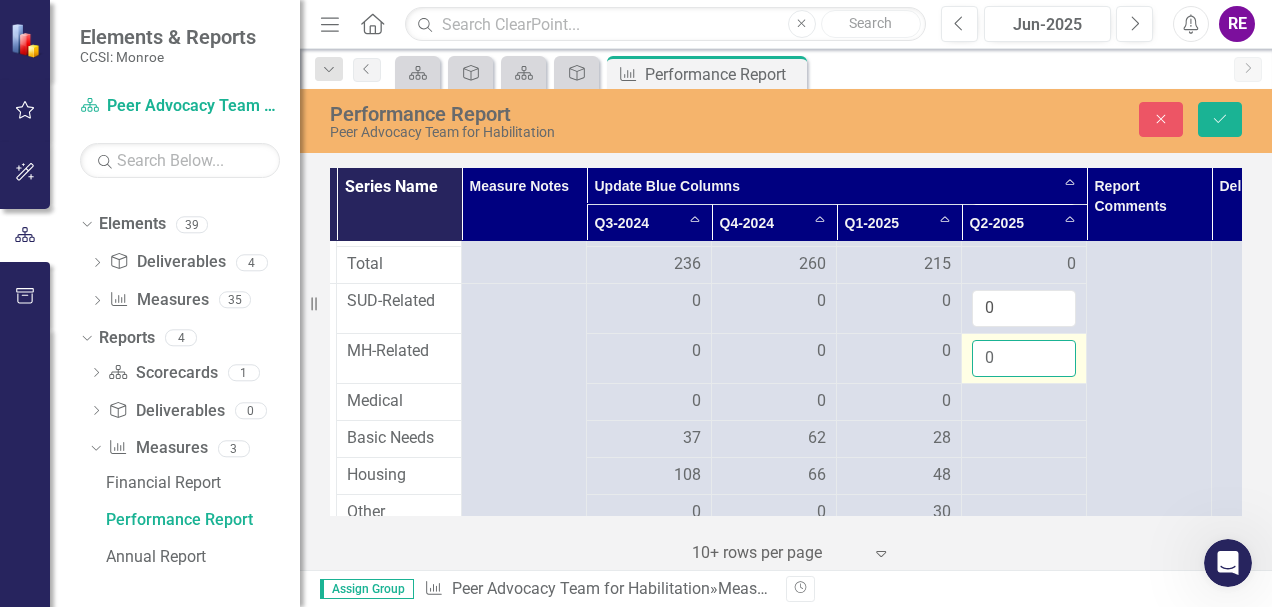 scroll, scrollTop: 854, scrollLeft: 244, axis: both 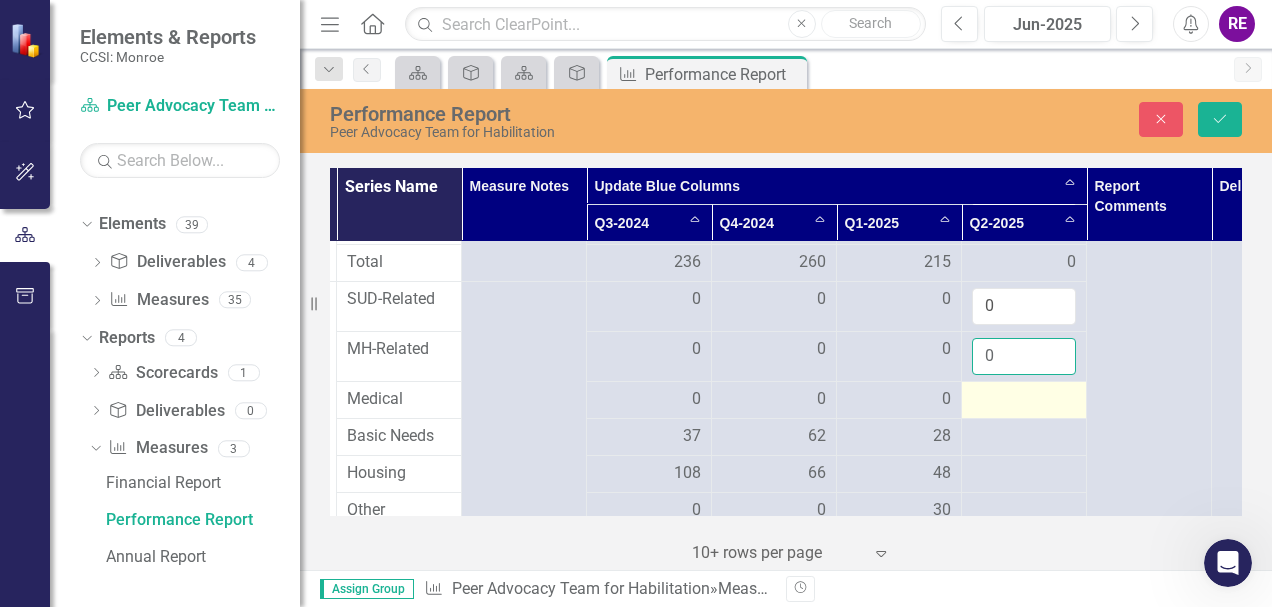 type on "0" 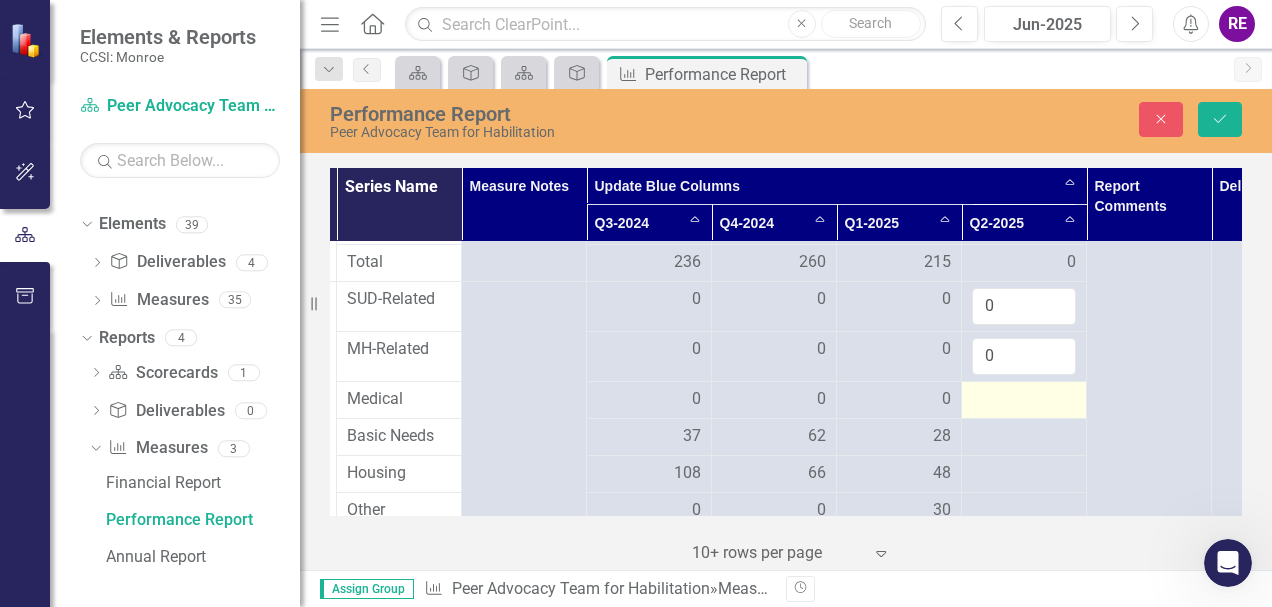 click at bounding box center (1024, 400) 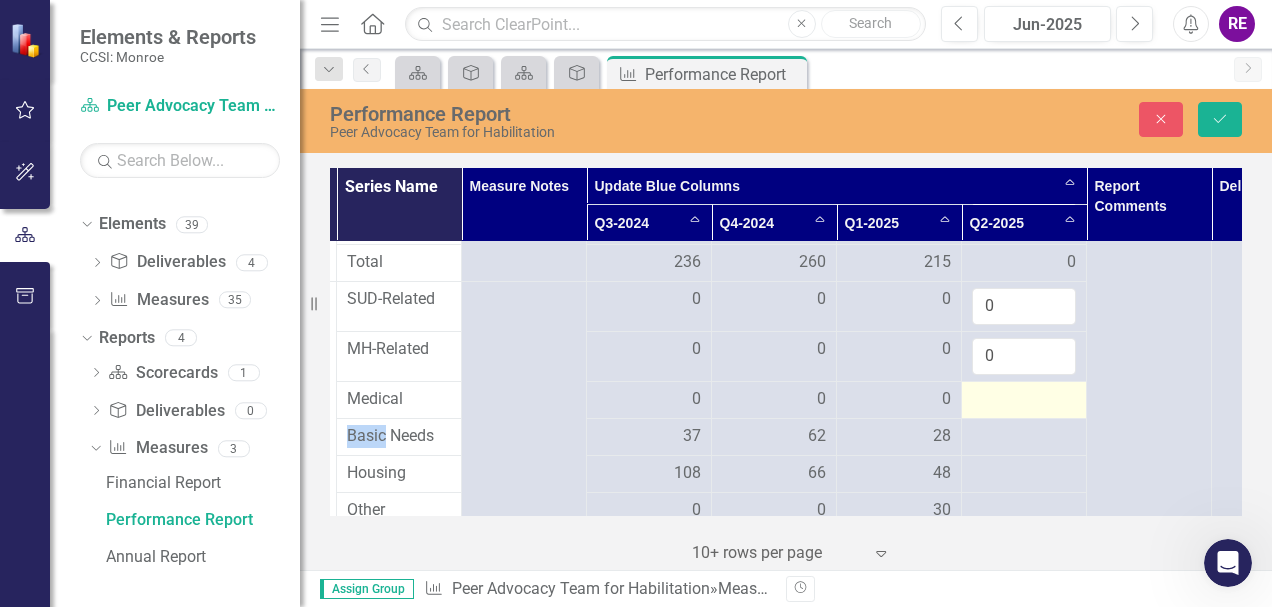 click at bounding box center (1024, 400) 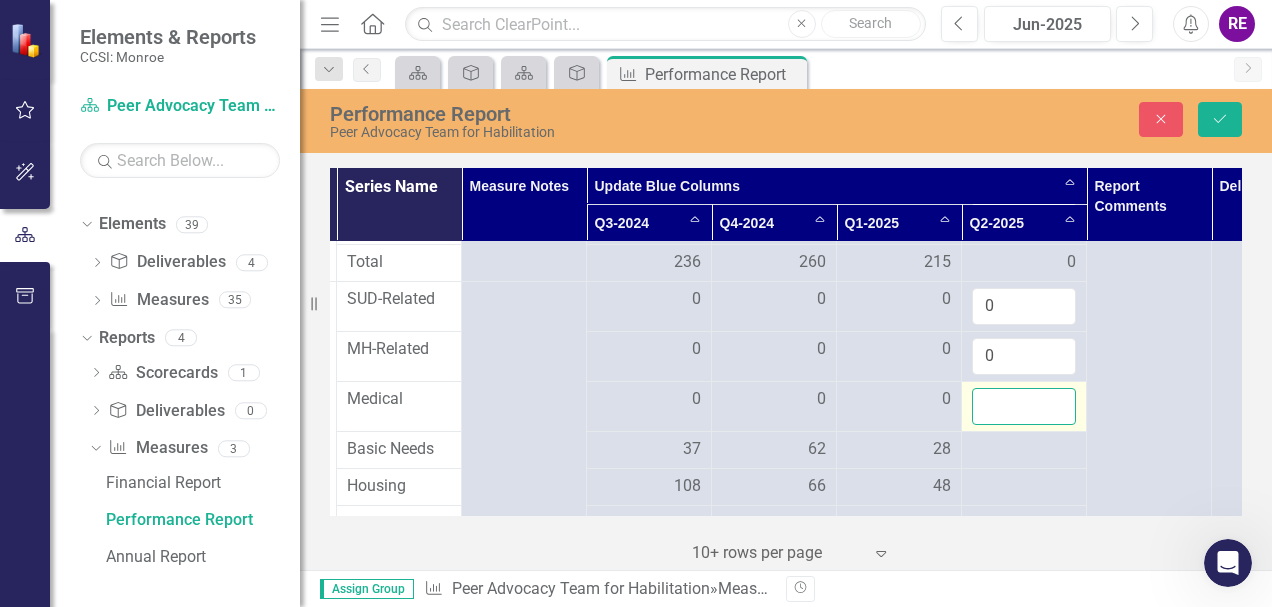 click at bounding box center (1024, 406) 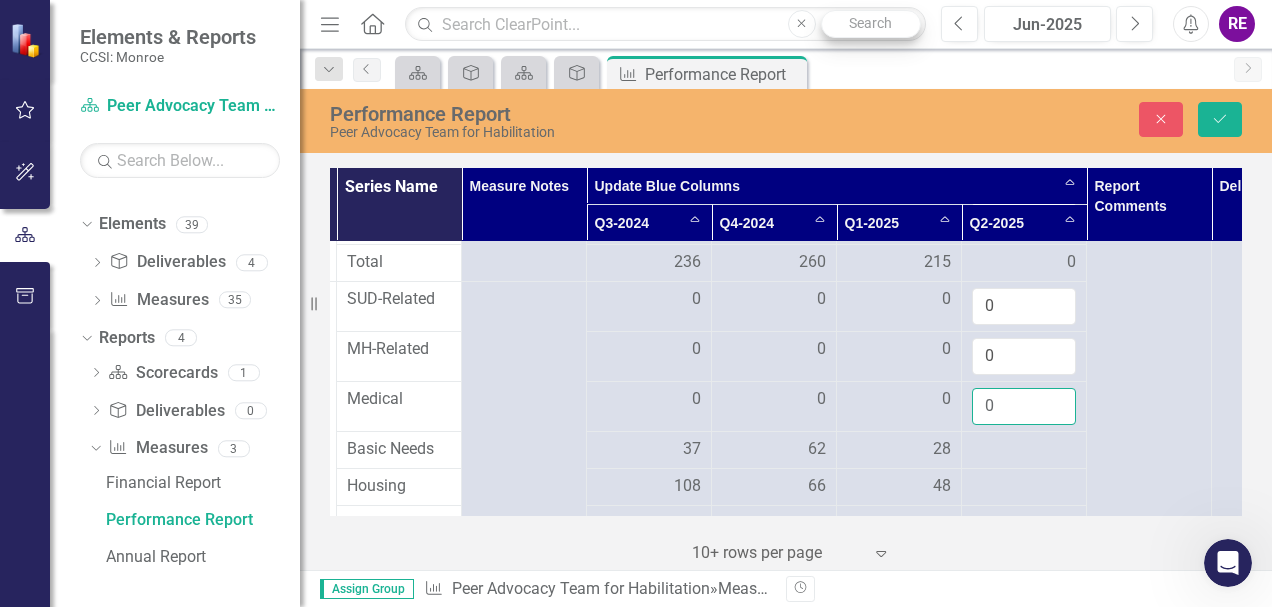type on "0" 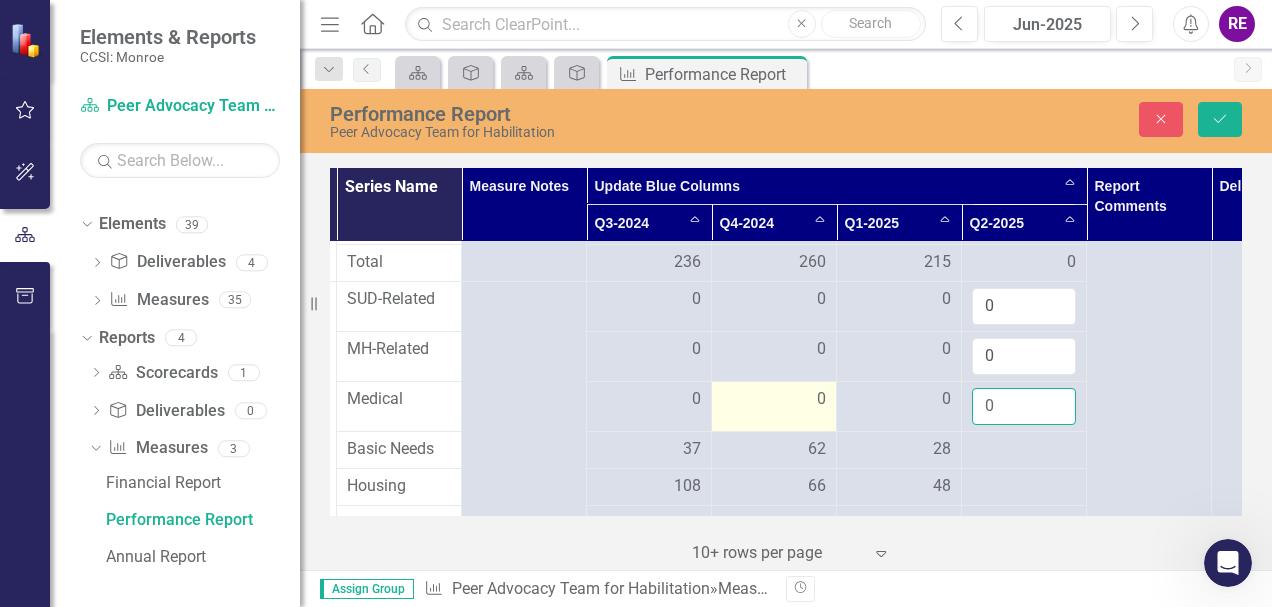 scroll, scrollTop: 959, scrollLeft: 244, axis: both 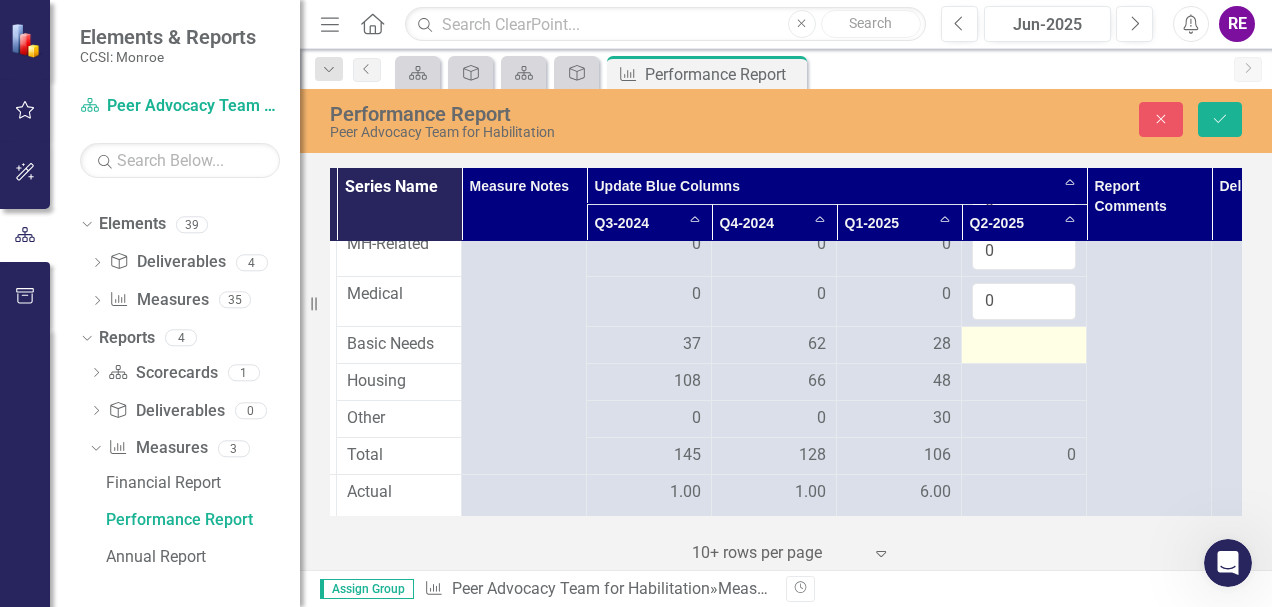 click at bounding box center (1024, 345) 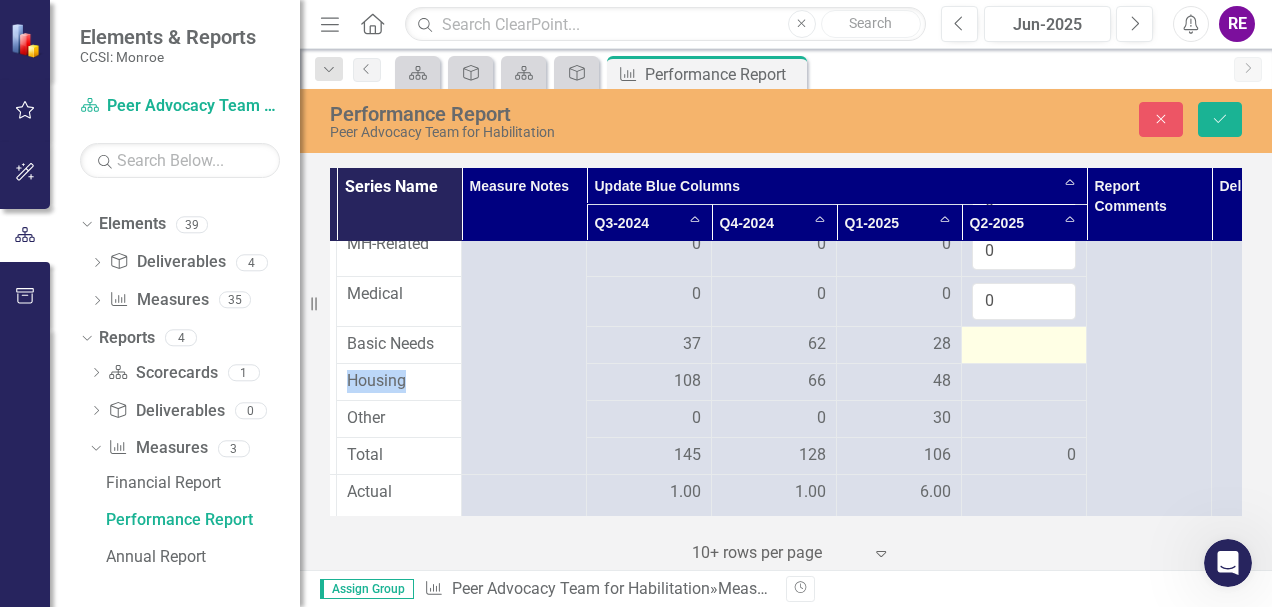 click at bounding box center (1024, 345) 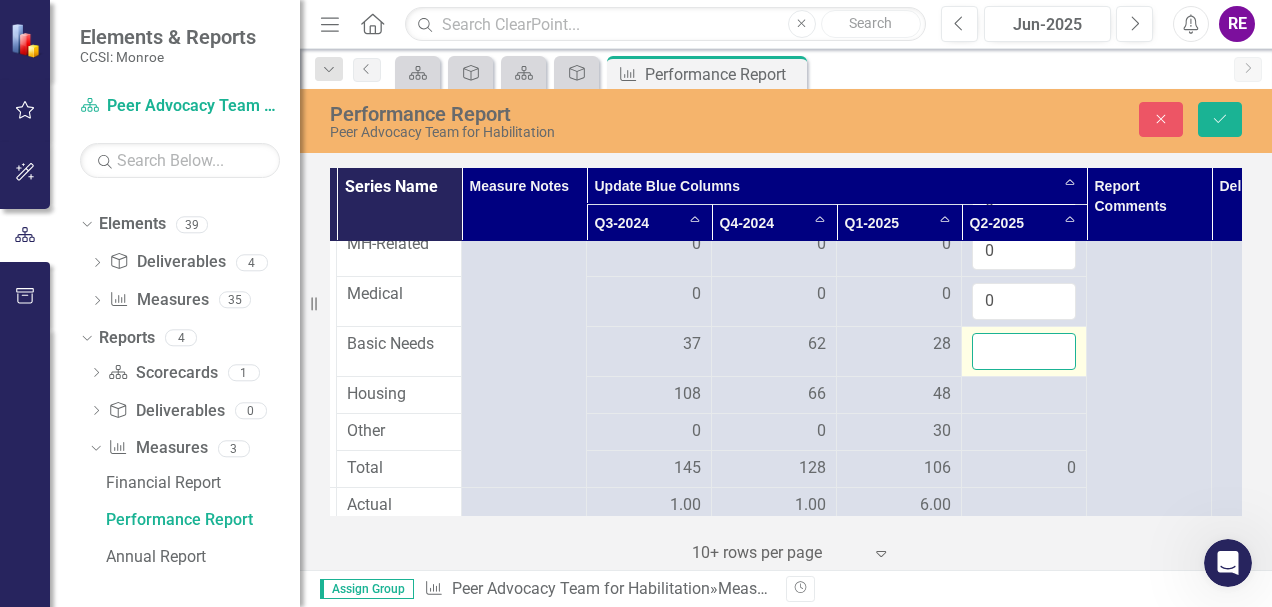 drag, startPoint x: 1032, startPoint y: 344, endPoint x: 1022, endPoint y: 342, distance: 10.198039 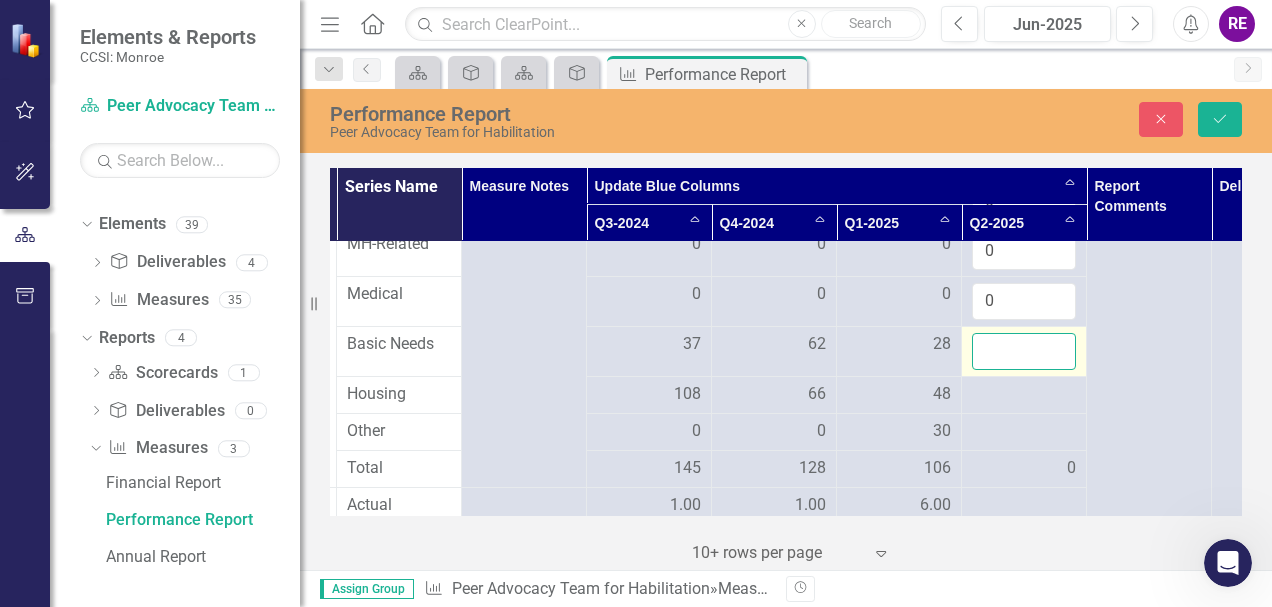 click at bounding box center [1024, 351] 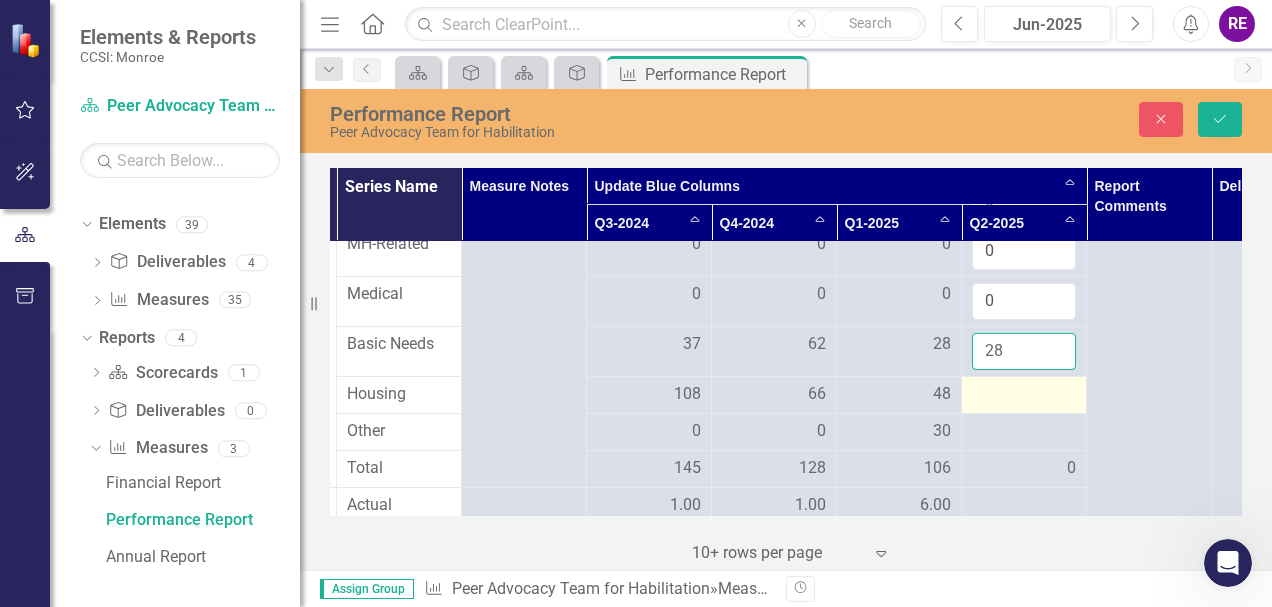 type on "28" 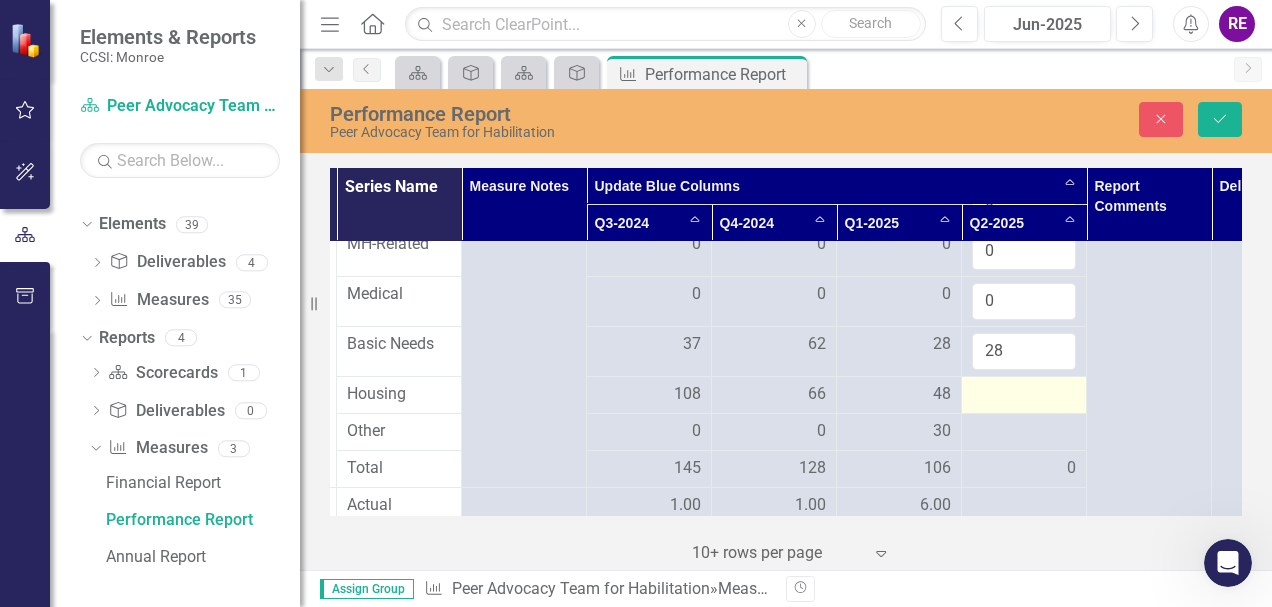 click at bounding box center (1024, 395) 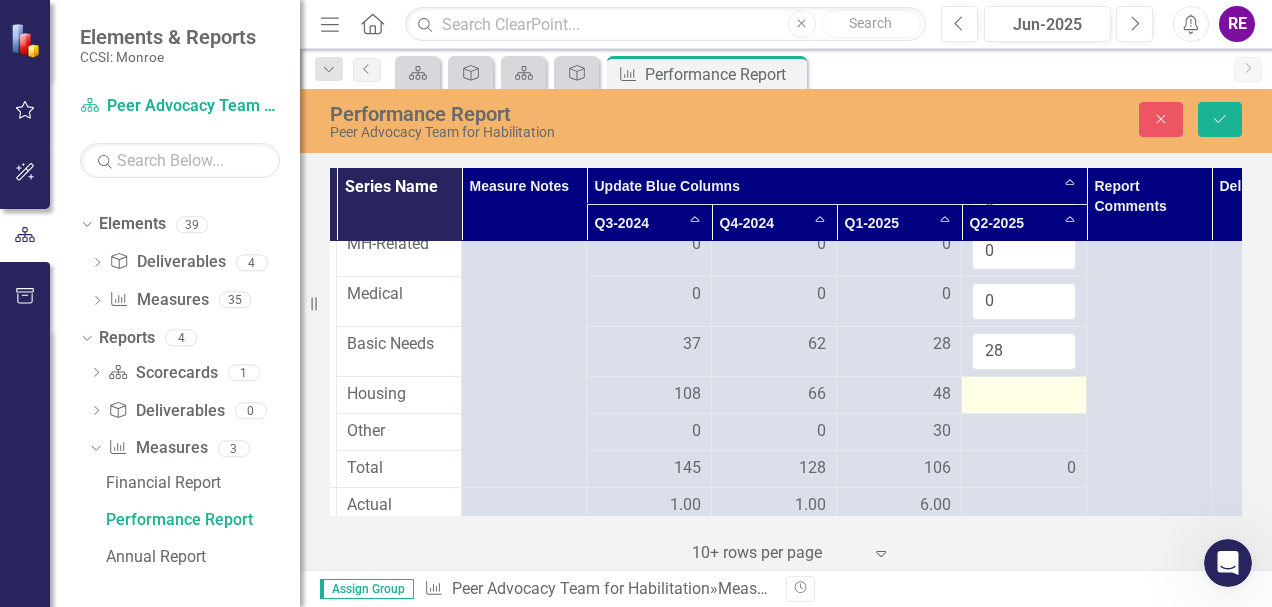 click at bounding box center (1024, 395) 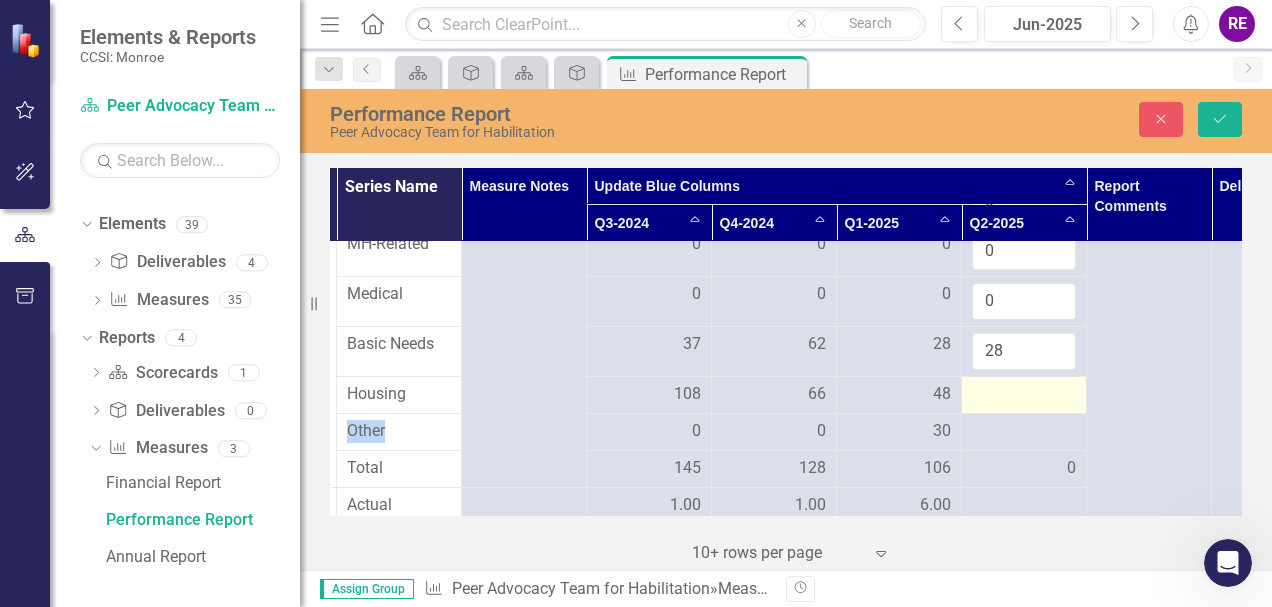 click at bounding box center (1024, 395) 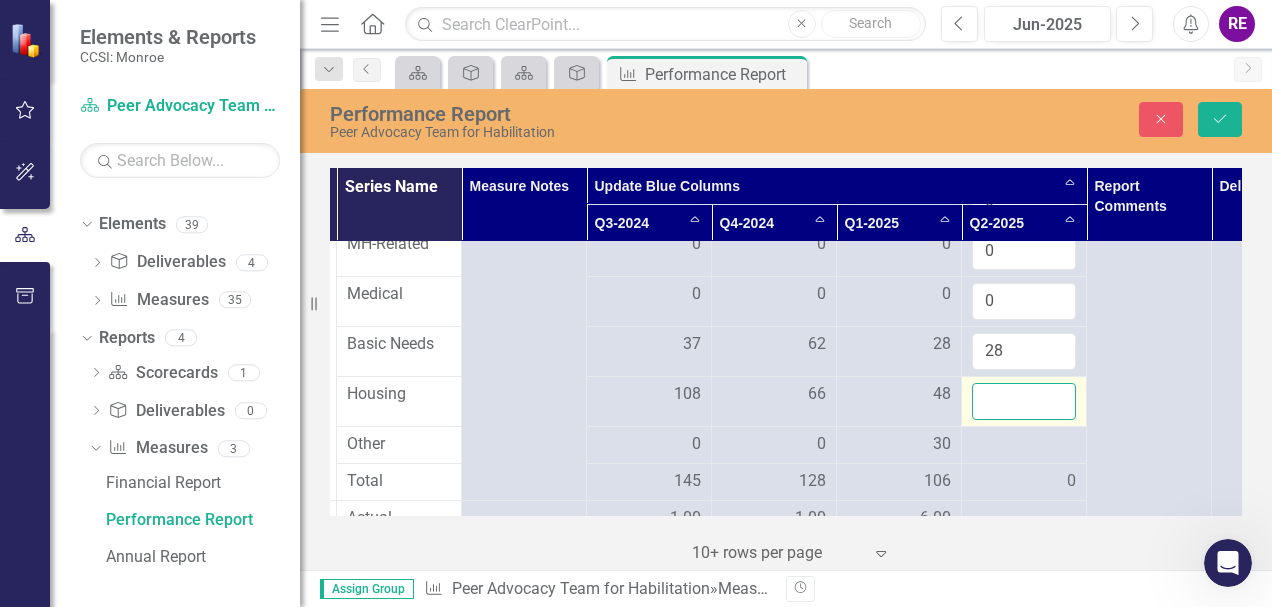 click at bounding box center (1024, 401) 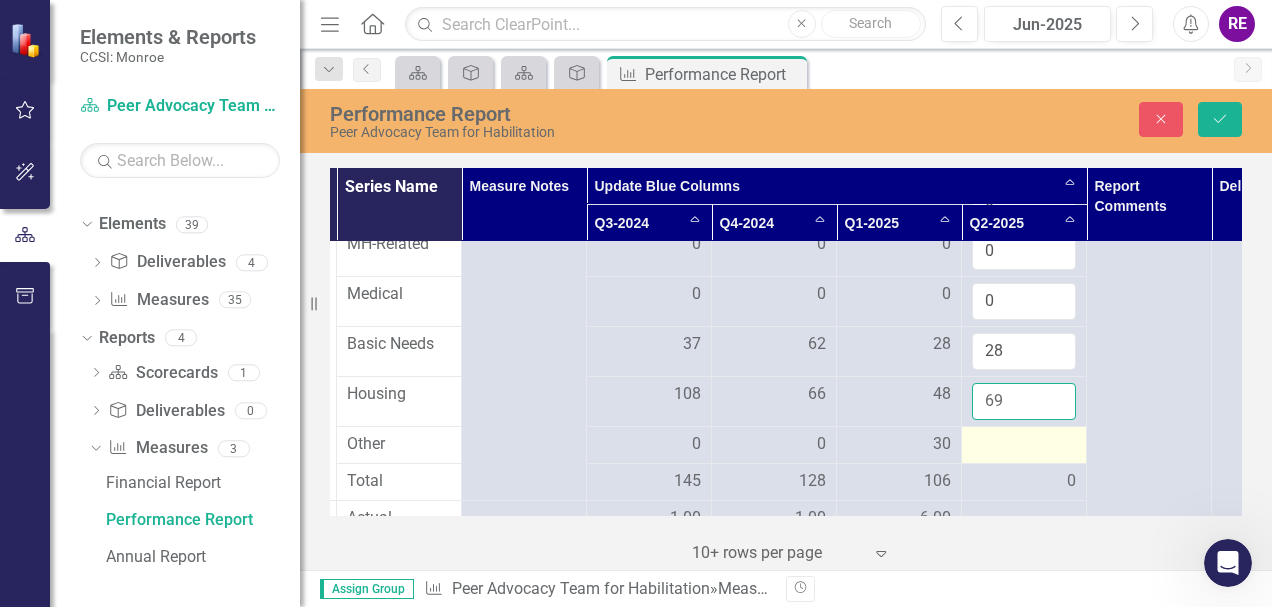 type on "69" 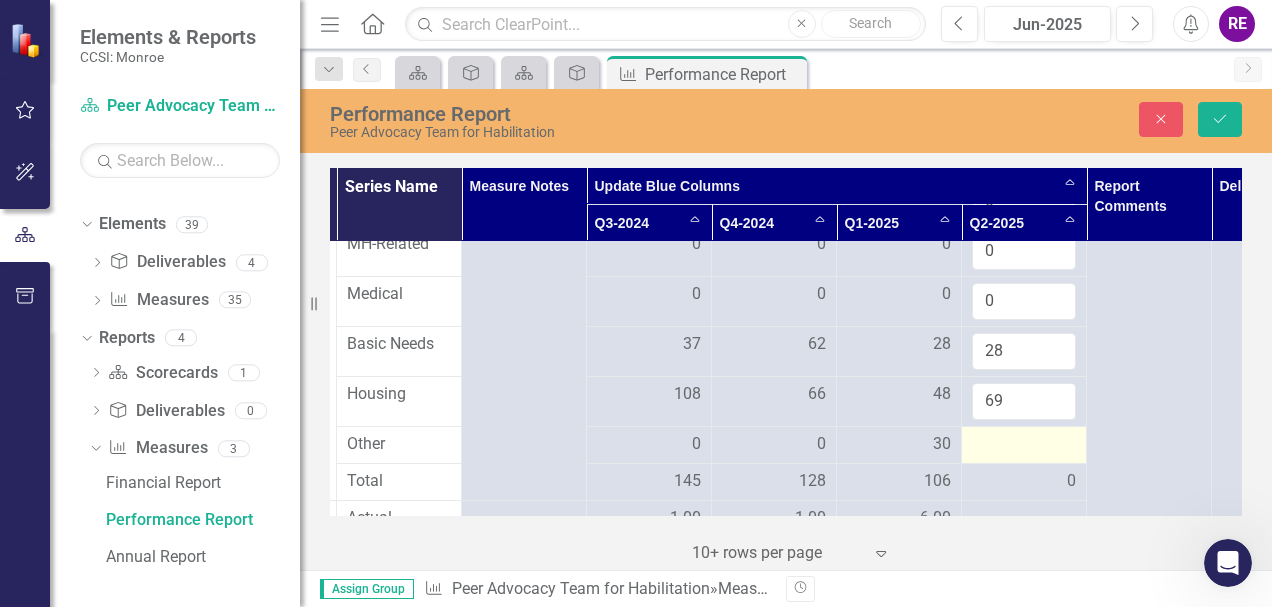 click at bounding box center [1024, 444] 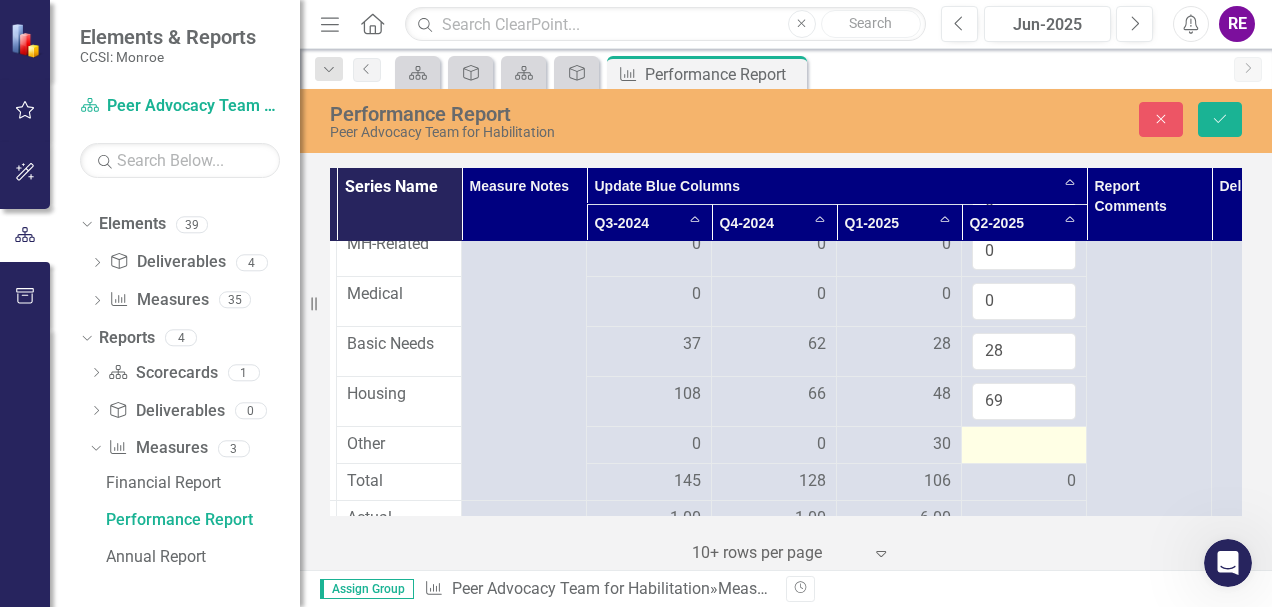 click at bounding box center (1024, 445) 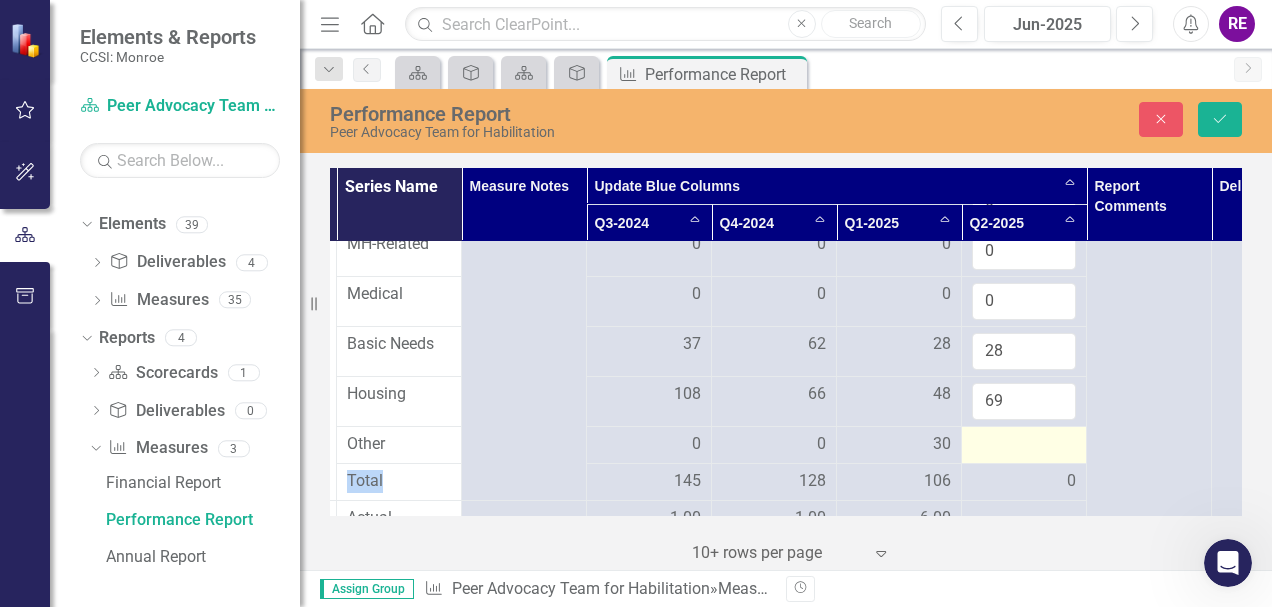 click at bounding box center (1024, 445) 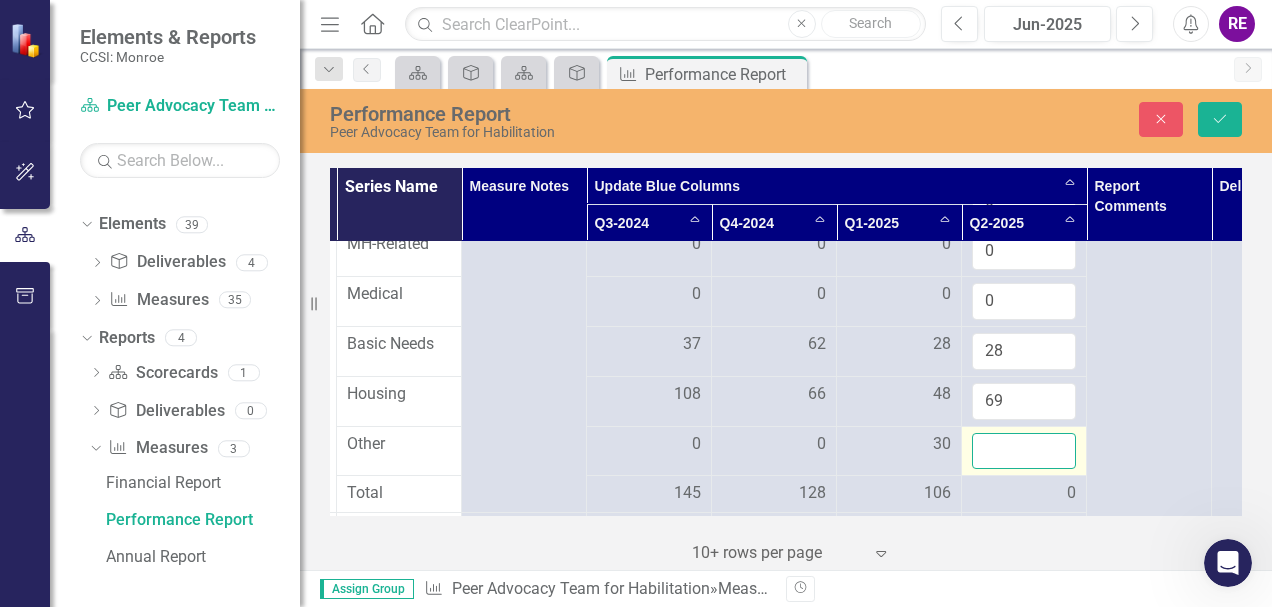 click at bounding box center (1024, 451) 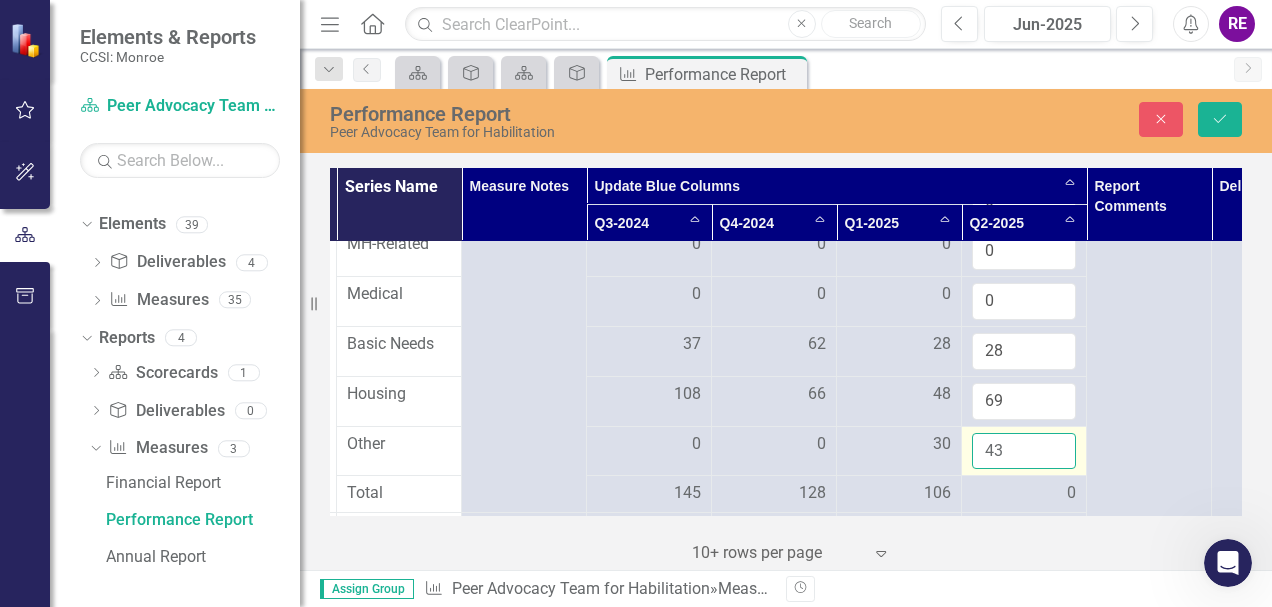 scroll, scrollTop: 1112, scrollLeft: 244, axis: both 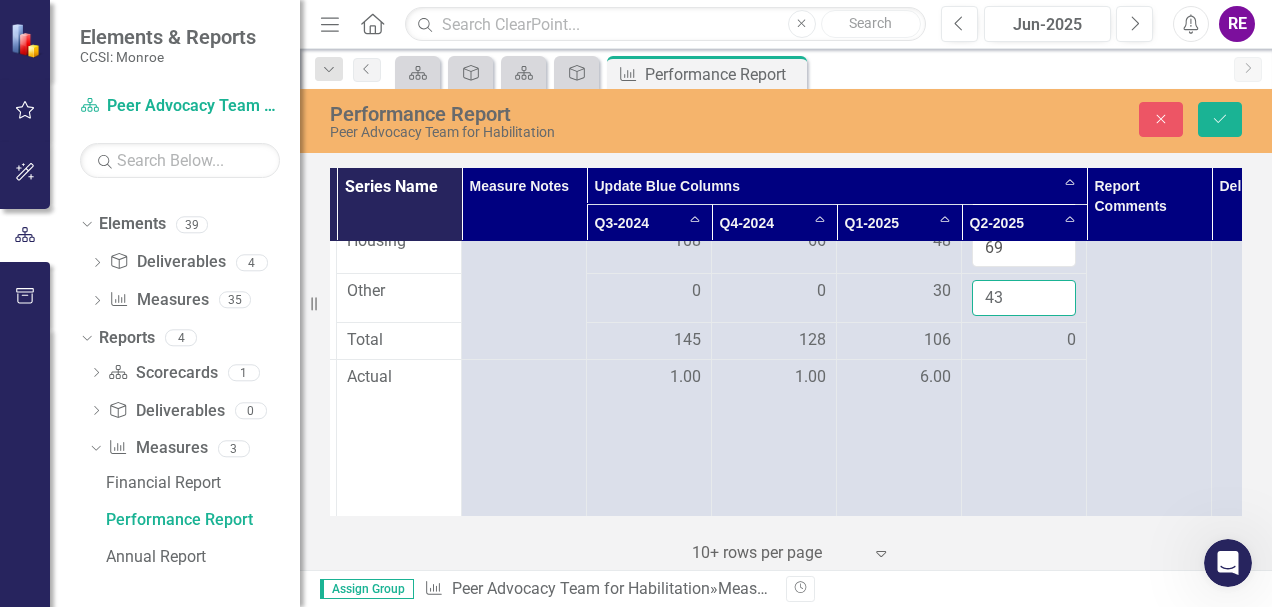 type on "43" 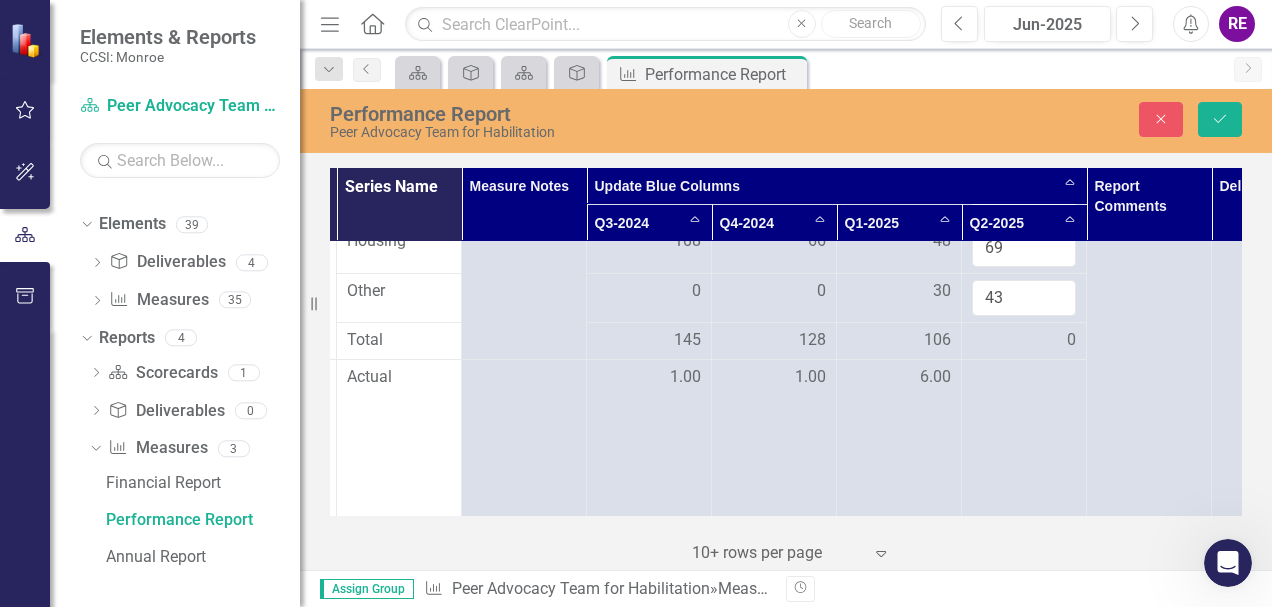 click on "0" at bounding box center [1024, 340] 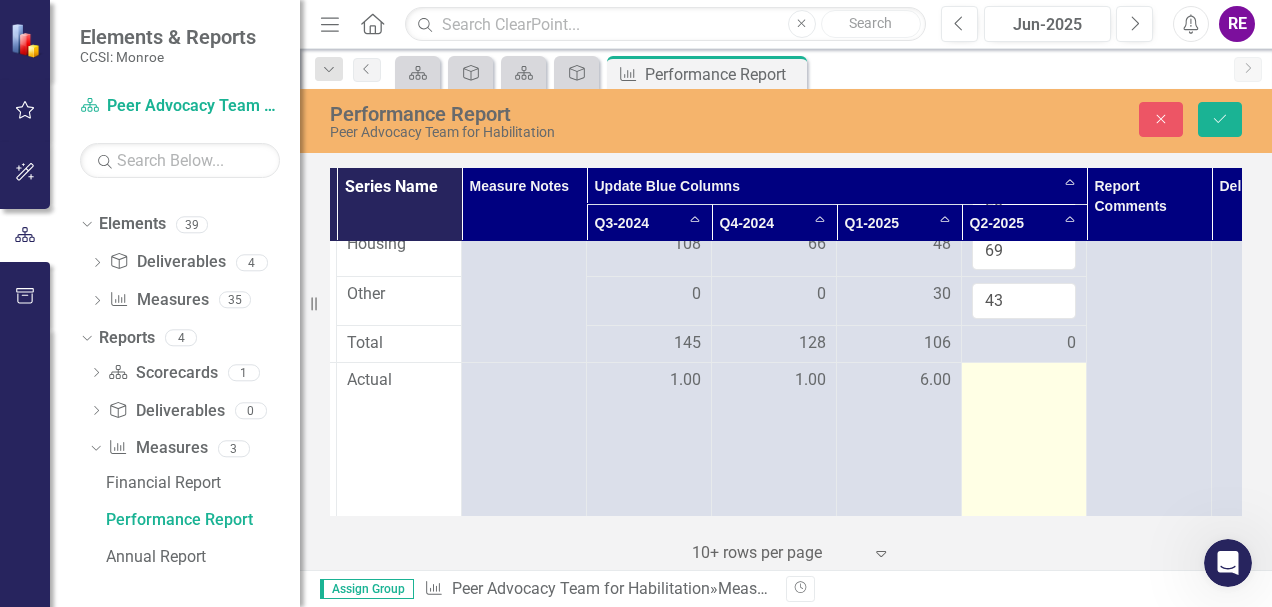 scroll, scrollTop: 1110, scrollLeft: 244, axis: both 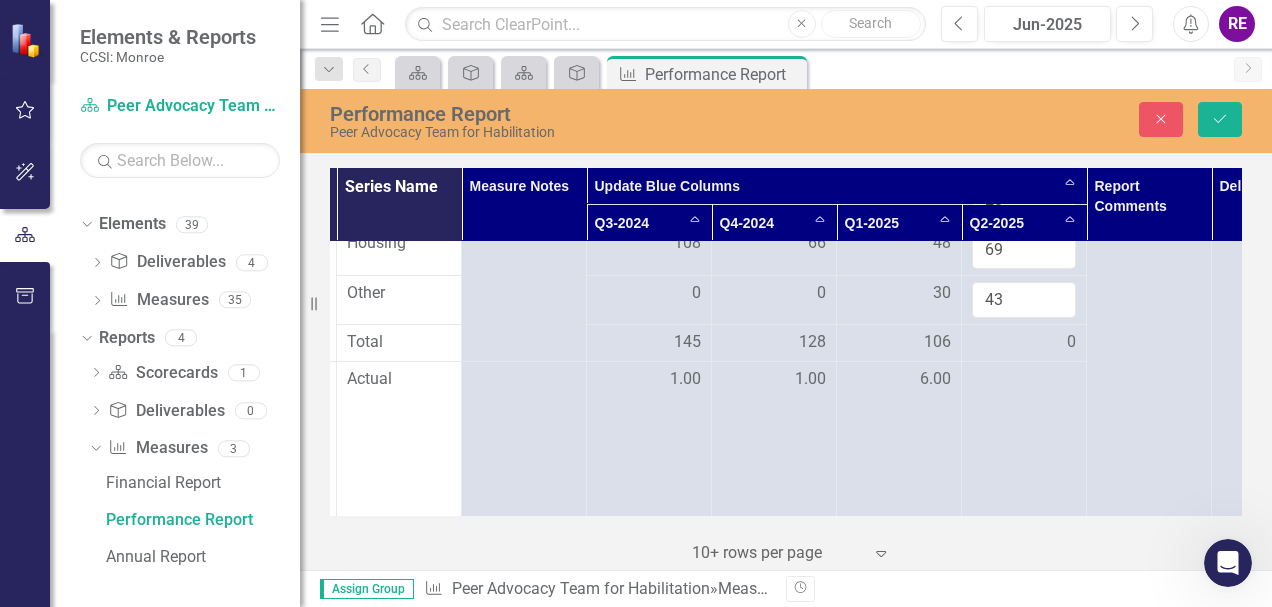 click on "0" at bounding box center (1024, 342) 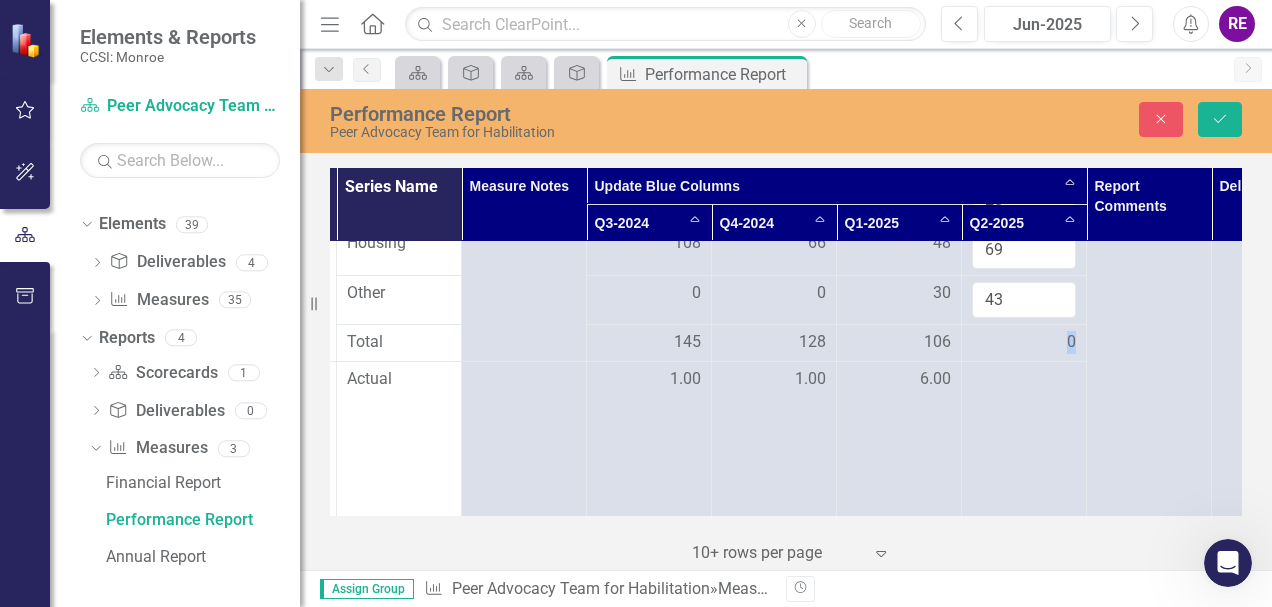 click on "0" at bounding box center [1024, 342] 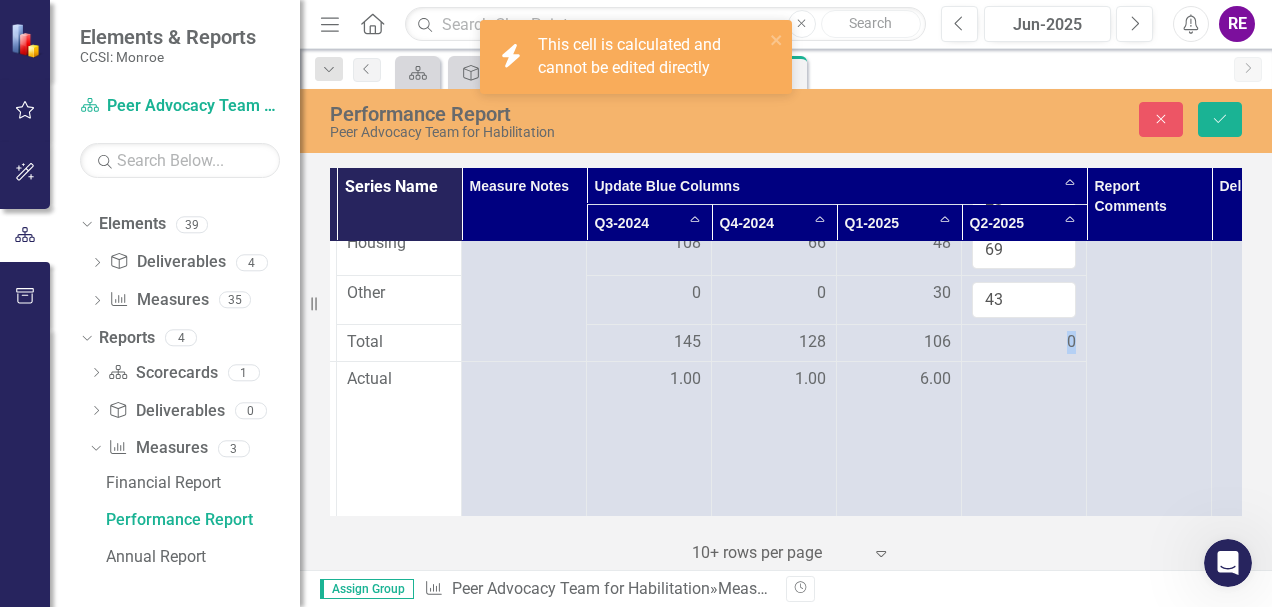 drag, startPoint x: 1038, startPoint y: 318, endPoint x: 1026, endPoint y: 331, distance: 17.691807 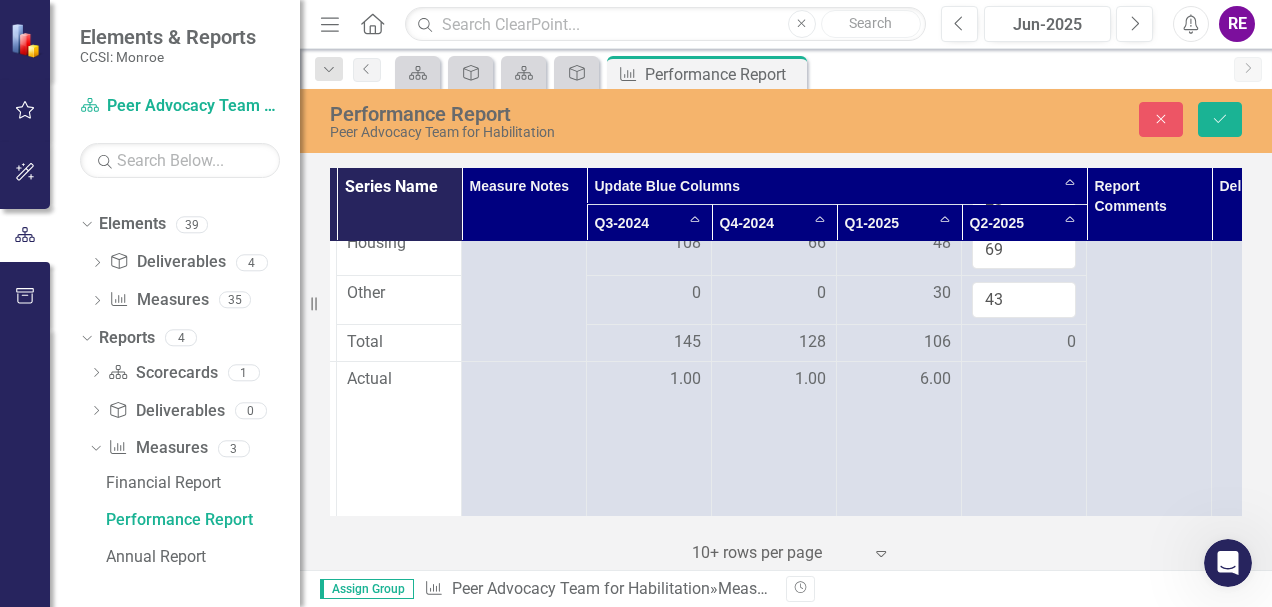 click on "0" at bounding box center (1024, 342) 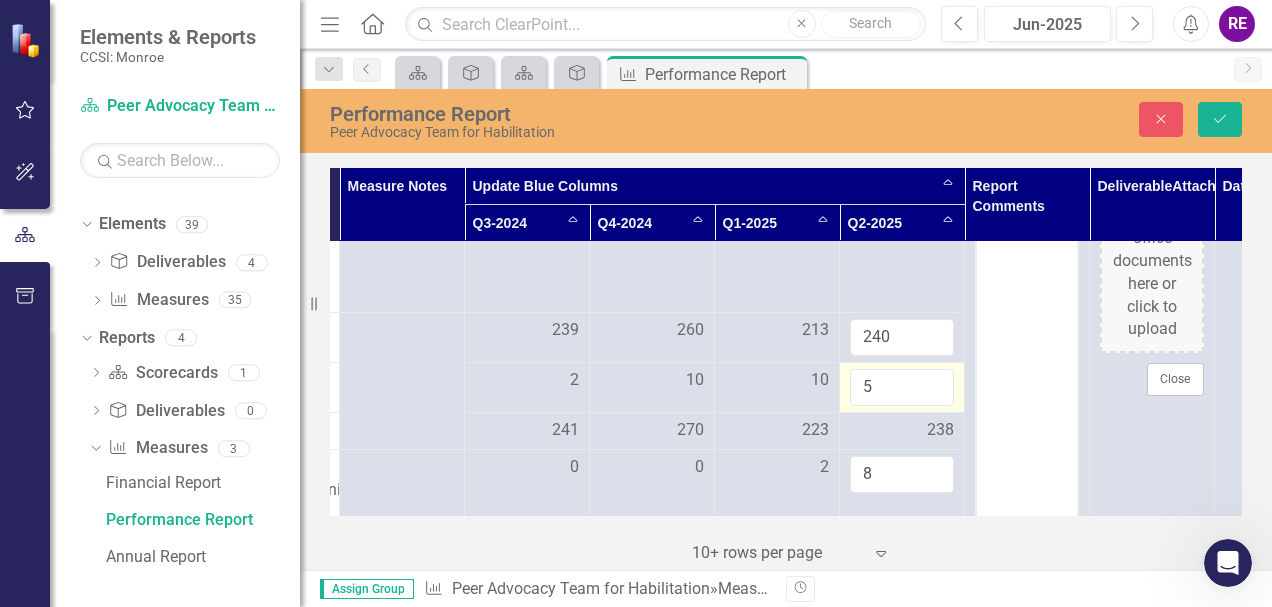 scroll, scrollTop: 165, scrollLeft: 366, axis: both 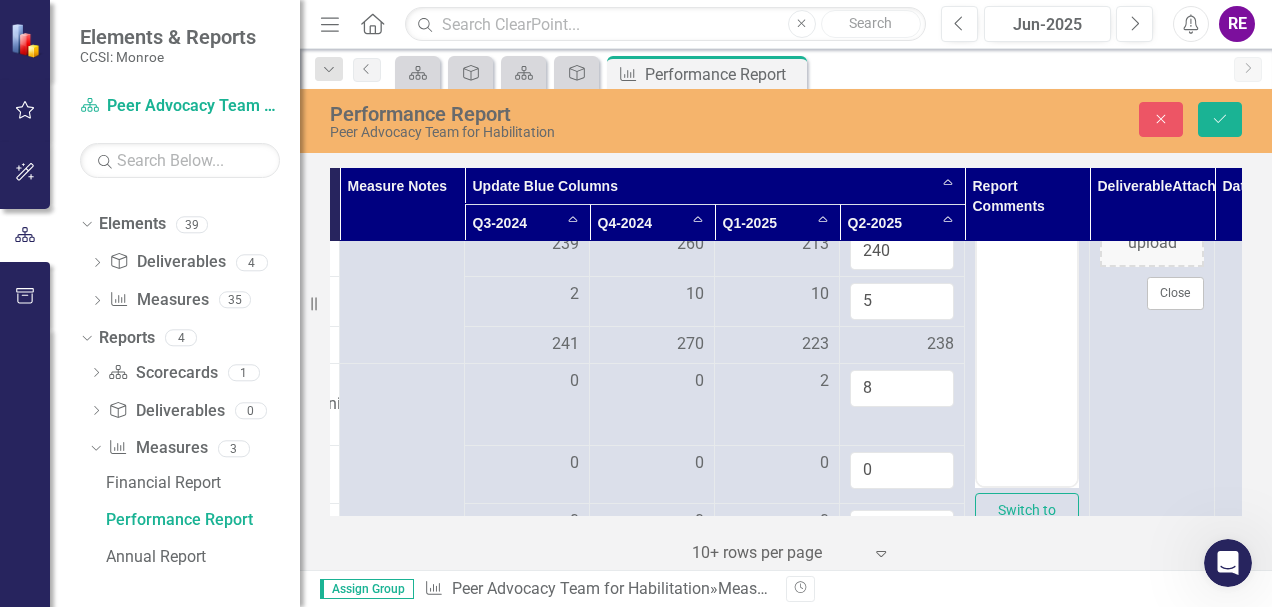 click on "238" at bounding box center [940, 344] 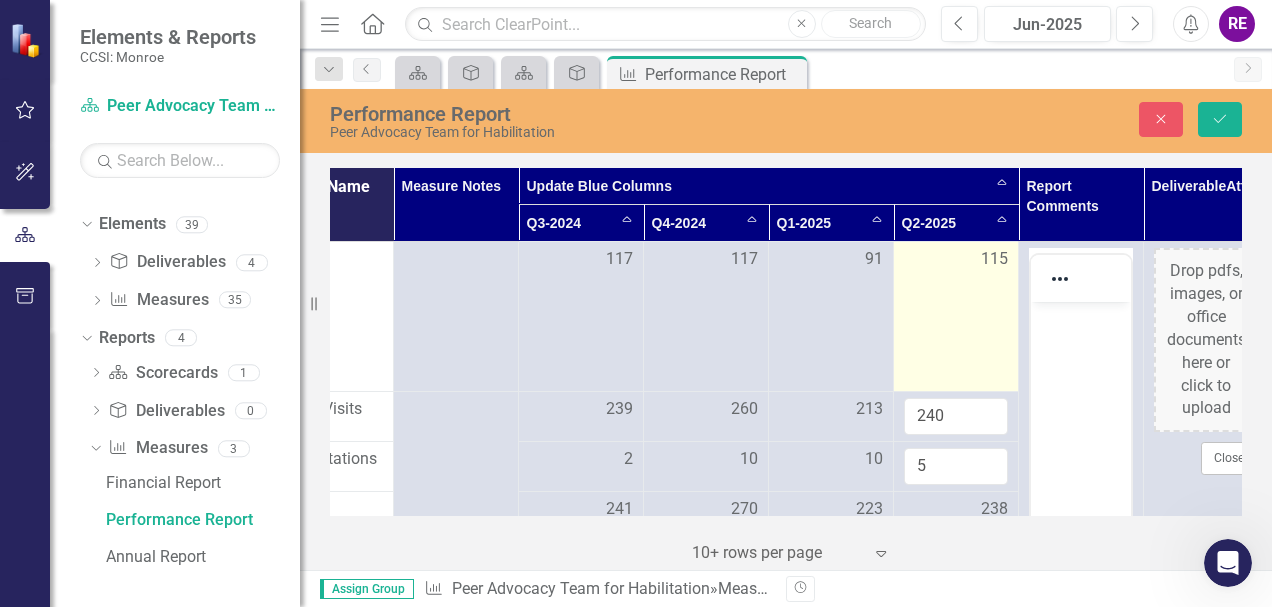 scroll, scrollTop: 0, scrollLeft: 478, axis: horizontal 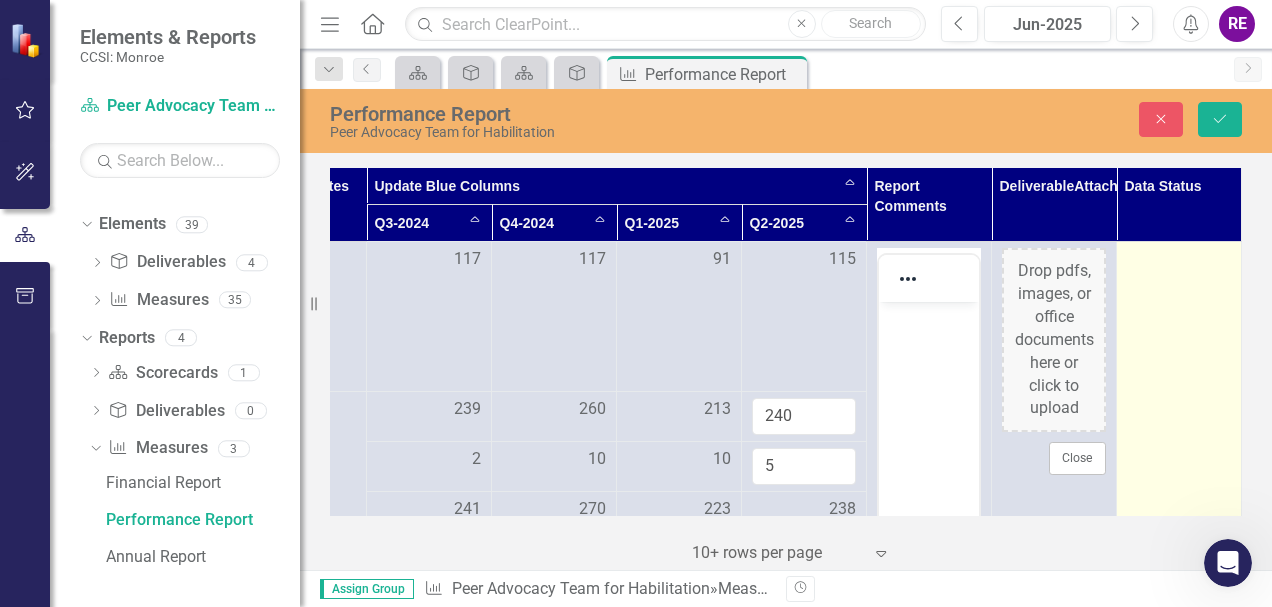 click at bounding box center [1179, 260] 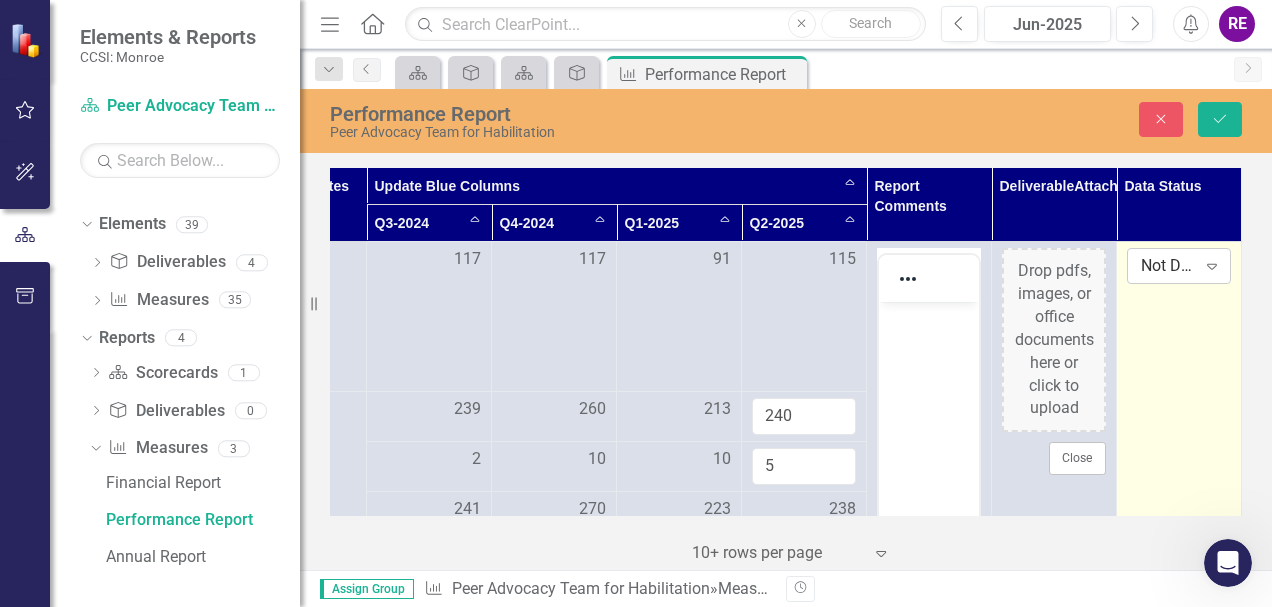 drag, startPoint x: 1146, startPoint y: 268, endPoint x: 1200, endPoint y: 269, distance: 54.00926 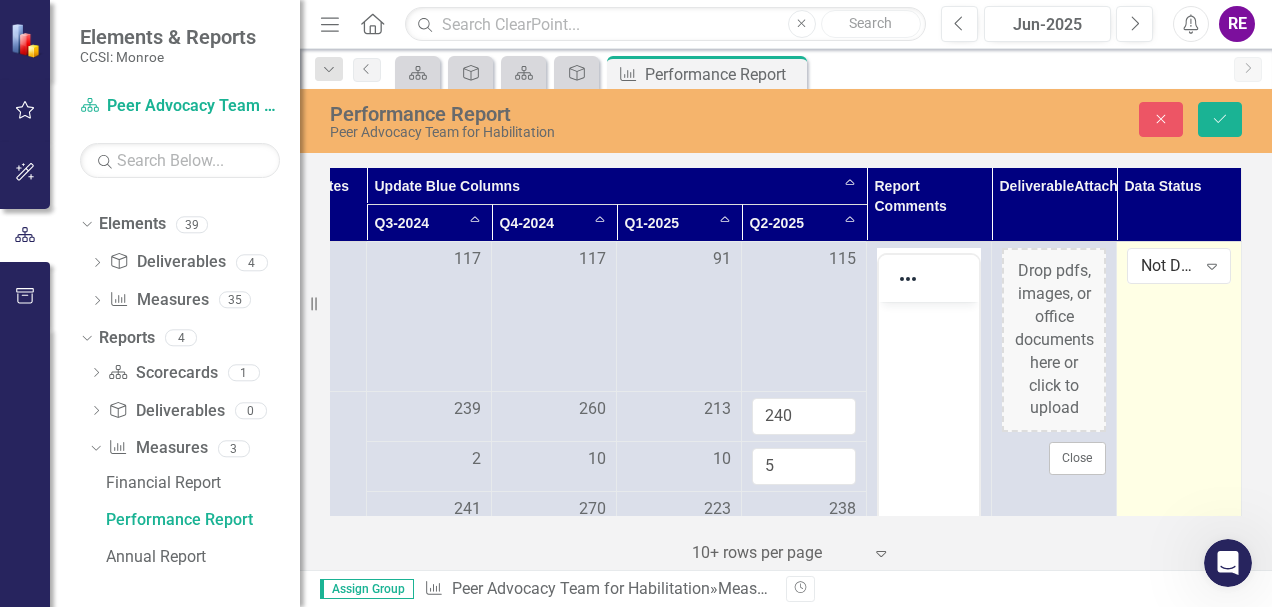 click on "Measures Definition Series Name Measure Notes Update Blue Columns Sort Ascending Report Comments Deliverable  Attachments Data Status Q3-2024 Sort Ascending Q4-2024 Sort Ascending Q1-2025 Sort Ascending Q2-2025 Sort Ascending Clients Served Link Open Element Total number of unique clients served during the reporting period Actual 117 117 91 115 Switch to old editor Drop pdfs, images, or office documents here or click to upload Close Not Defined Expand Total Service Units Link Open Element Total number of contacts during the reporting period by type Client Visits 239 260 213 240 Consultations 2 10 10 5 Total 241 270 223 238 Total Clients Served by Location Link Open Element Total clients served during the reporting period by location
*Please specify Other in Measure Notes
Social Clubs/Community Support 0 0 2 8 Emergency Departments 0 0 0 0 Homeless Shelters 0 0 0 1 Inpatient Psychiatric Units 0 0 0 0 Chemical Dependency Units 0 0 0 0 Patient/Client Residence 1 0 0 2 RMHC 235 260 213 234 BHACC 0 0 0 0 0 0" at bounding box center [786, 366] 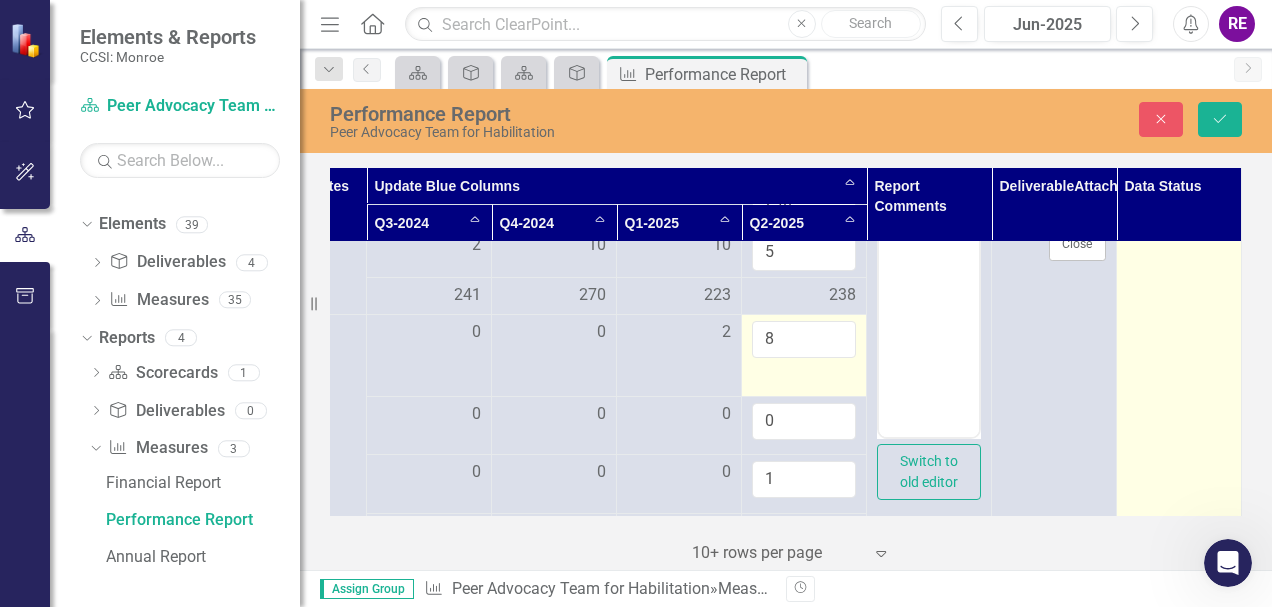 scroll, scrollTop: 0, scrollLeft: 478, axis: horizontal 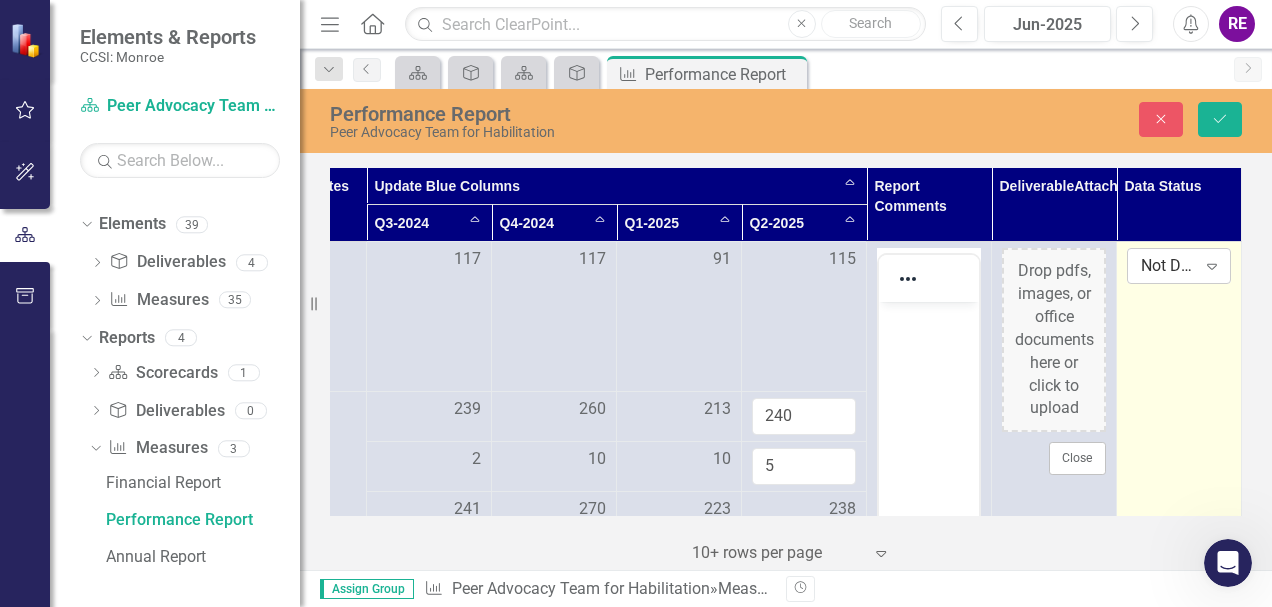 click on "Expand" at bounding box center (1212, 266) 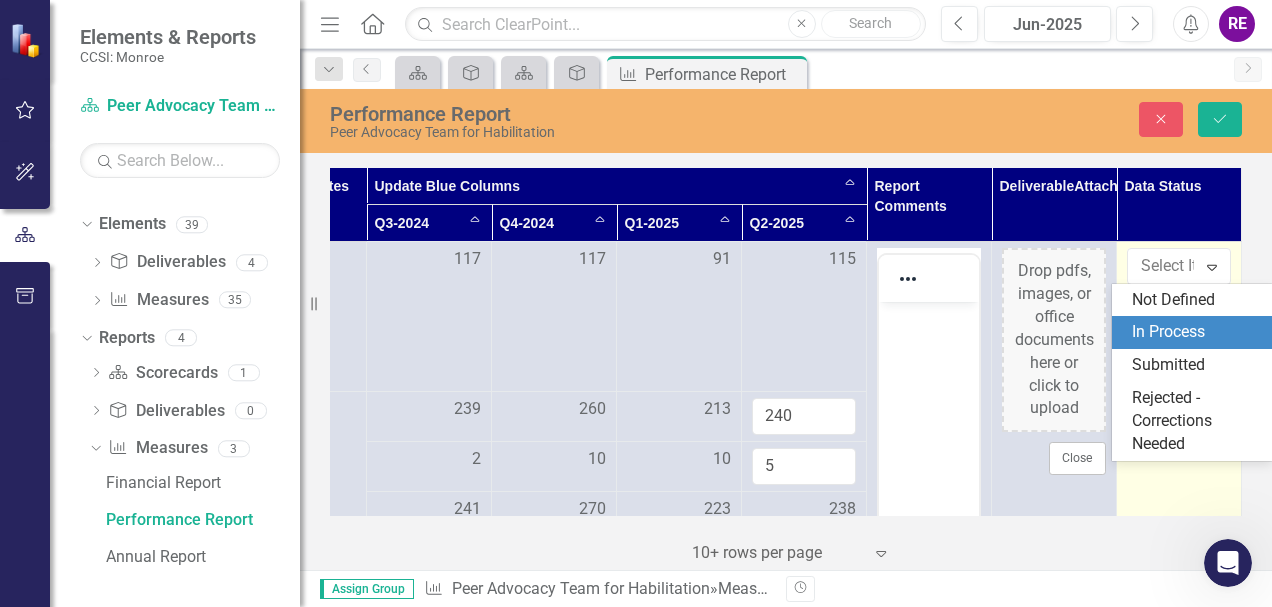 click on "In Process" at bounding box center [1196, 332] 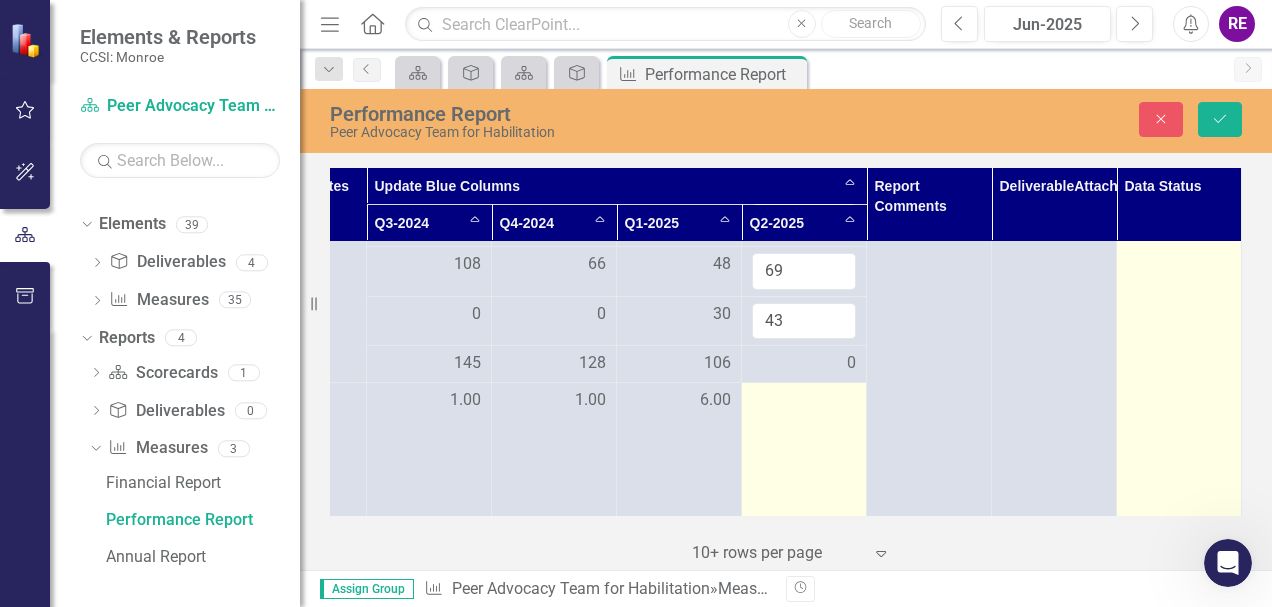scroll, scrollTop: 1173, scrollLeft: 478, axis: both 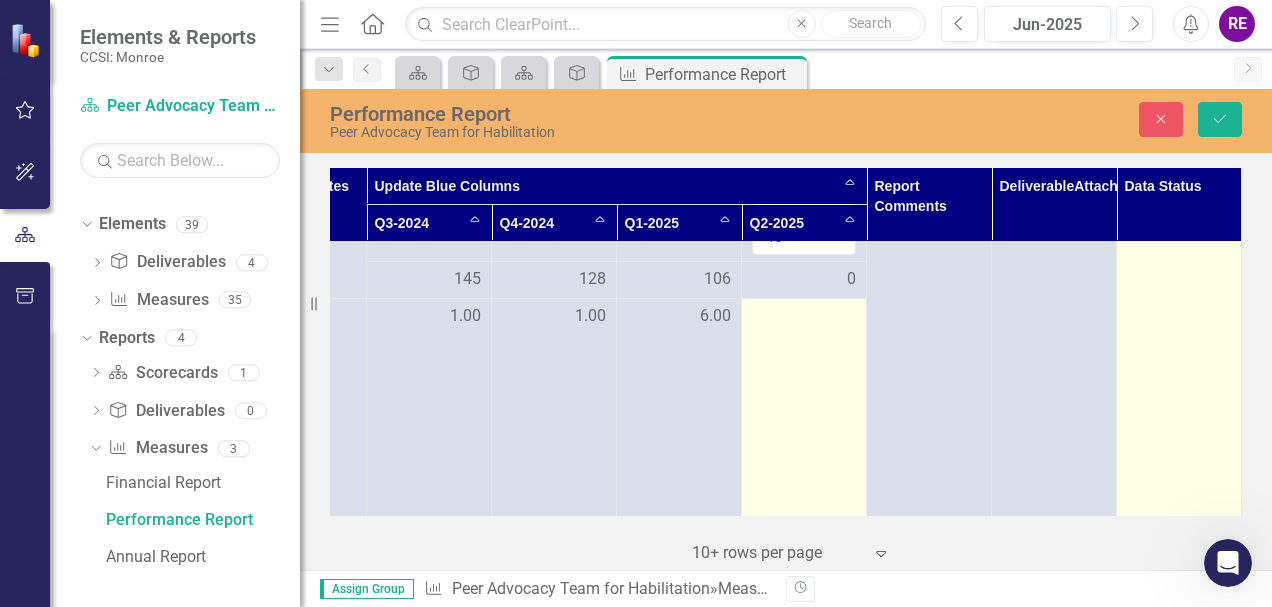 click at bounding box center (804, 408) 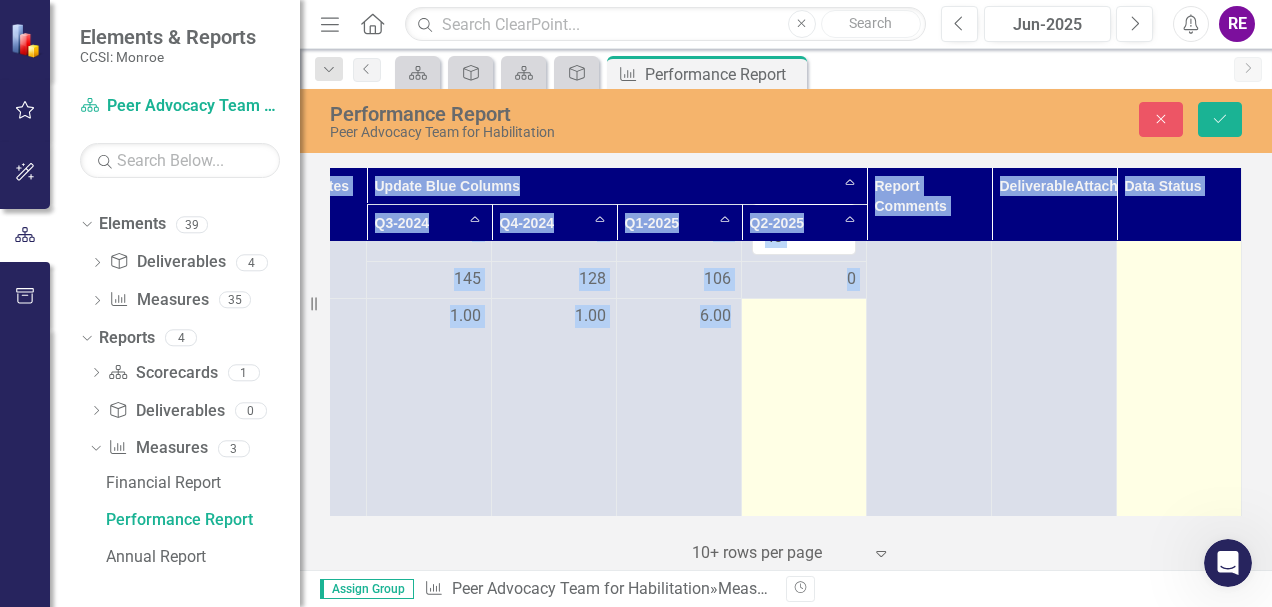 click at bounding box center (804, 408) 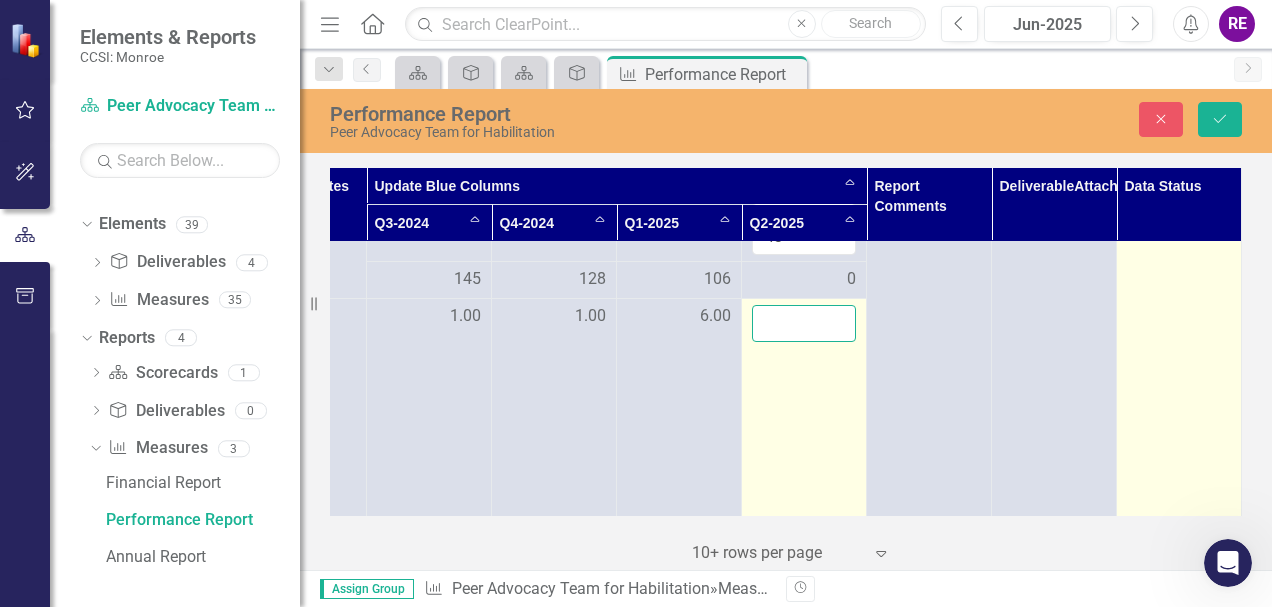 click at bounding box center [804, 323] 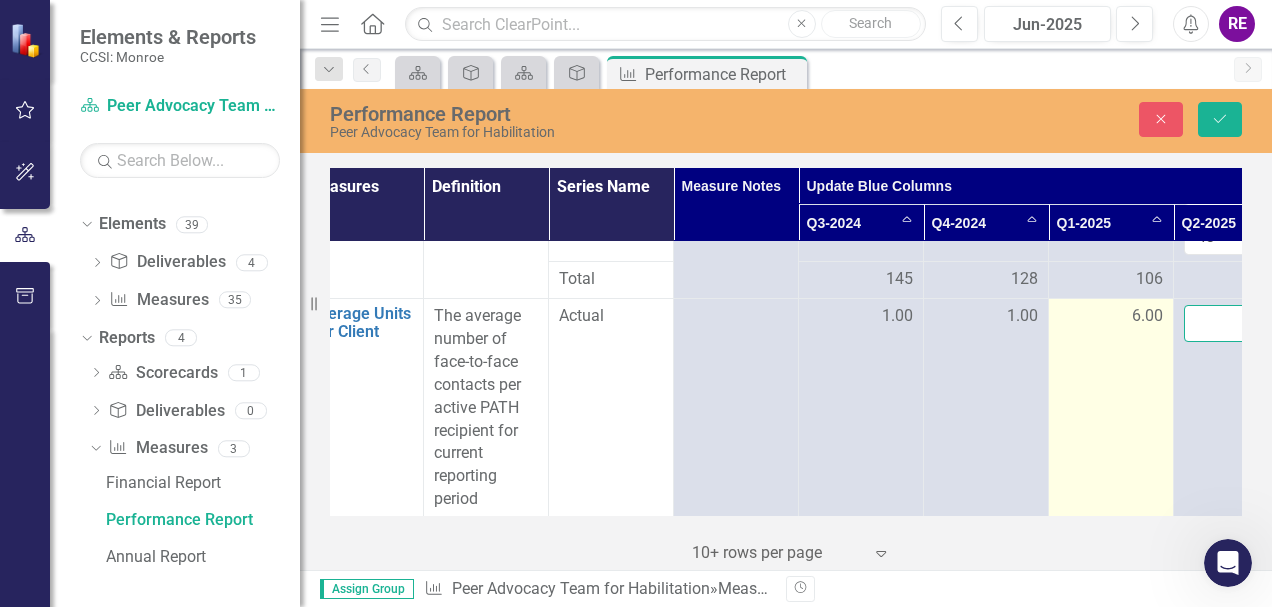 scroll, scrollTop: 1173, scrollLeft: 0, axis: vertical 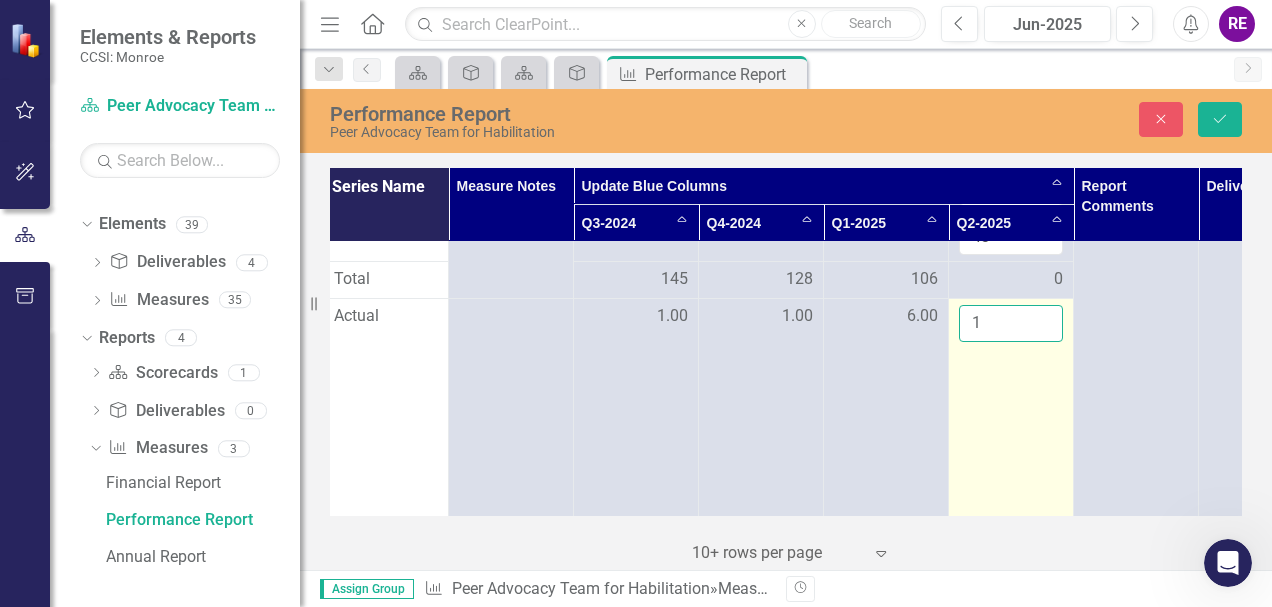 type on "1" 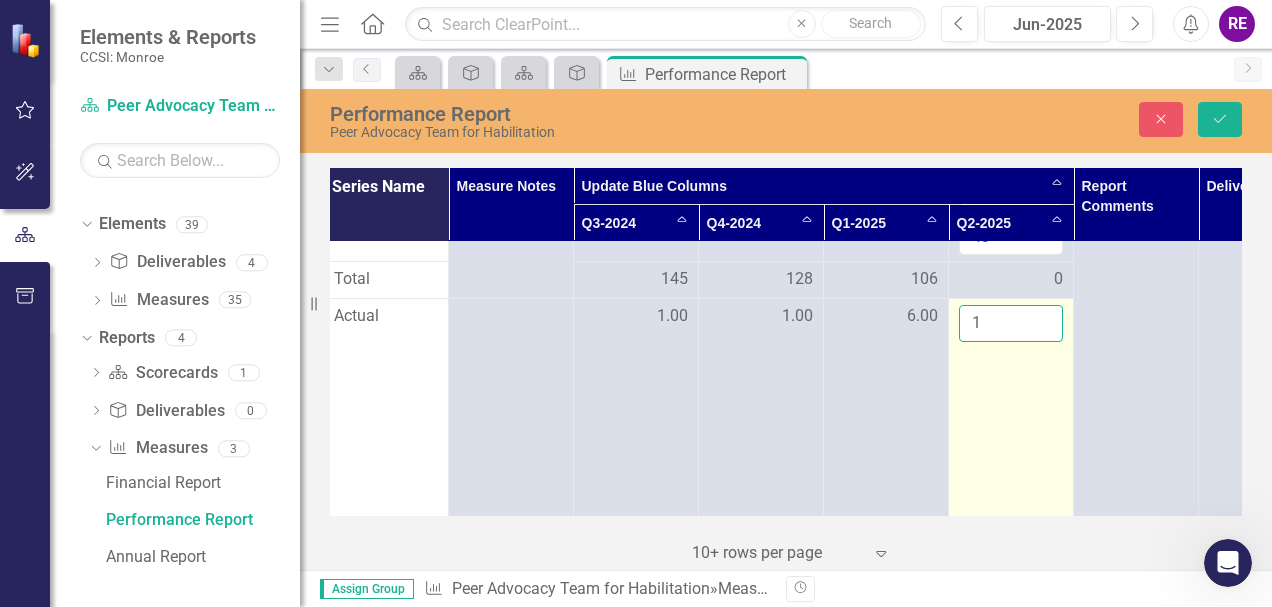 click on "1" at bounding box center [1011, 408] 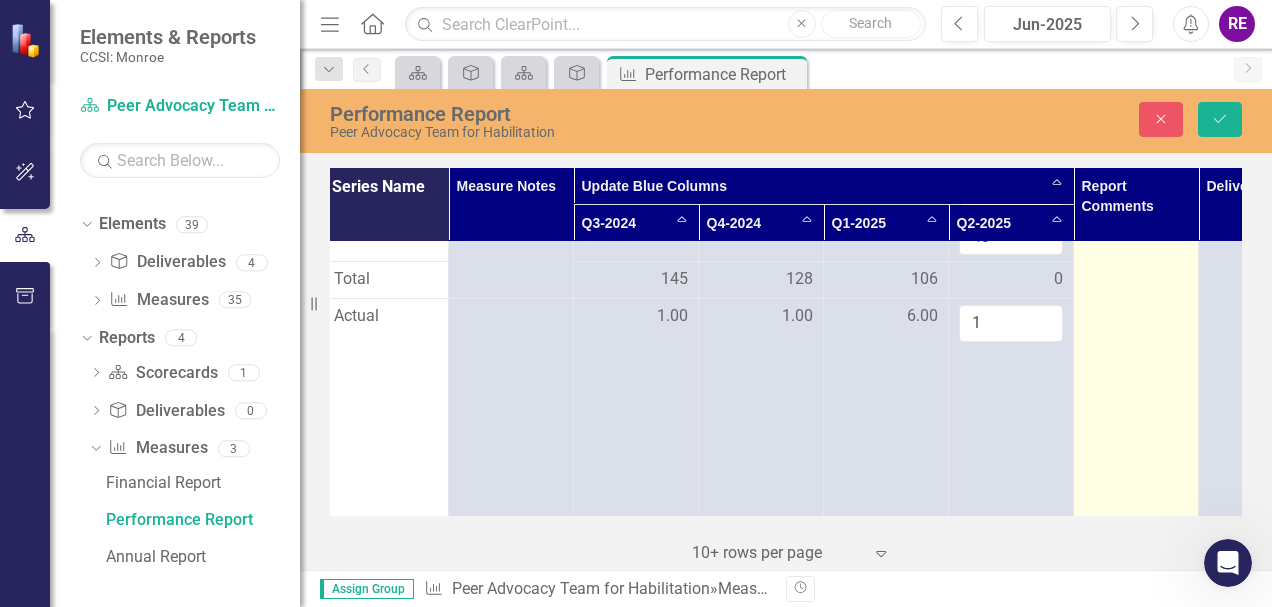 click on "Switch to old editor" at bounding box center (1136, -207) 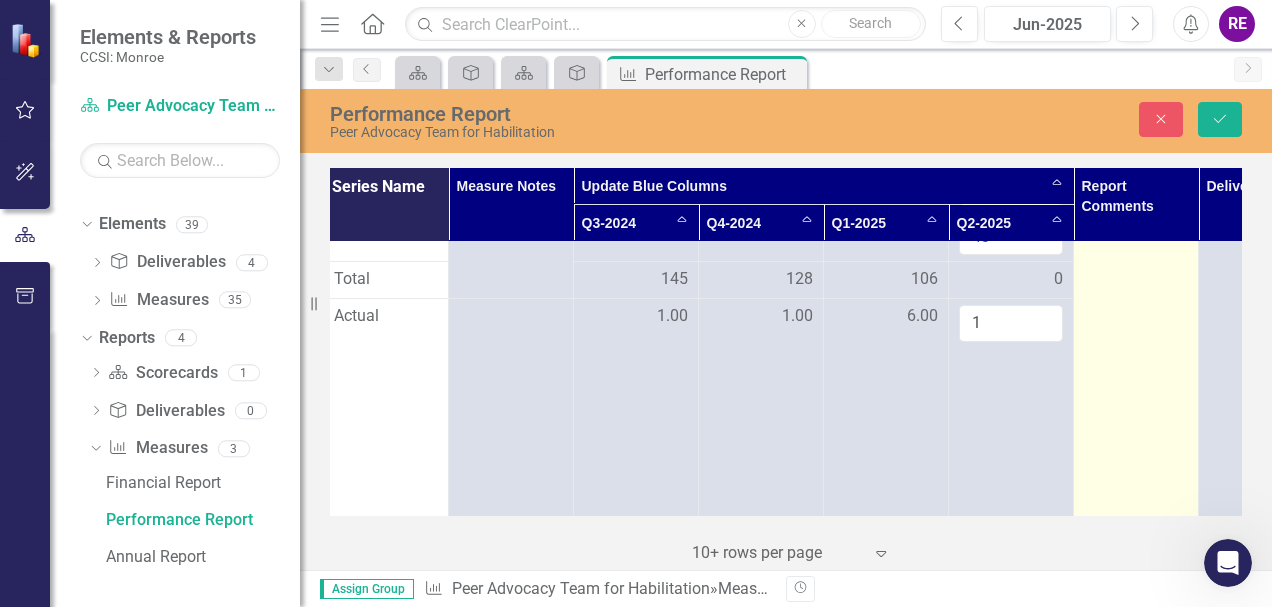 click on "Switch to old editor" at bounding box center (1136, -207) 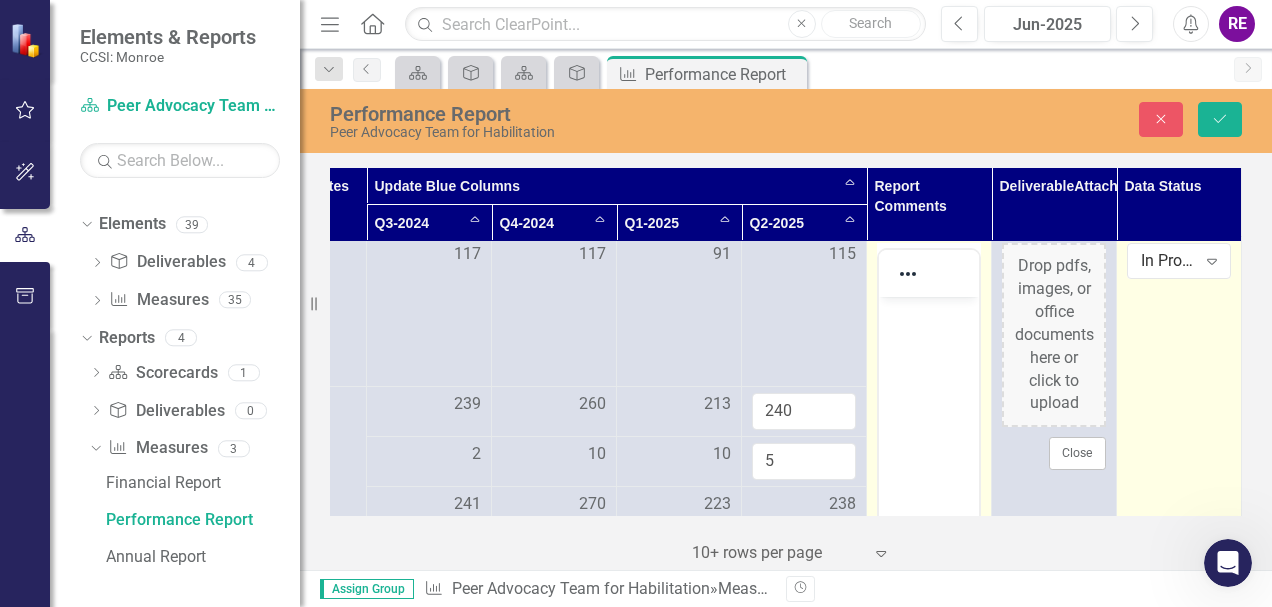 scroll, scrollTop: 0, scrollLeft: 478, axis: horizontal 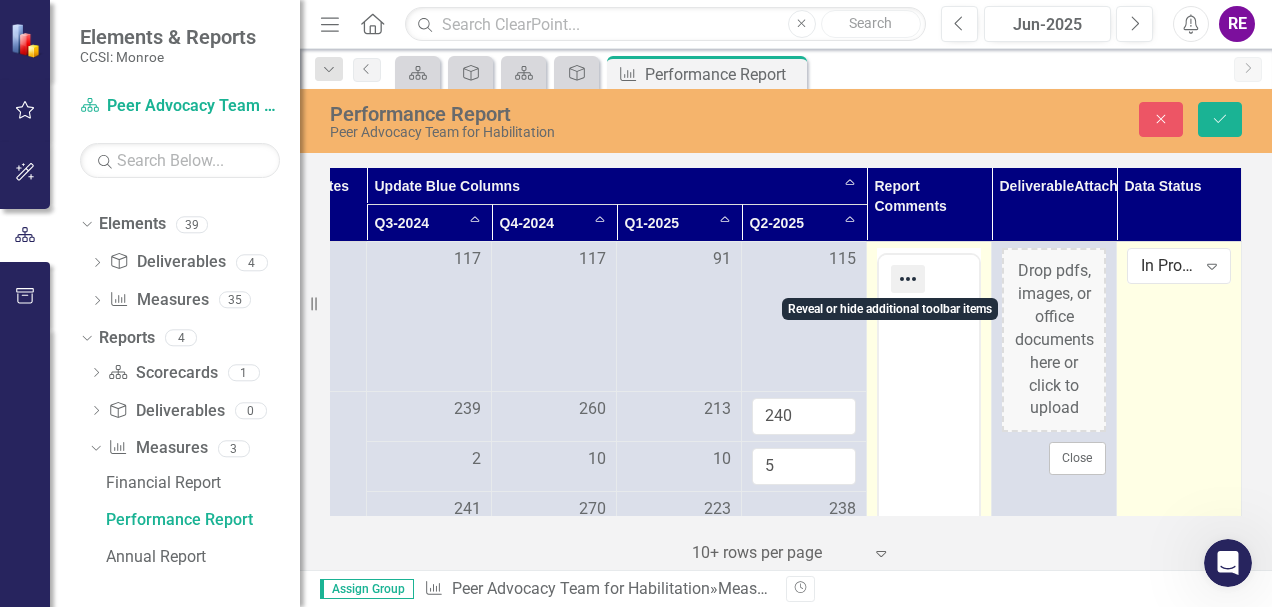 click 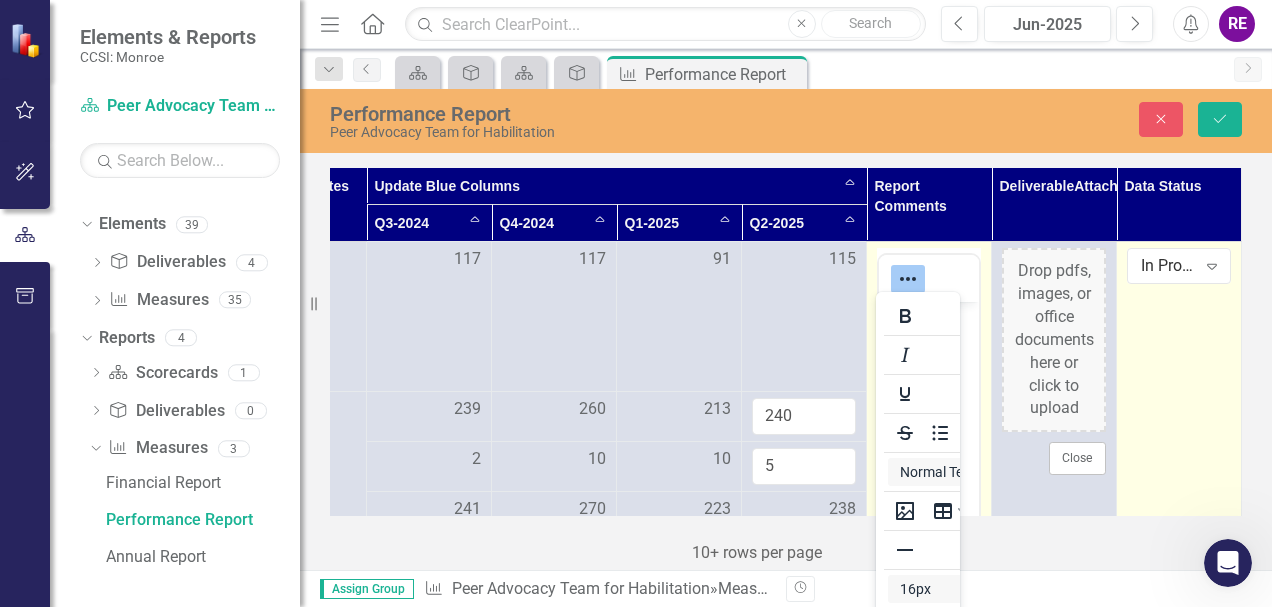 click at bounding box center [929, 278] 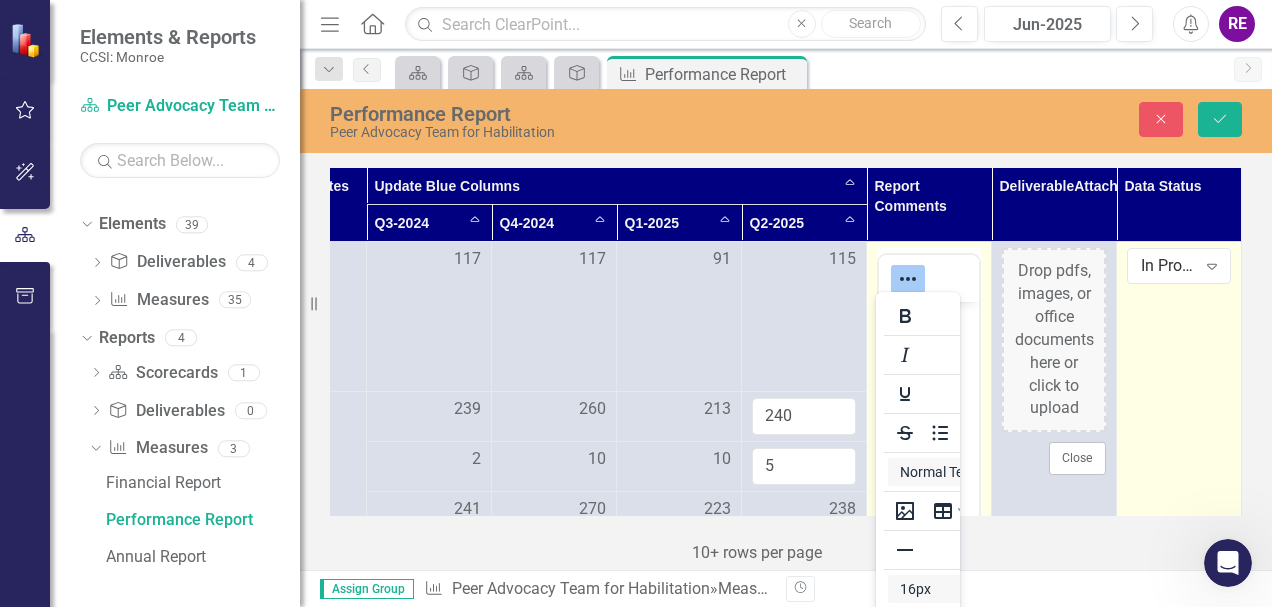 click on "Switch to old editor" at bounding box center [929, 966] 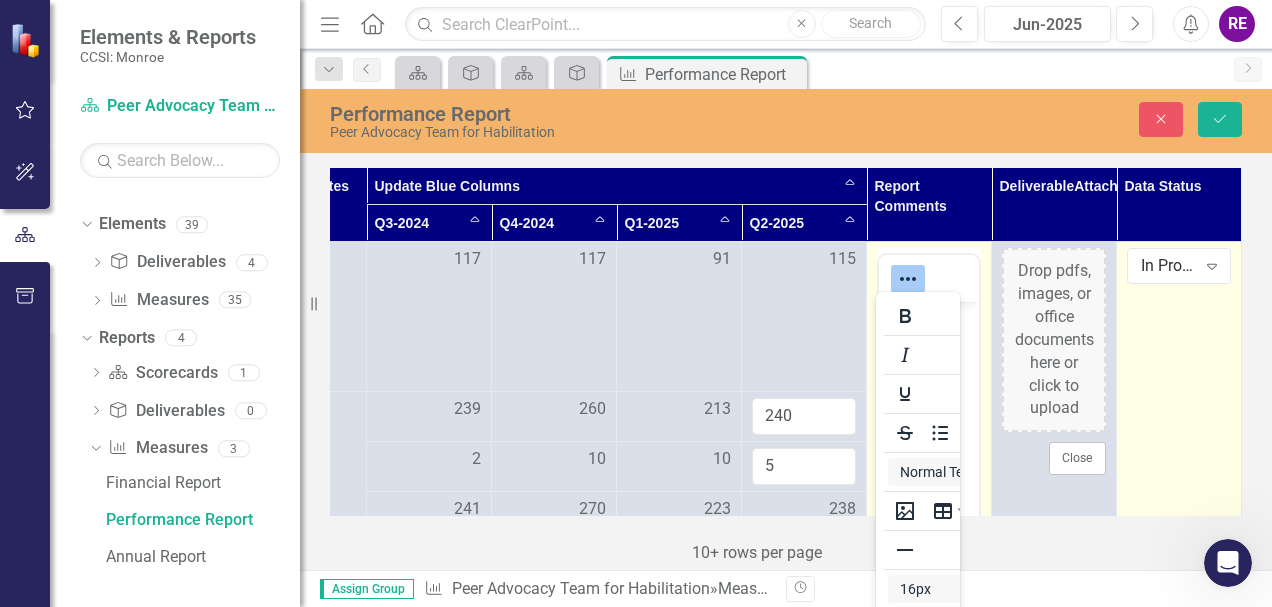 click 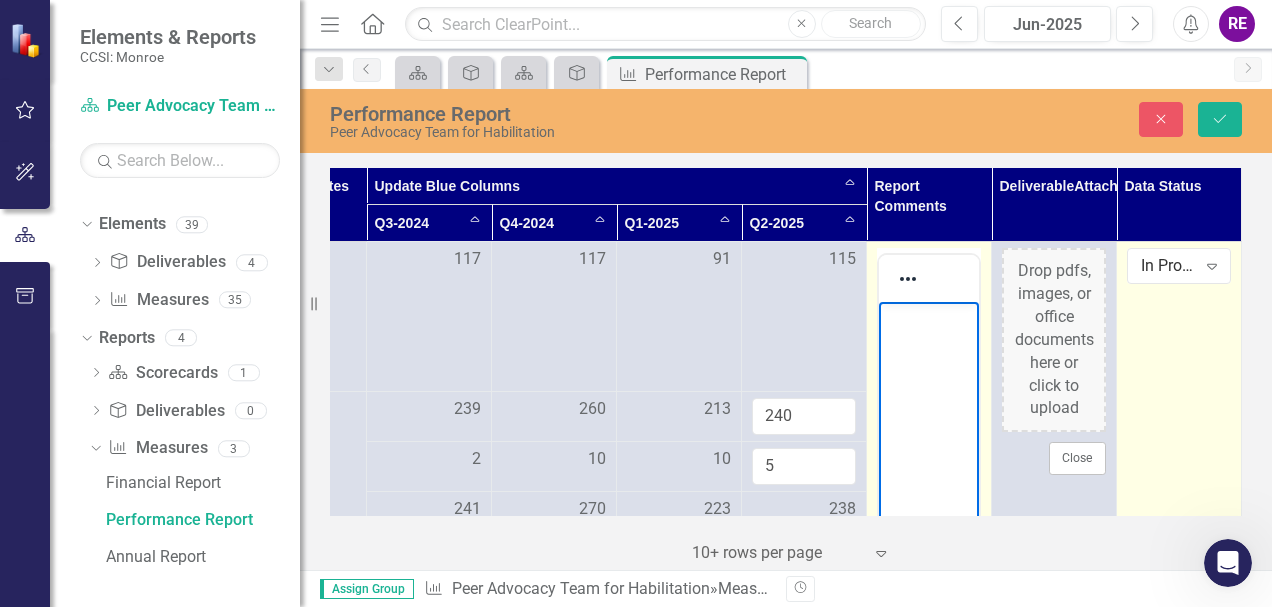 click at bounding box center [929, 452] 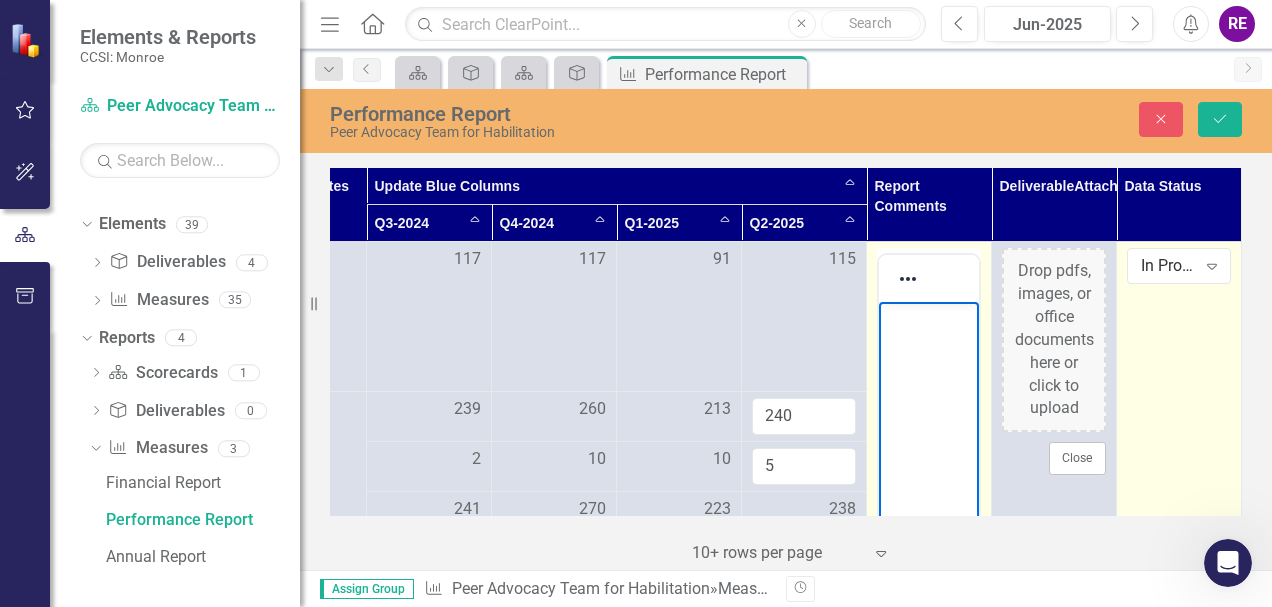 type 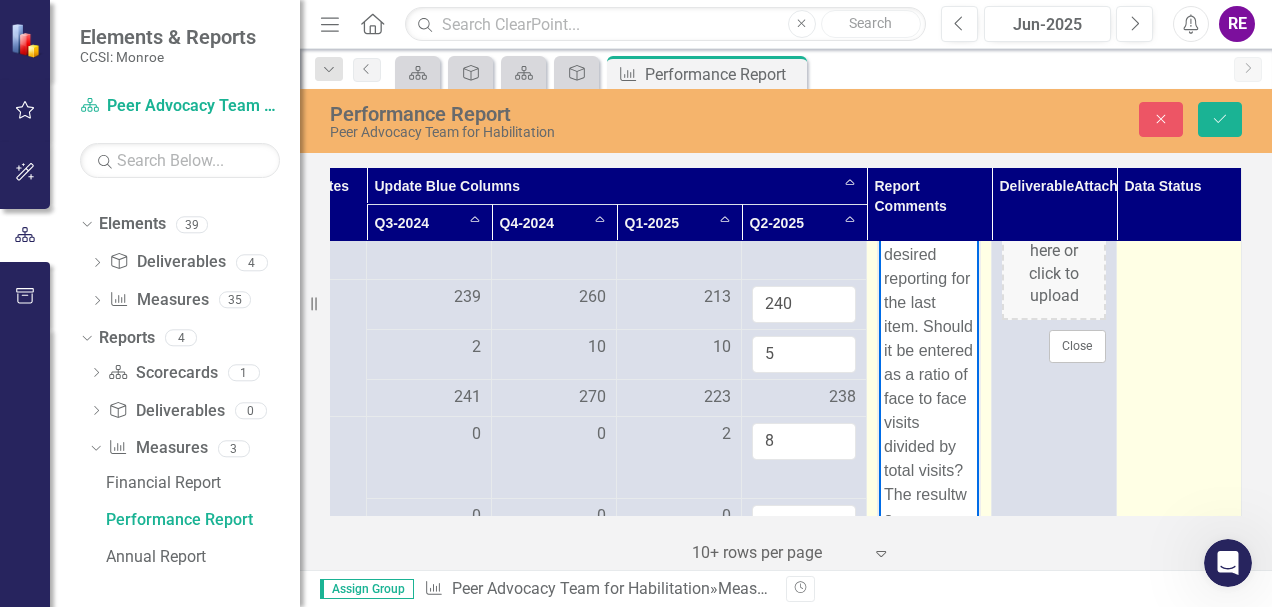 scroll, scrollTop: 147, scrollLeft: 478, axis: both 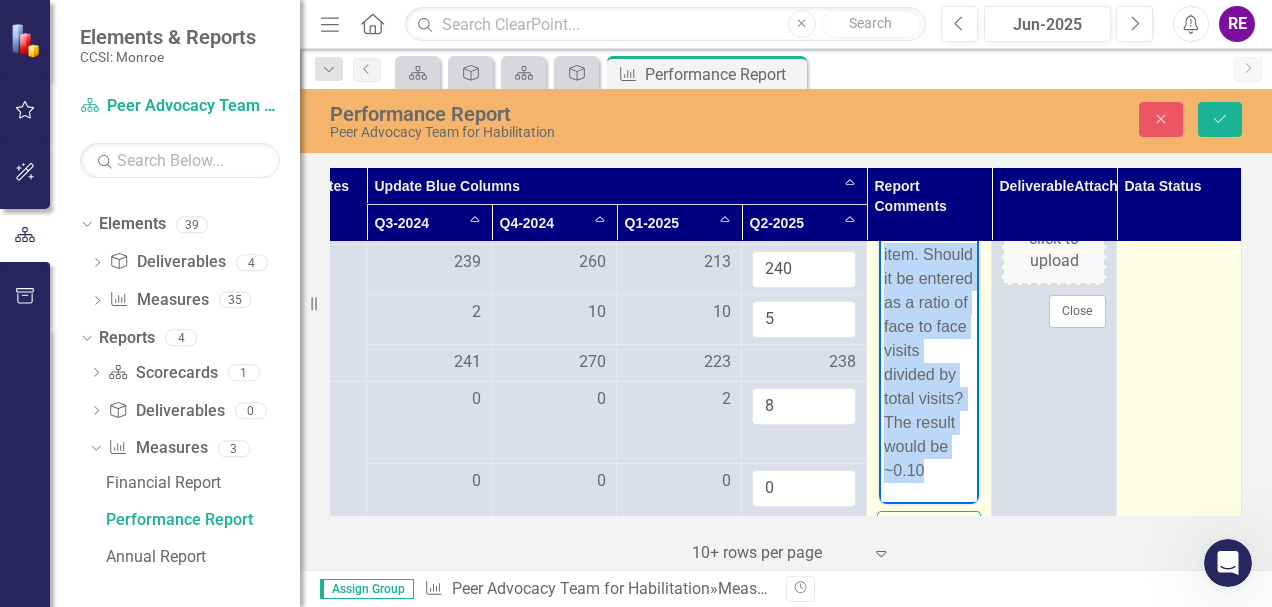 drag, startPoint x: 940, startPoint y: 501, endPoint x: 1709, endPoint y: 353, distance: 783.11237 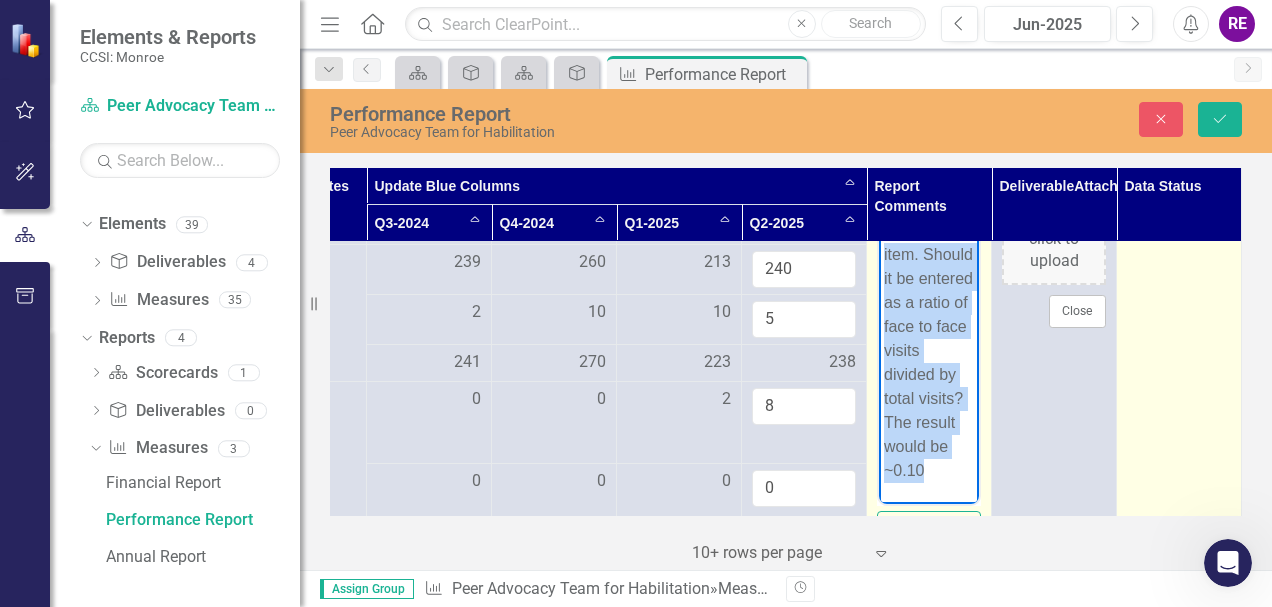 click on "Please clarify desired reporting for the last item. Should it be entered as a ratio of face to face visits divided by total visits? The result would be ~0.10" at bounding box center [929, 311] 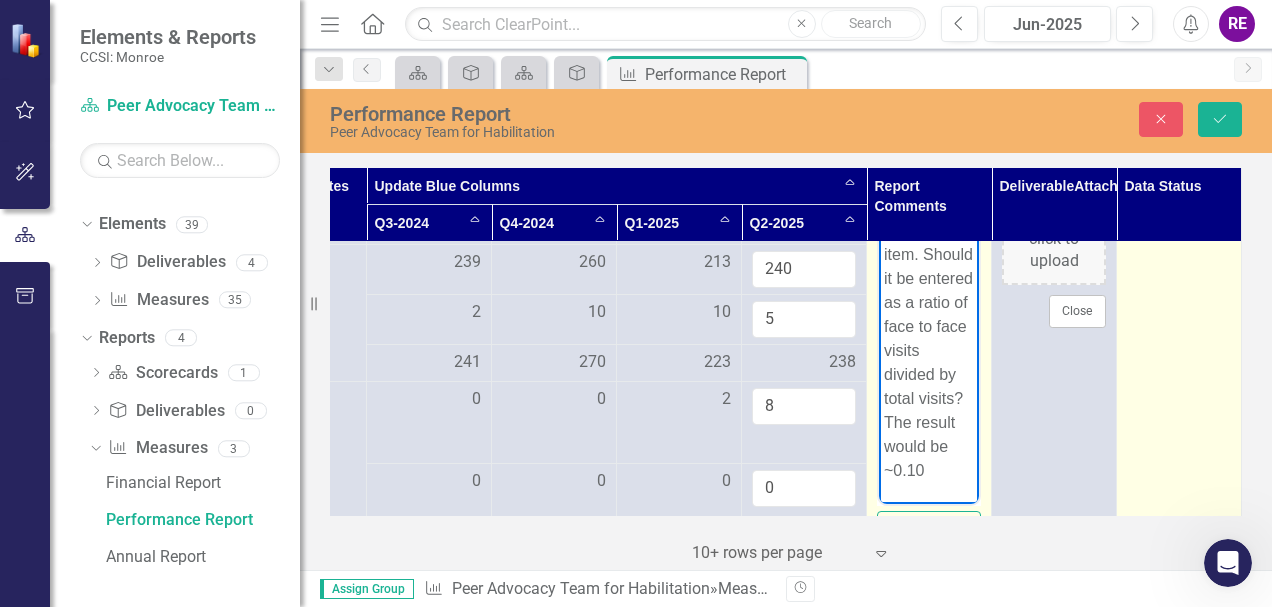 scroll, scrollTop: 0, scrollLeft: 0, axis: both 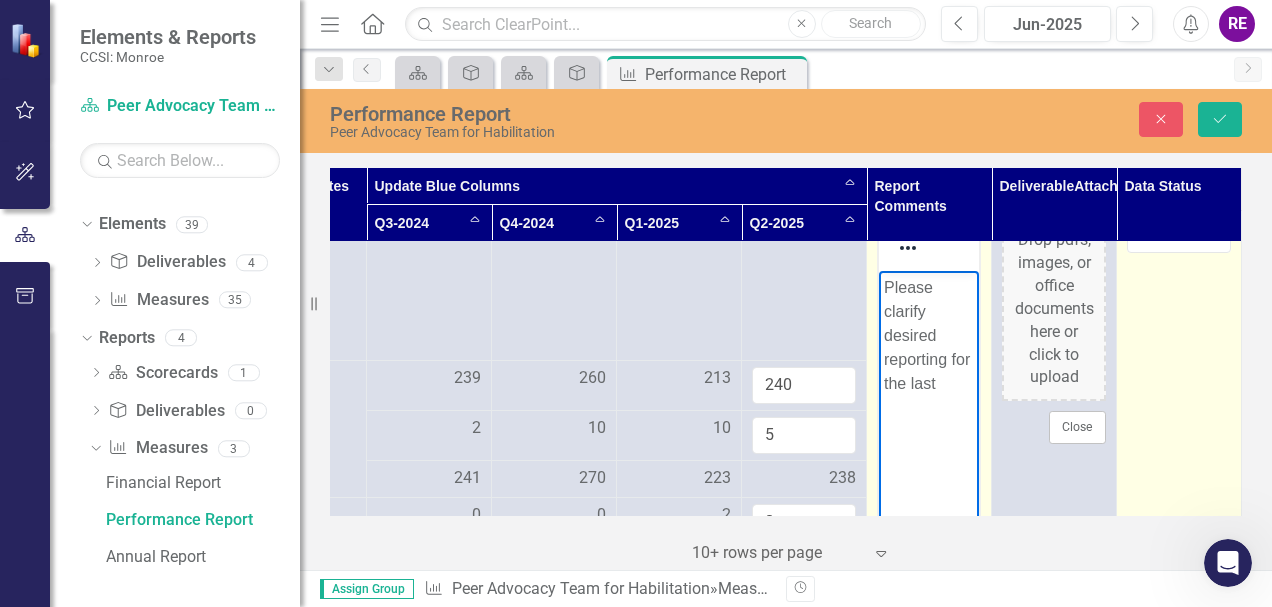 drag, startPoint x: 945, startPoint y: 382, endPoint x: 885, endPoint y: 280, distance: 118.3385 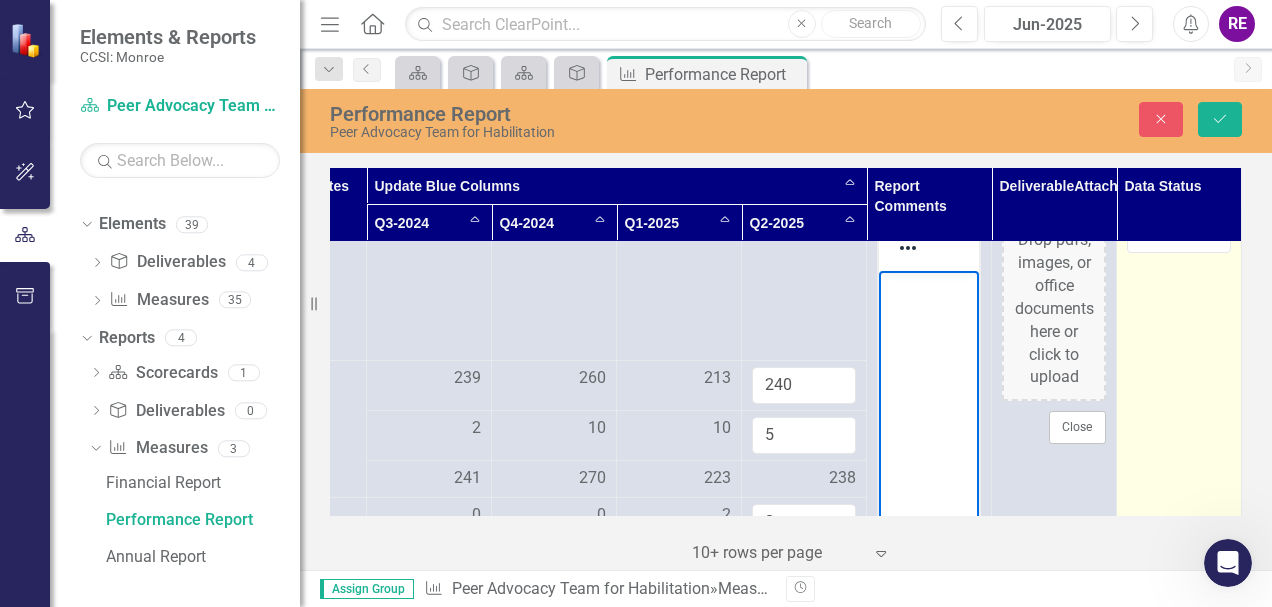 scroll, scrollTop: 0, scrollLeft: 478, axis: horizontal 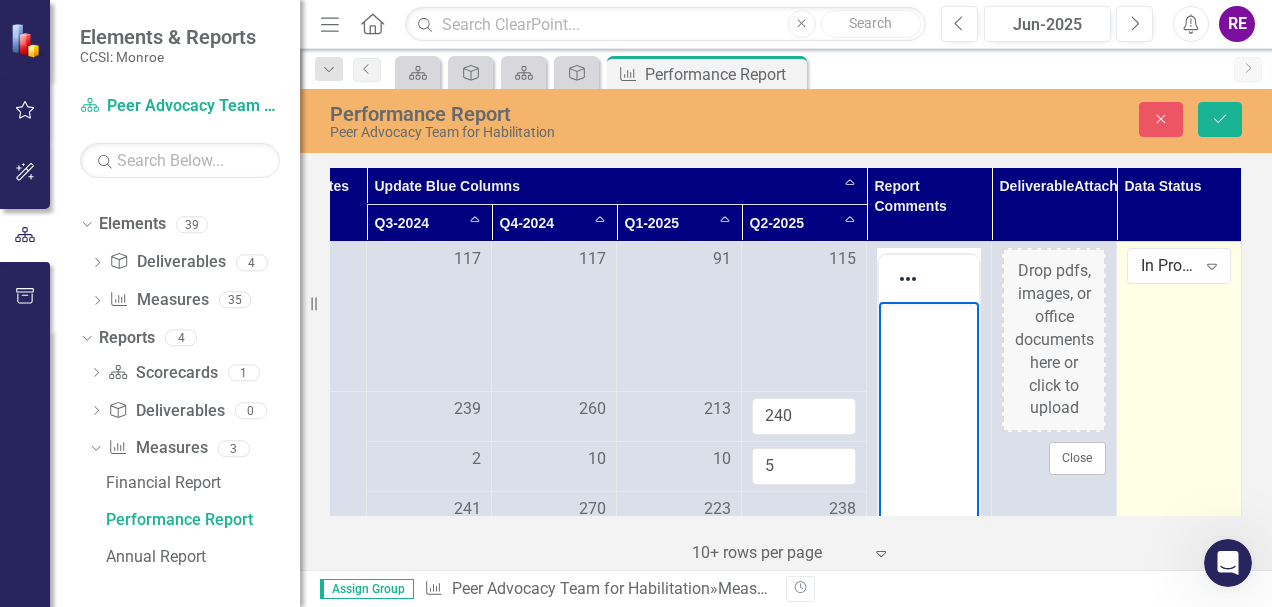 click on "Switch to old editor" at bounding box center (929, 966) 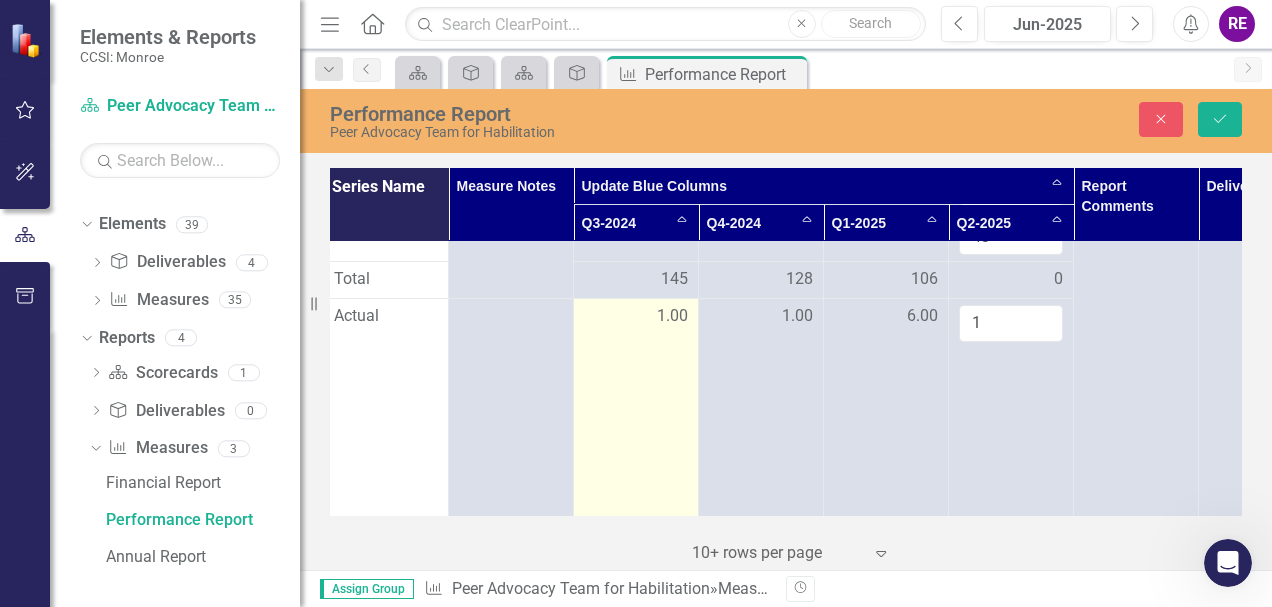 scroll, scrollTop: 1173, scrollLeft: 259, axis: both 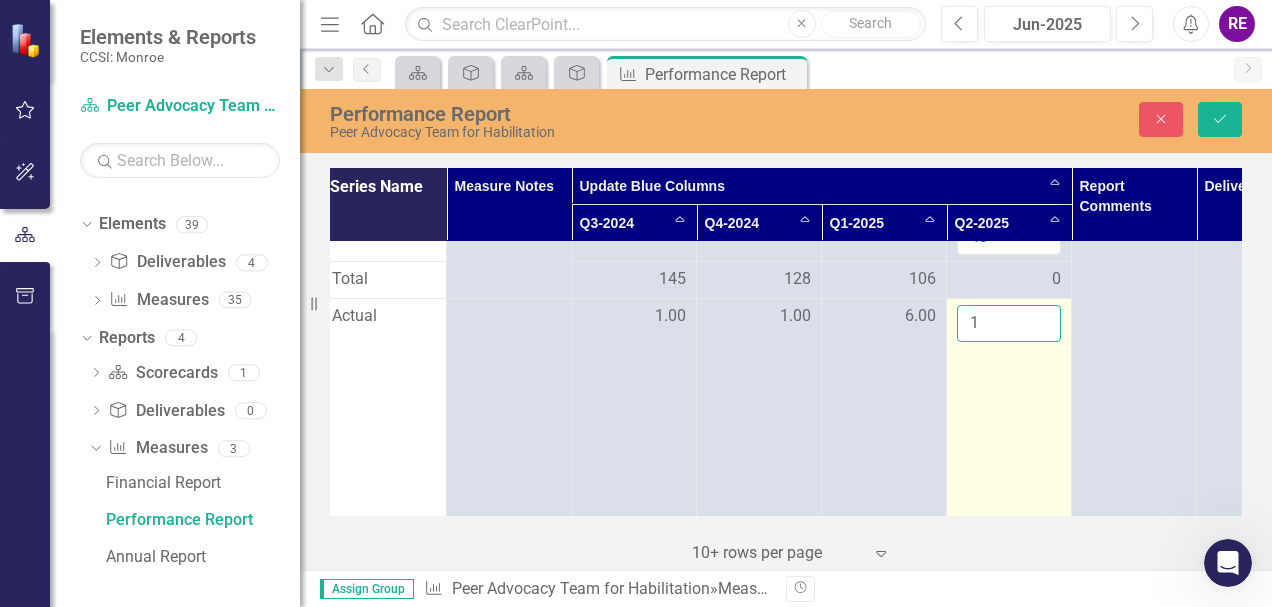 click on "1" at bounding box center [1009, 323] 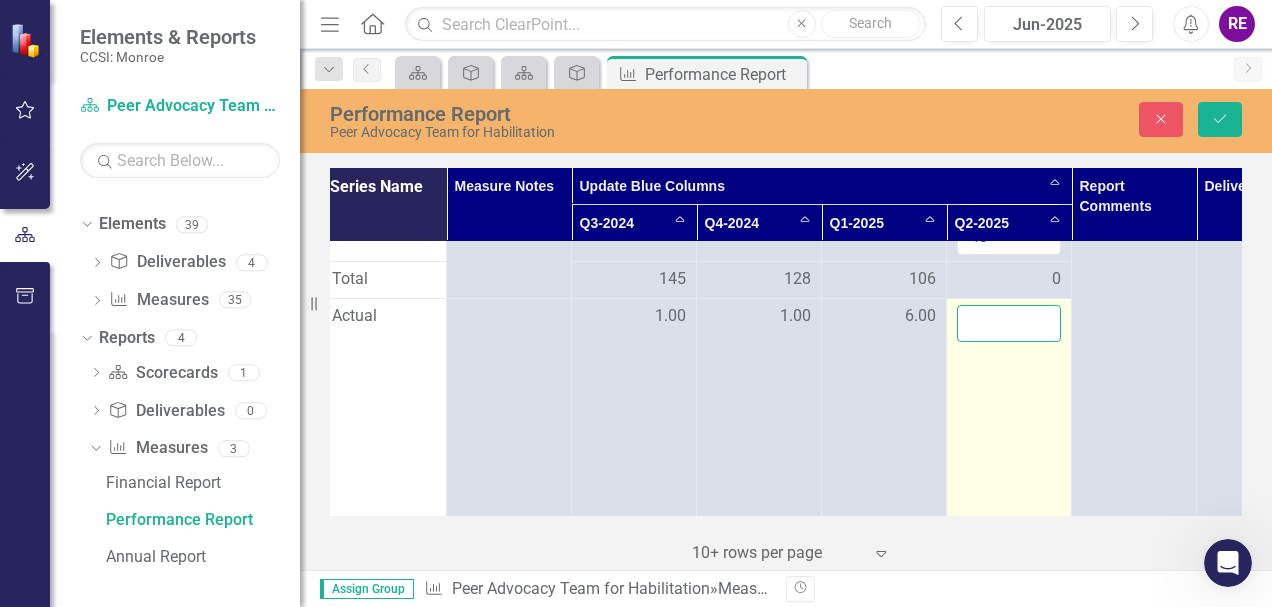 click at bounding box center [1009, 323] 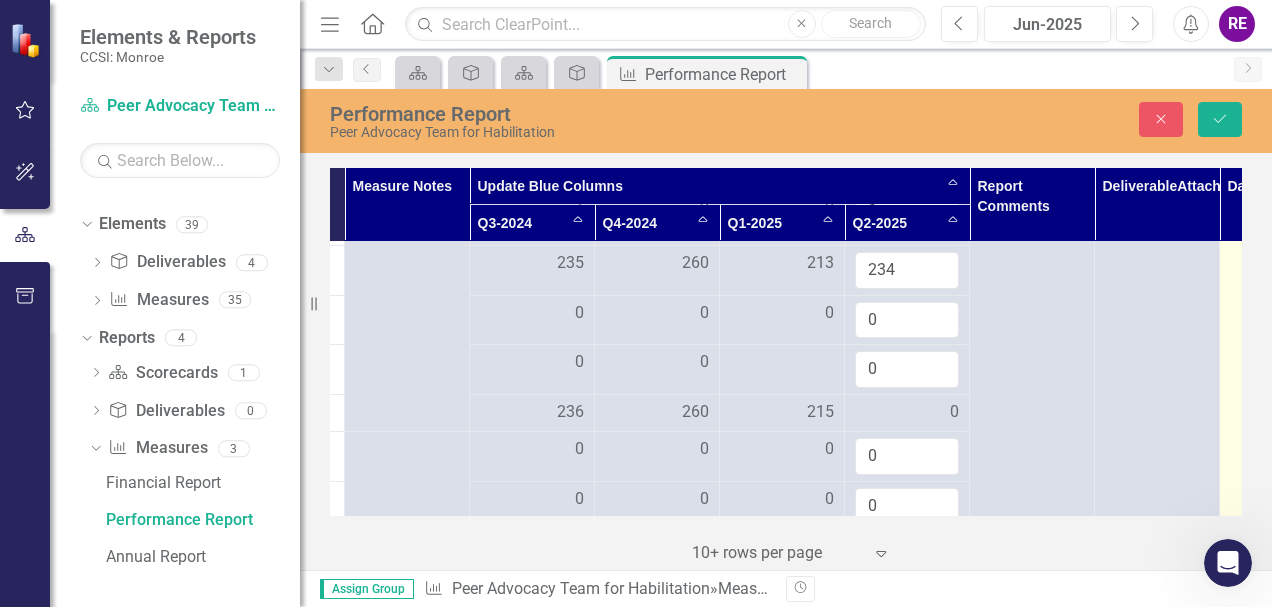scroll, scrollTop: 984, scrollLeft: 361, axis: both 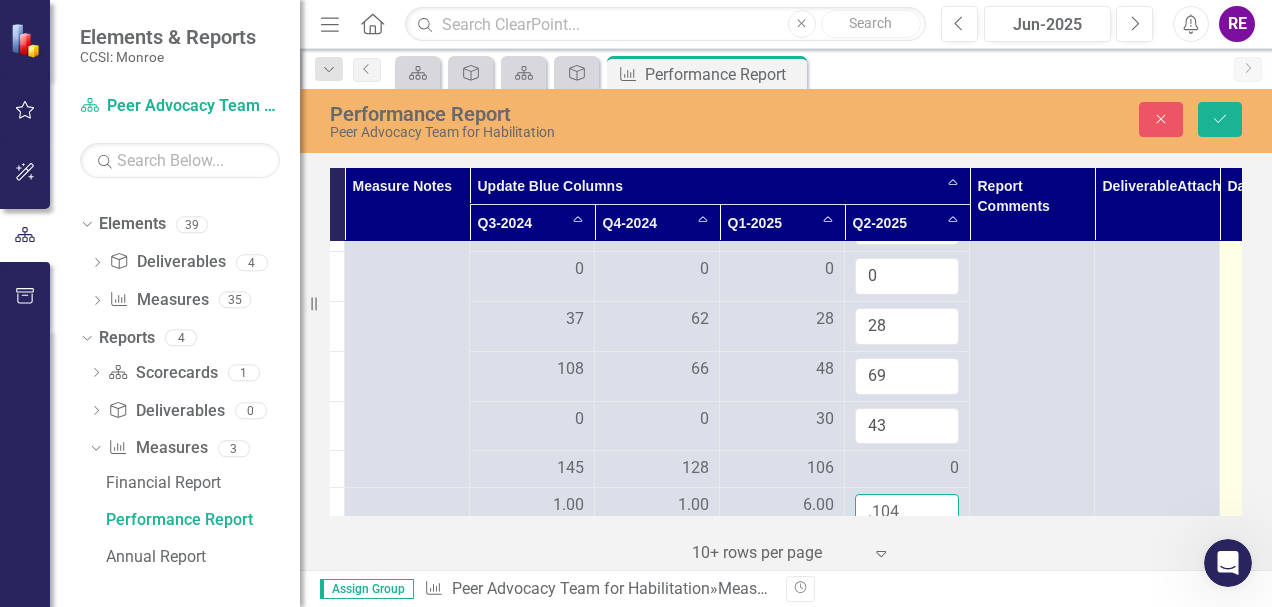 type on ".104" 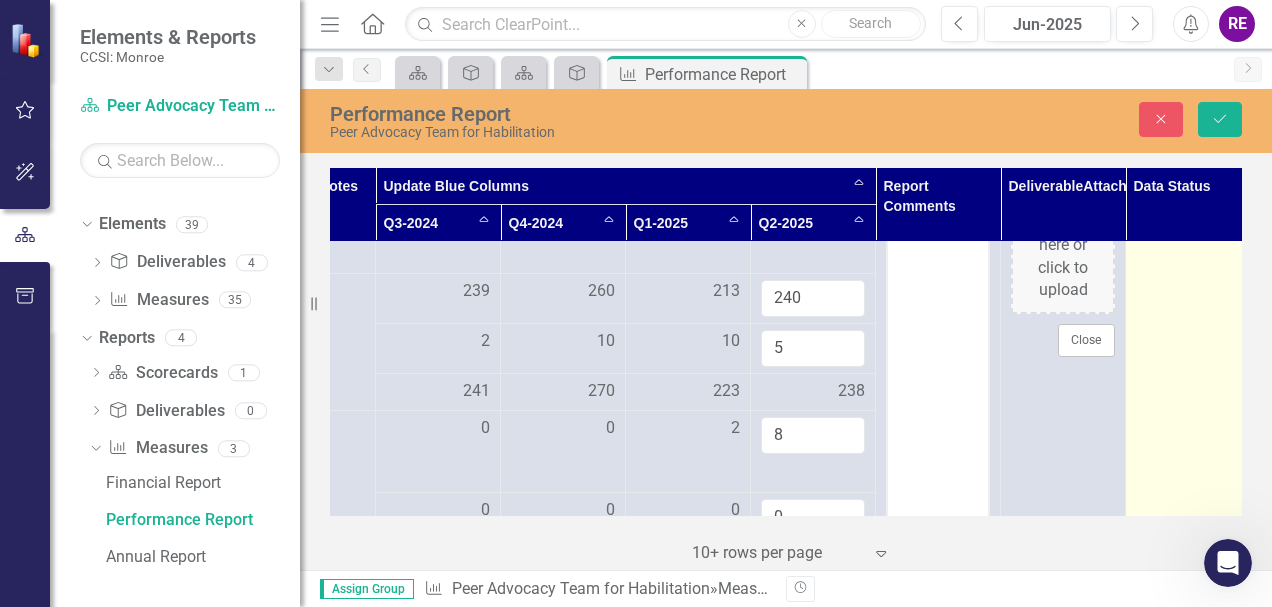 scroll, scrollTop: 0, scrollLeft: 455, axis: horizontal 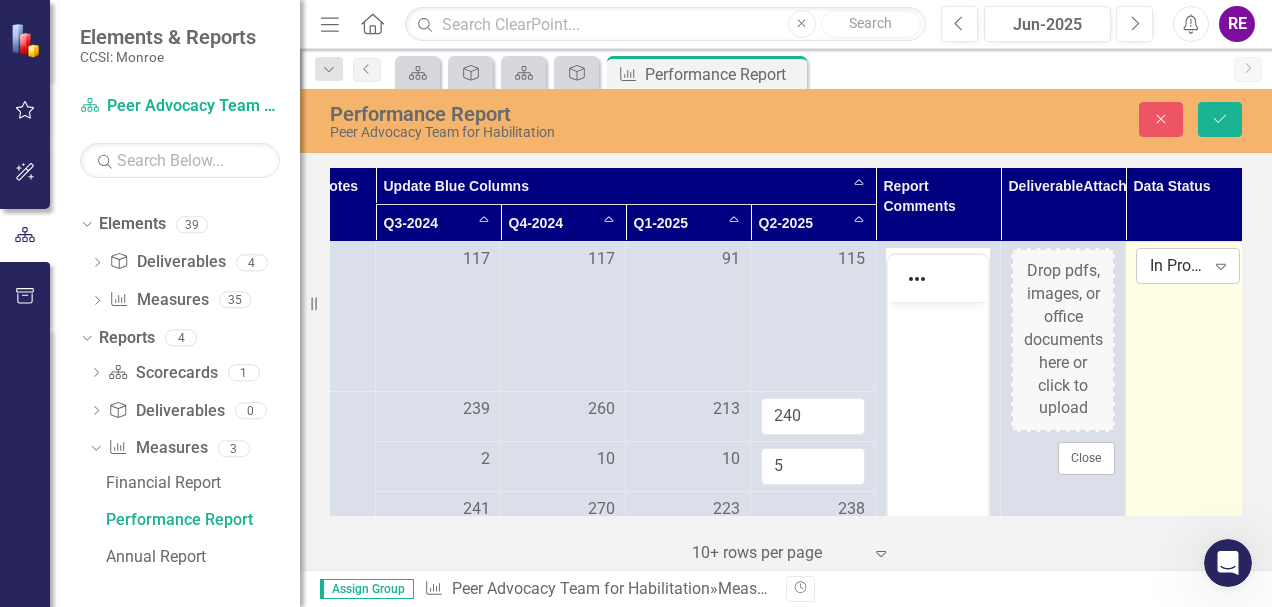 click on "Expand" at bounding box center [1221, 266] 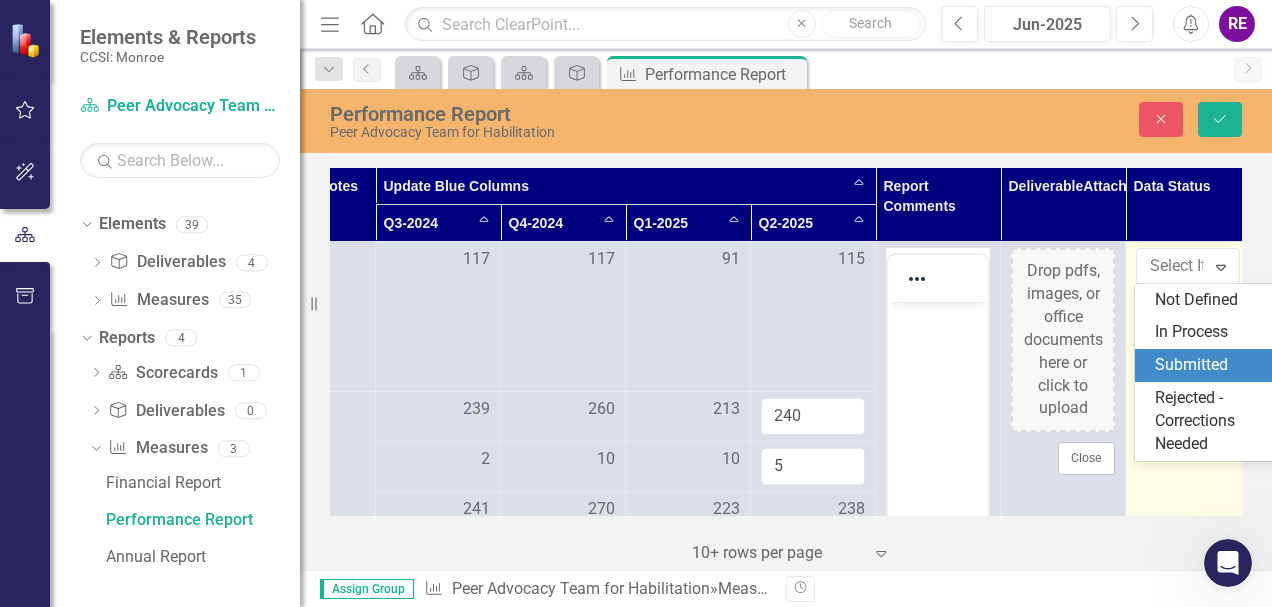 click on "Submitted" at bounding box center (1219, 365) 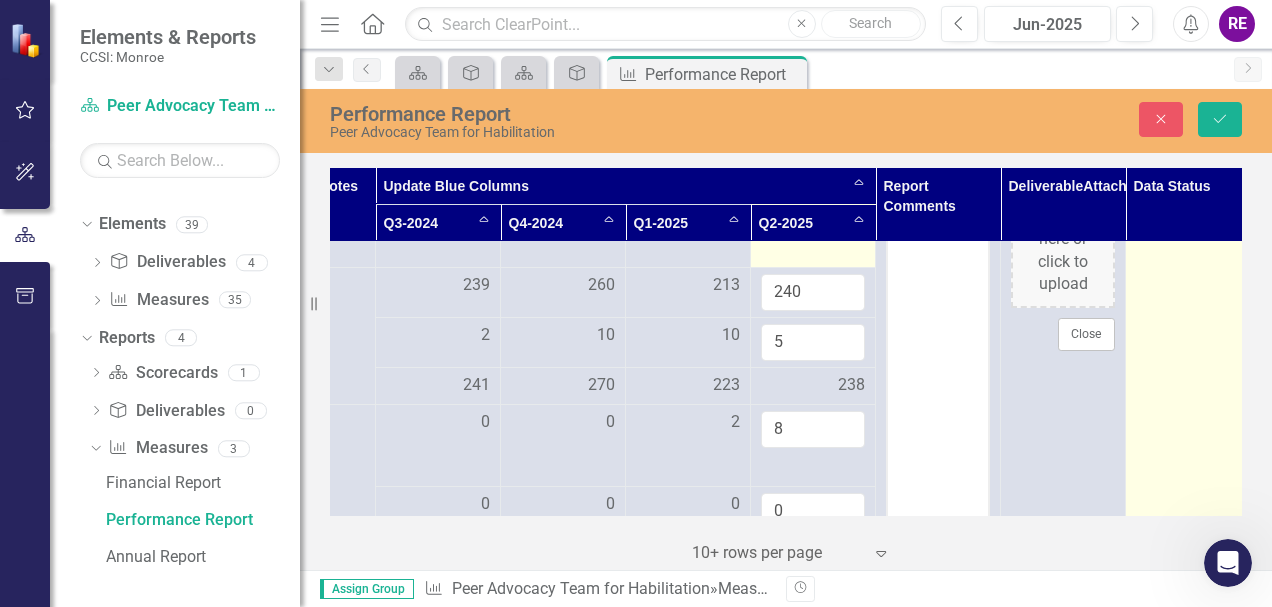 scroll, scrollTop: 0, scrollLeft: 455, axis: horizontal 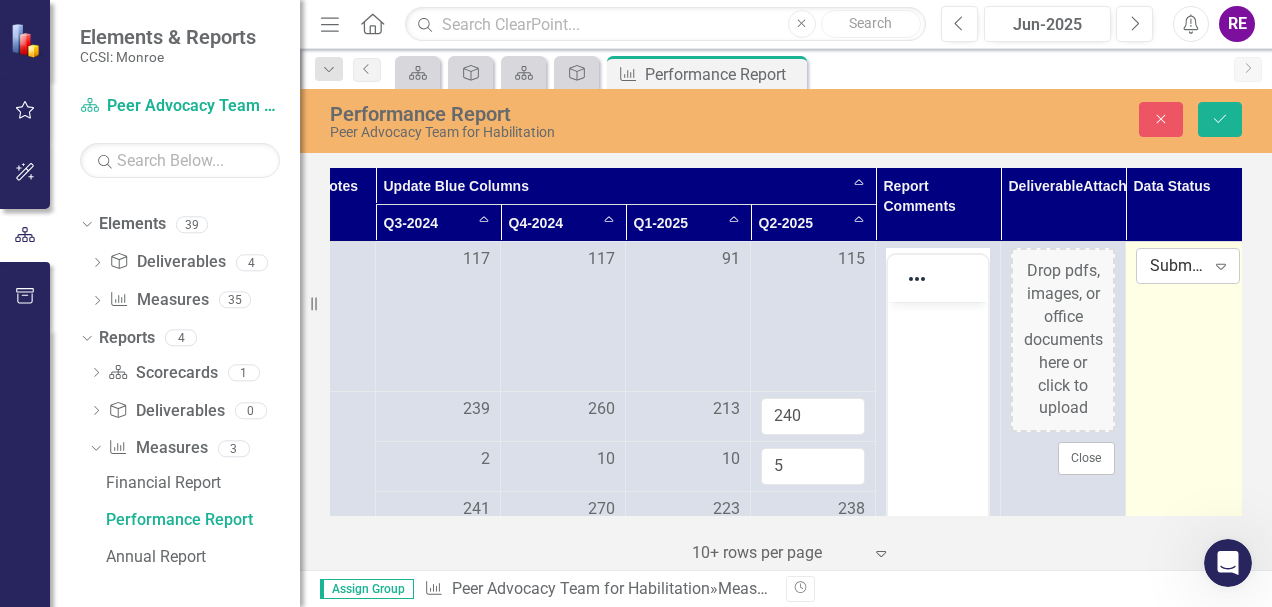click on "Submitted" at bounding box center [1177, 266] 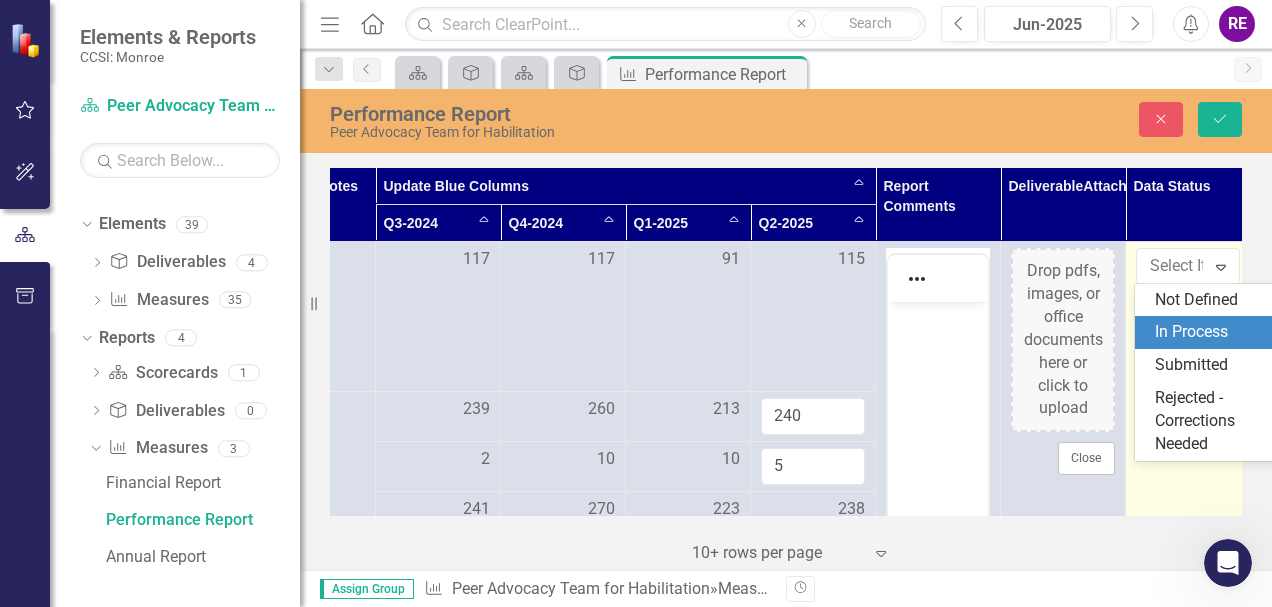 click on "In Process" at bounding box center (1219, 332) 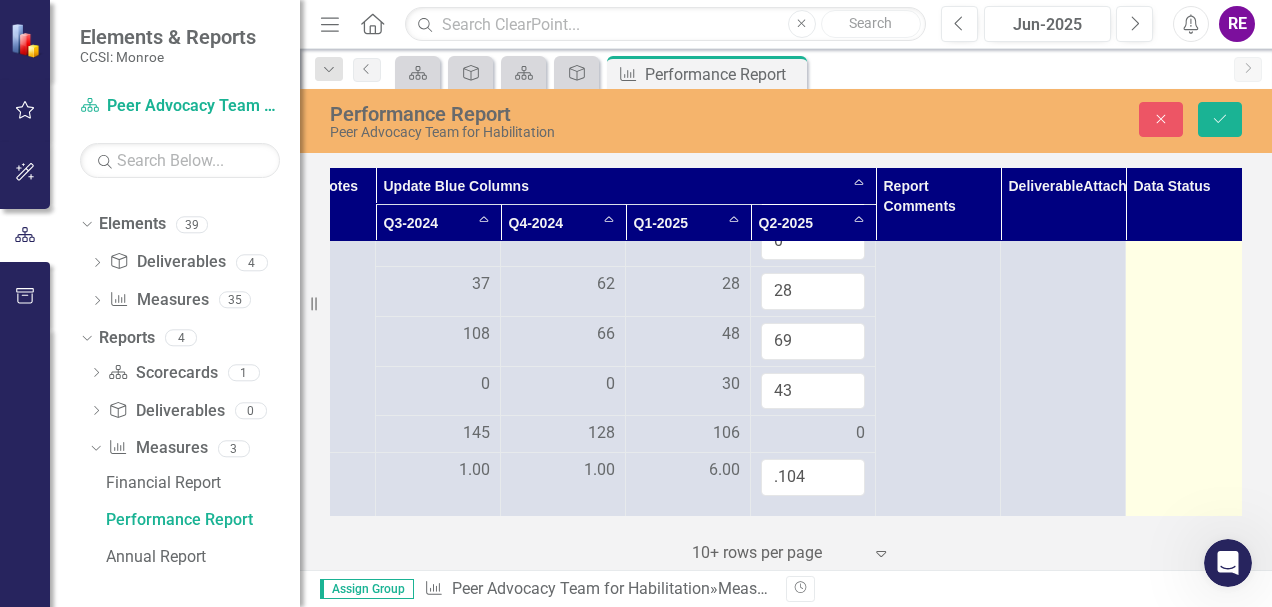 scroll, scrollTop: 1173, scrollLeft: 455, axis: both 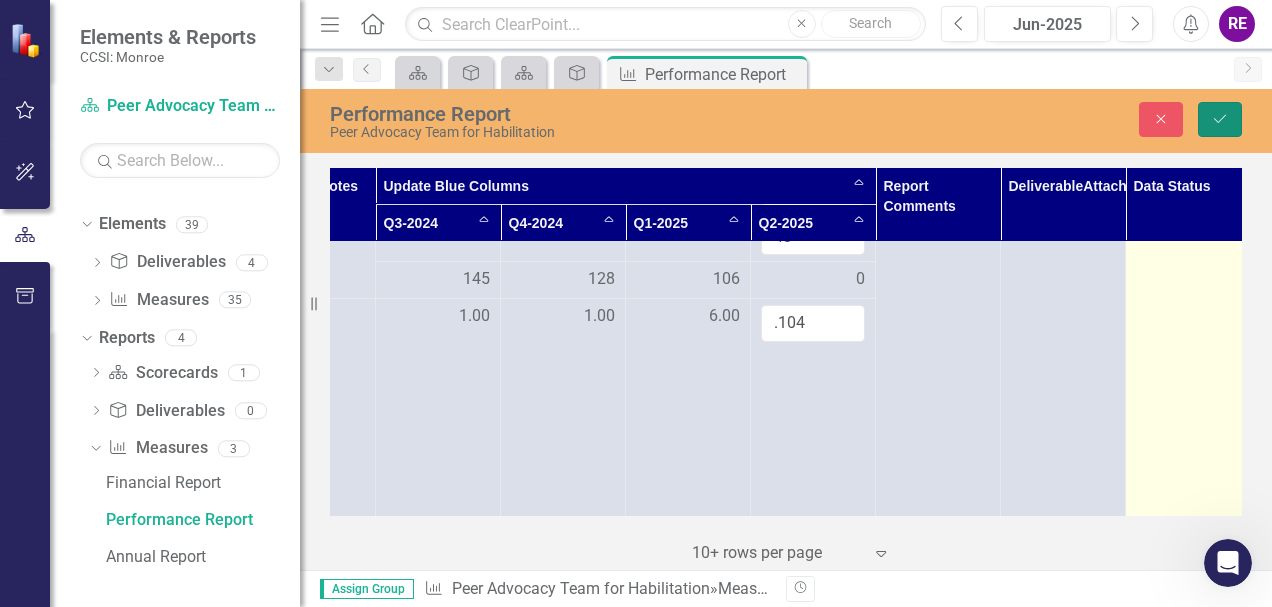 click on "Save" 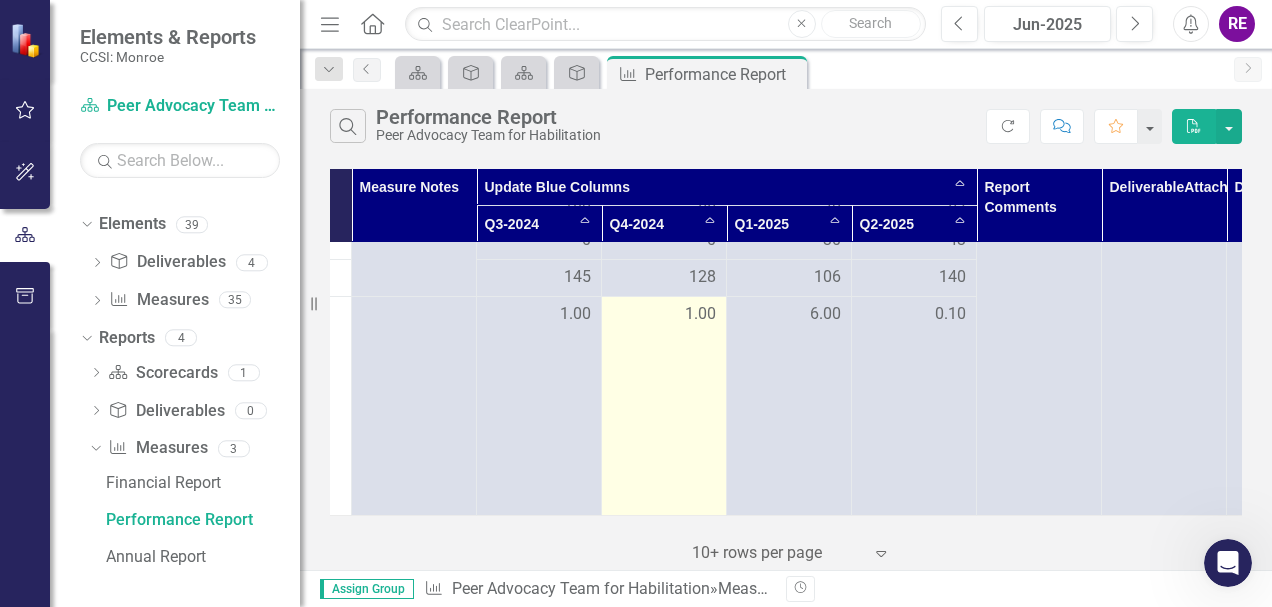 scroll, scrollTop: 1058, scrollLeft: 0, axis: vertical 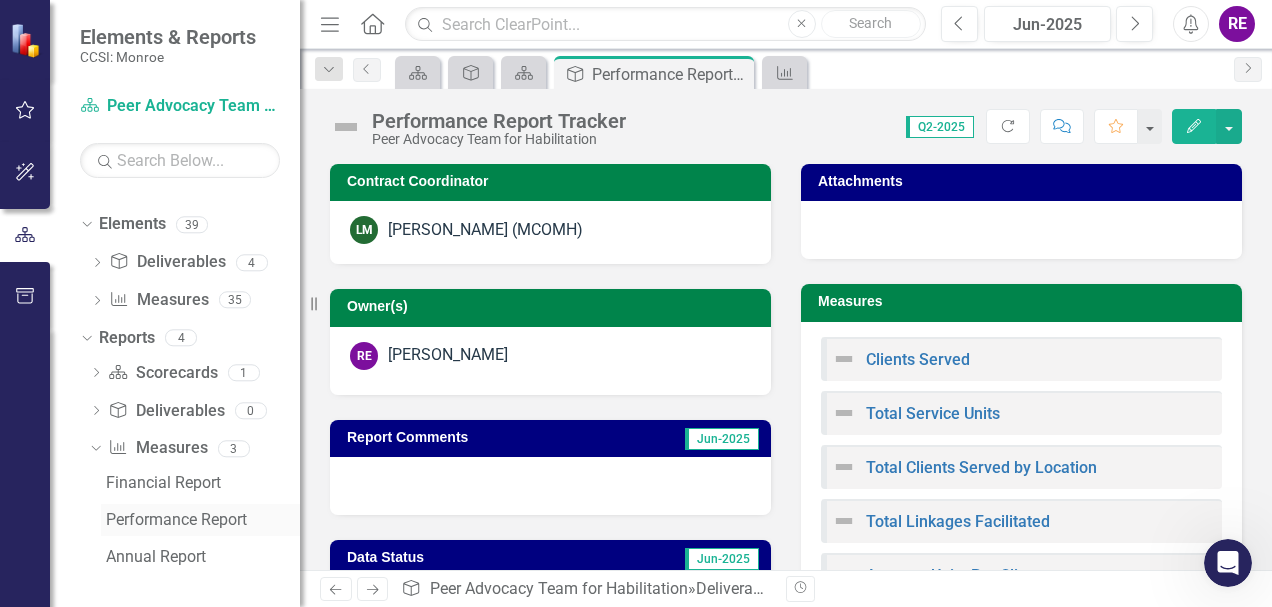 click on "Performance Report" at bounding box center (203, 520) 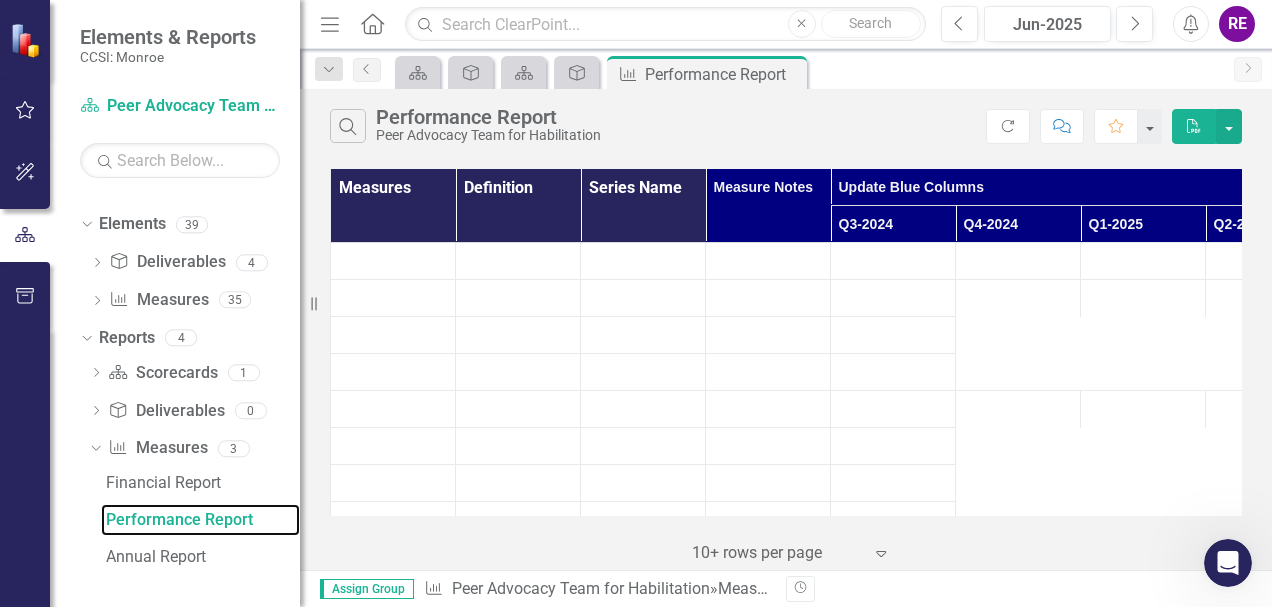 scroll, scrollTop: 64, scrollLeft: 0, axis: vertical 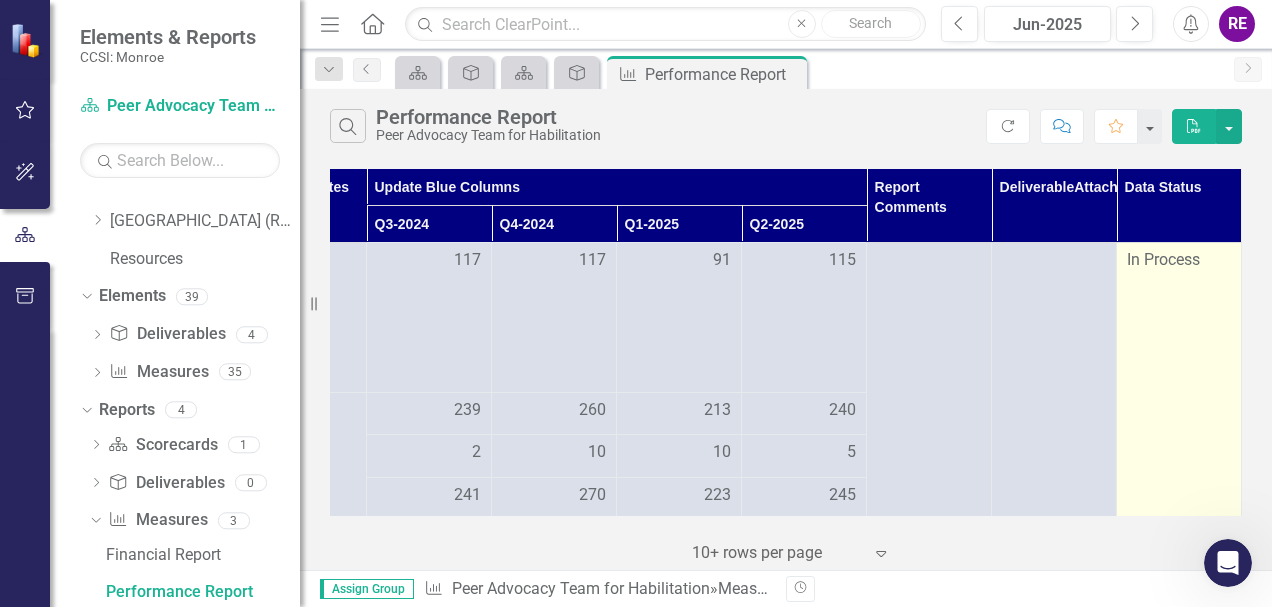 click on "In Process" at bounding box center [1179, 260] 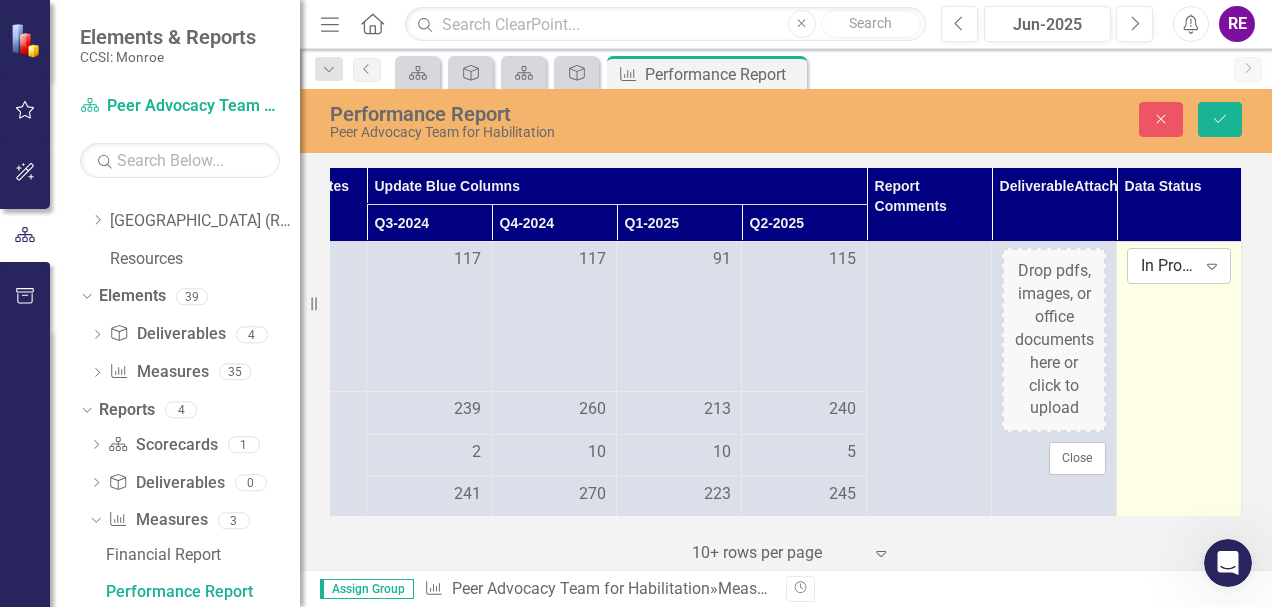 click on "Expand" 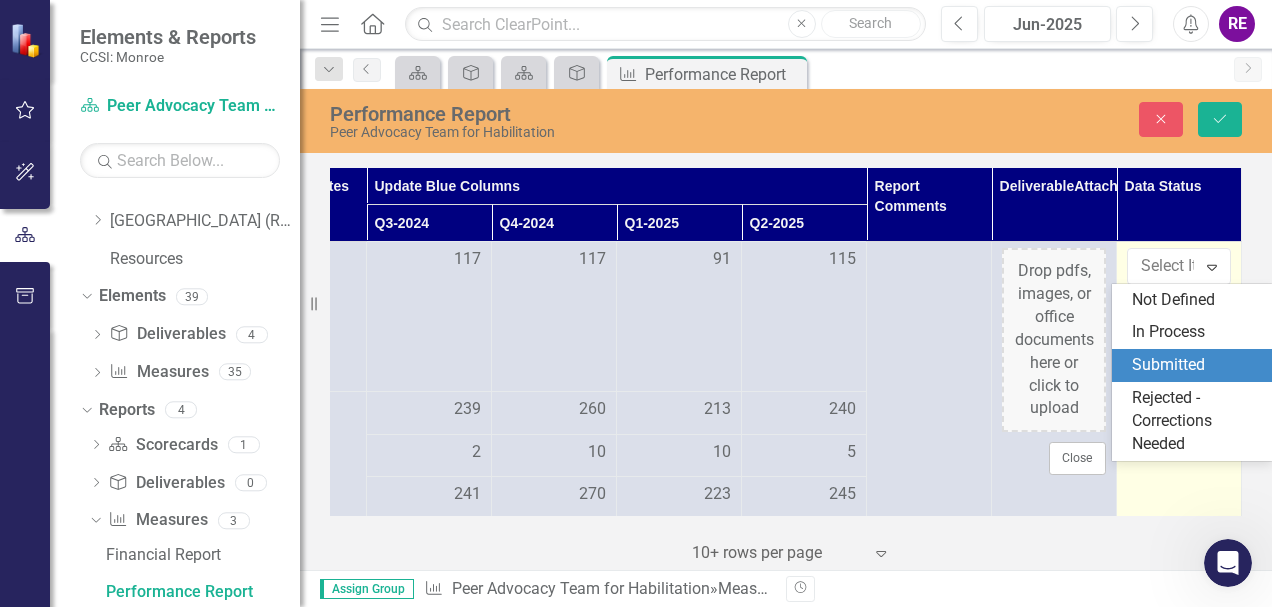 click on "Submitted" at bounding box center (1196, 365) 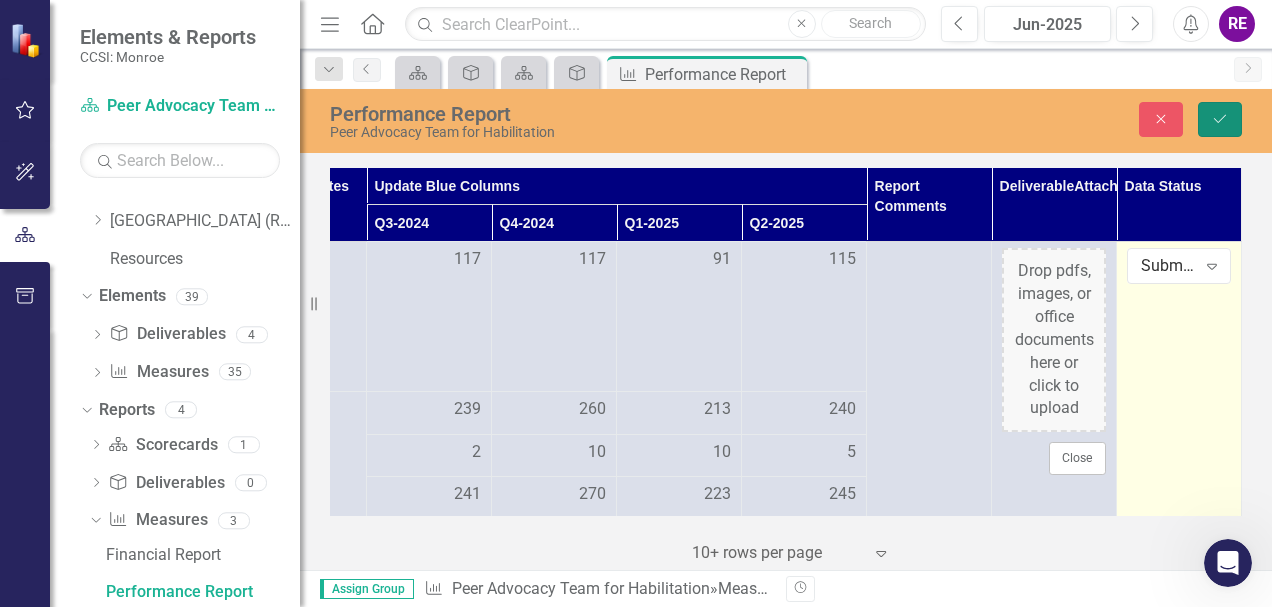click on "Save" at bounding box center [1220, 119] 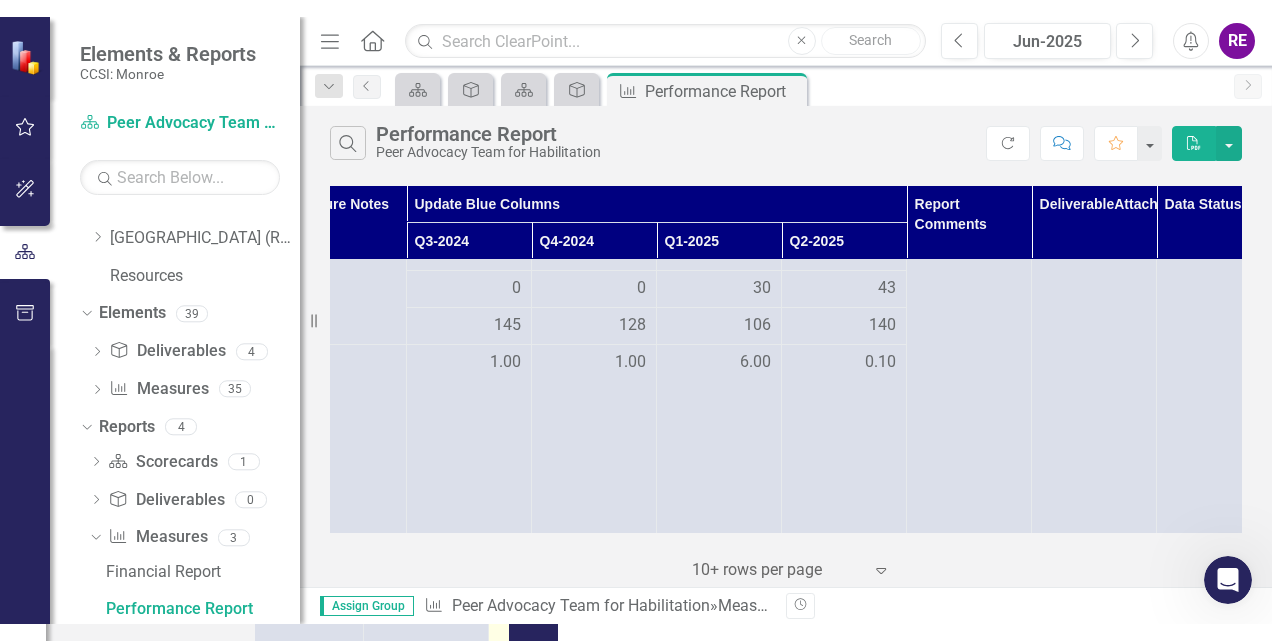 scroll, scrollTop: 1042, scrollLeft: 424, axis: both 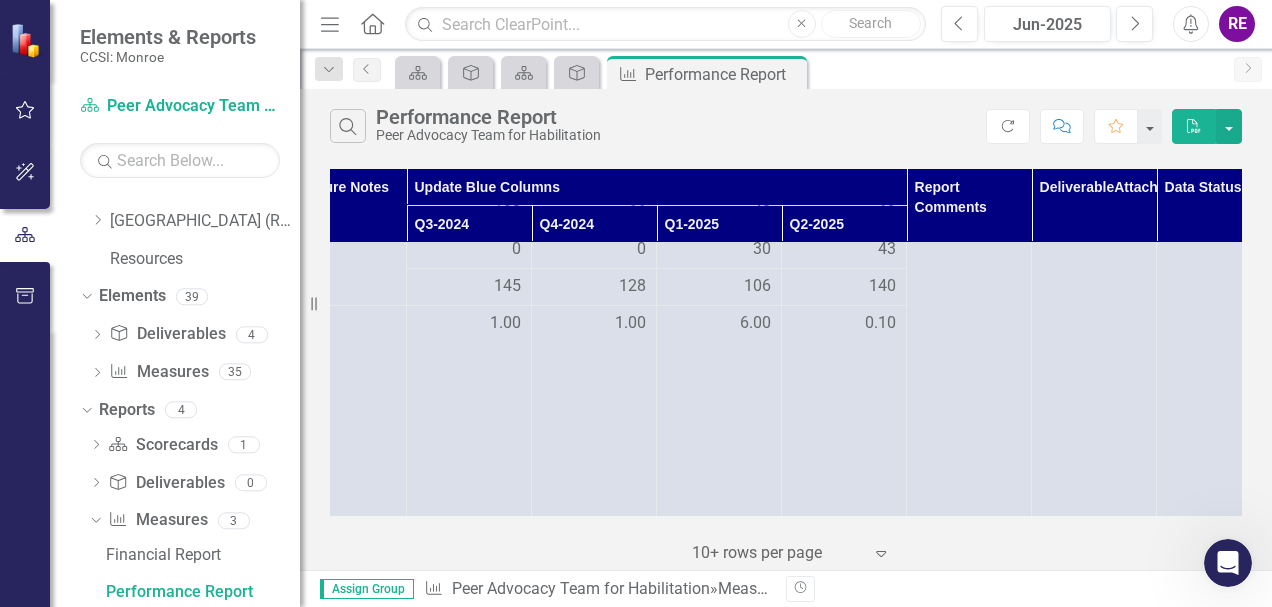 click at bounding box center (27, 40) 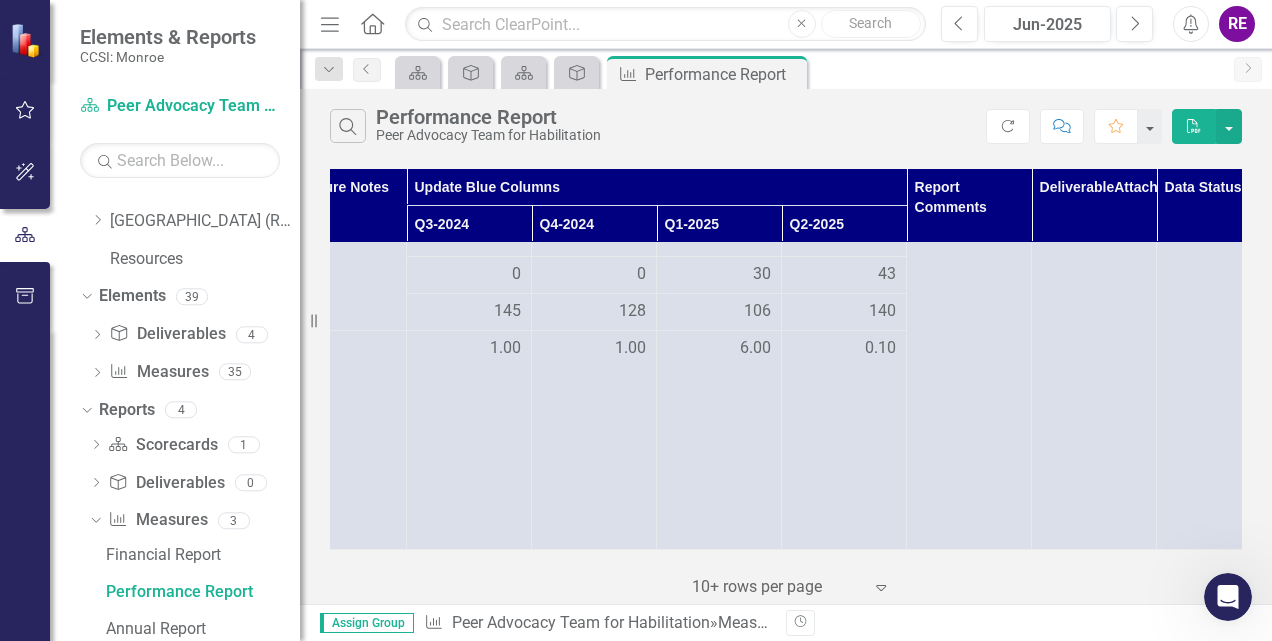 scroll, scrollTop: 1024, scrollLeft: 424, axis: both 